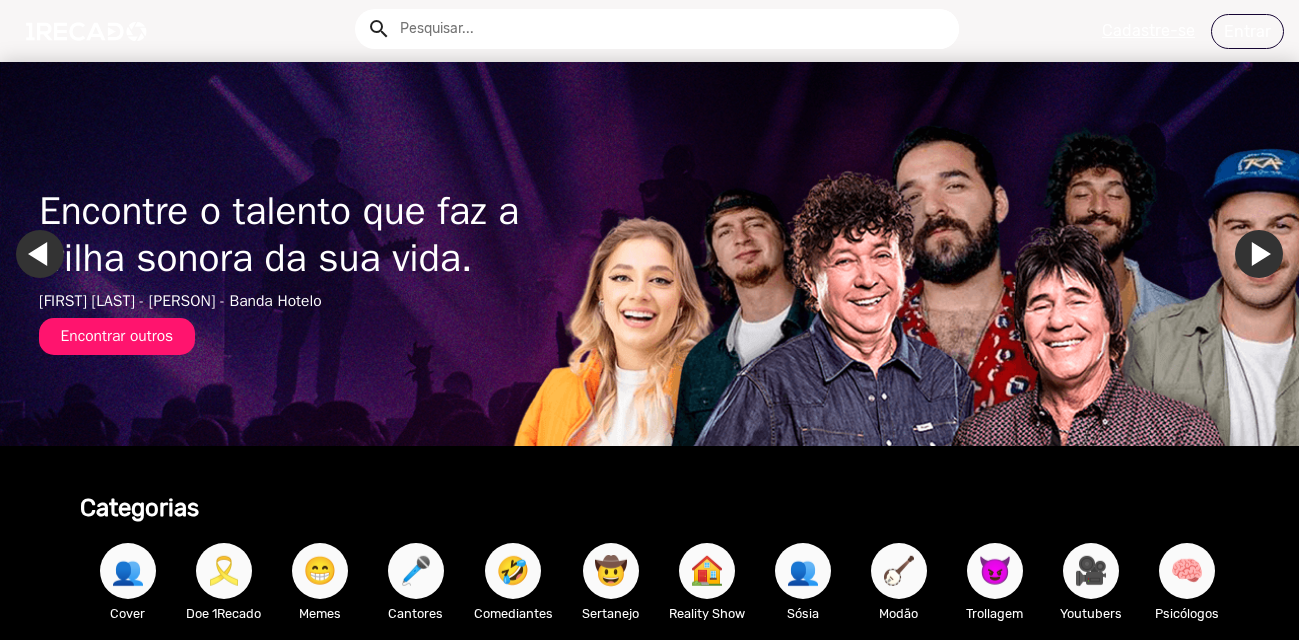 scroll, scrollTop: 0, scrollLeft: 0, axis: both 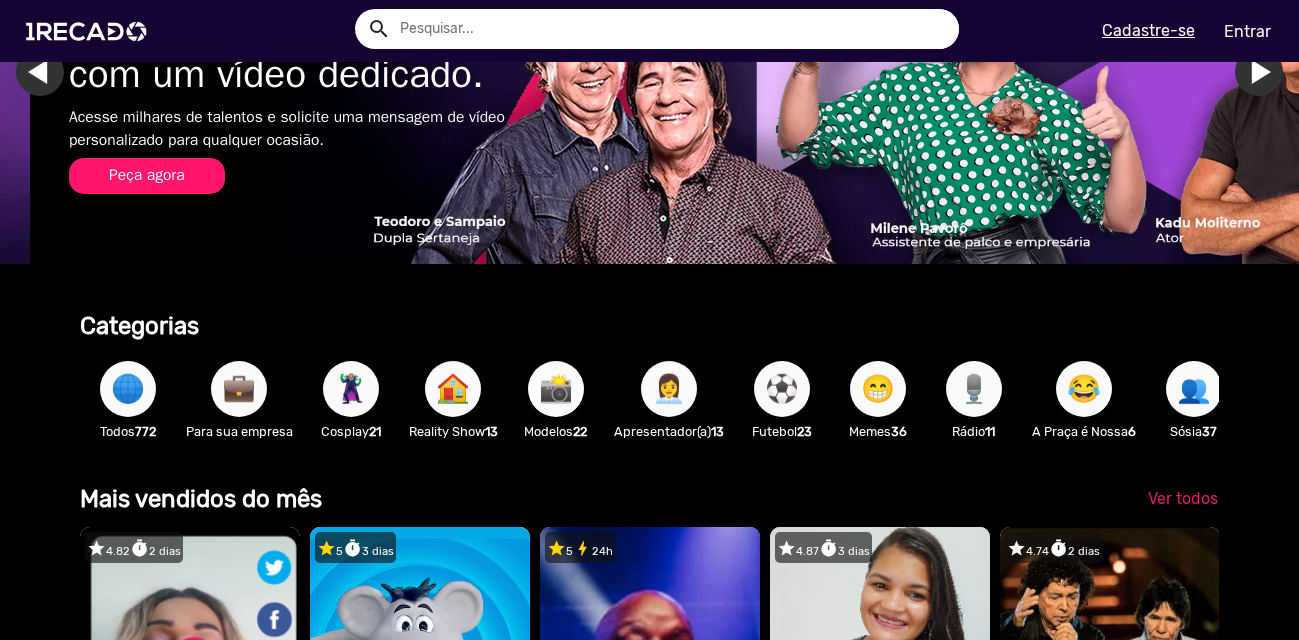 click on "📸" at bounding box center [556, 389] 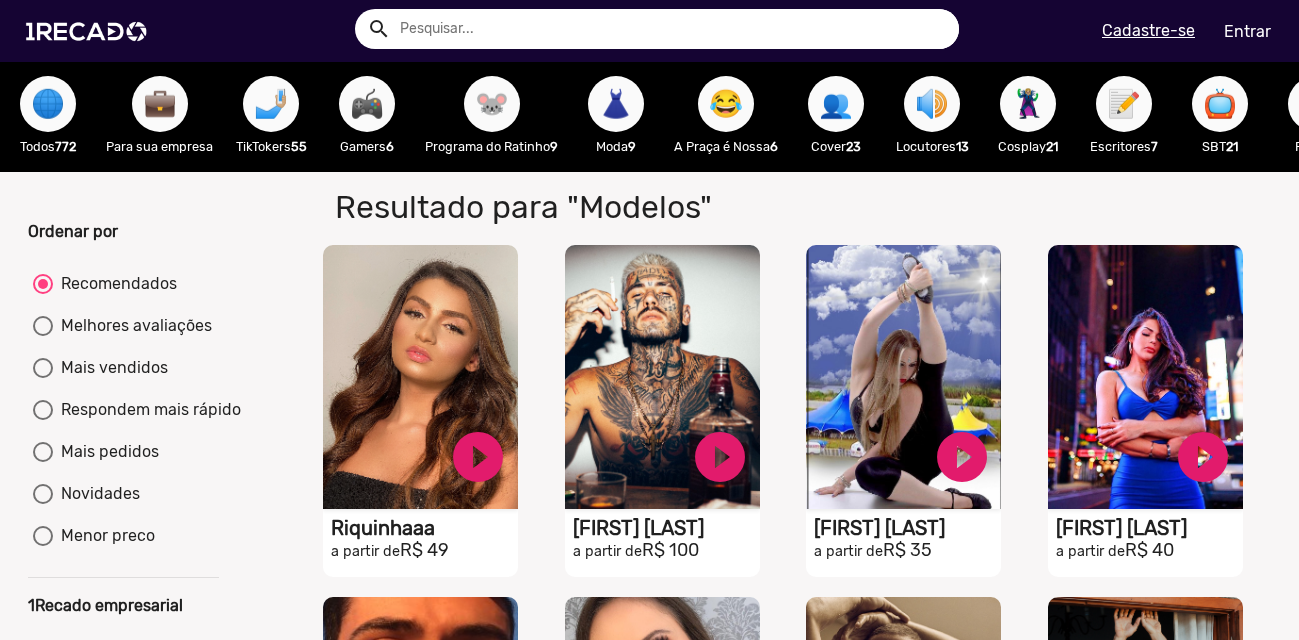 scroll, scrollTop: 0, scrollLeft: 0, axis: both 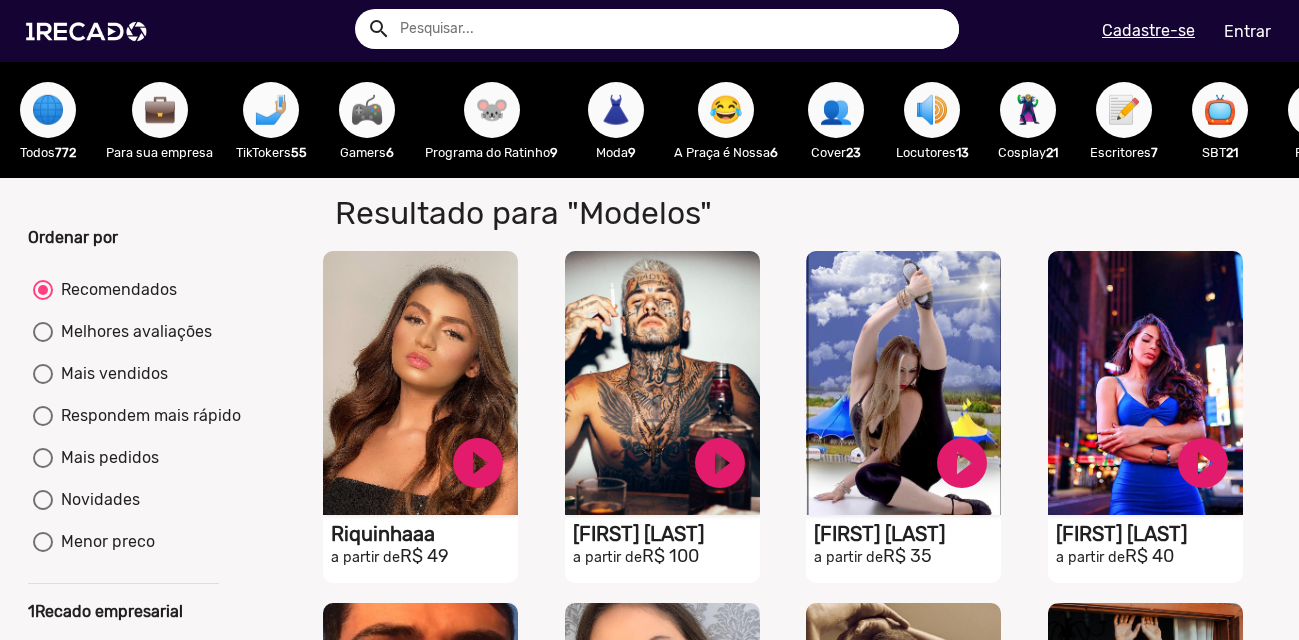 click on "🎮" at bounding box center [367, 110] 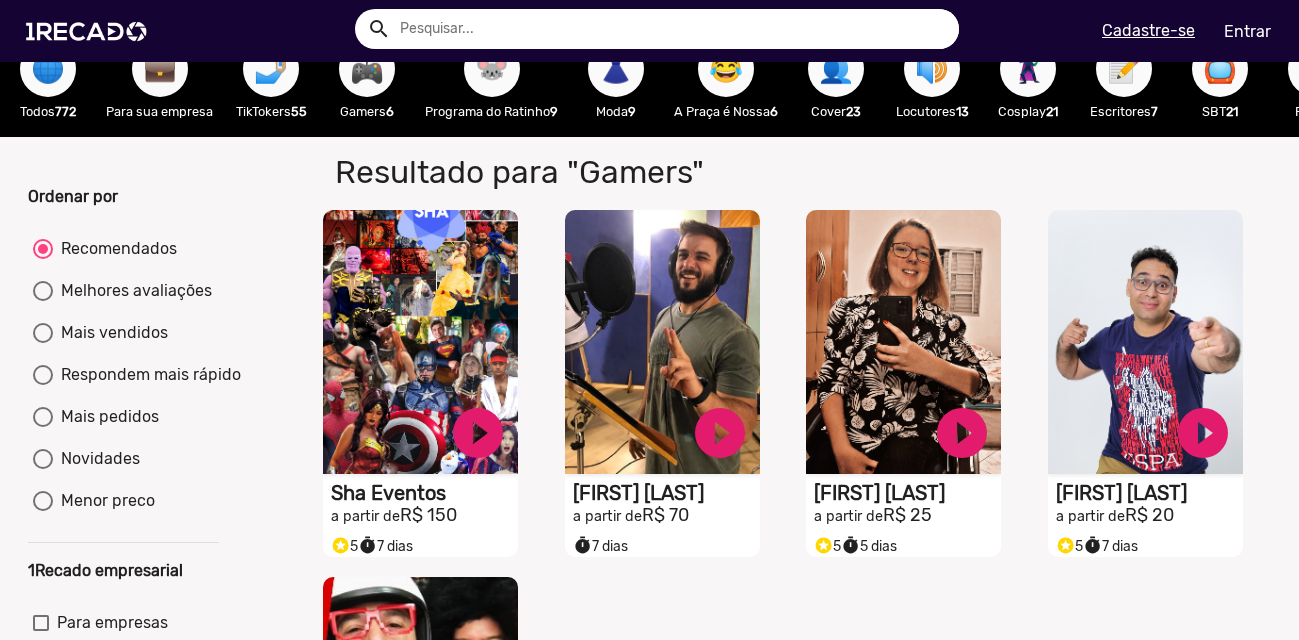 scroll, scrollTop: 0, scrollLeft: 0, axis: both 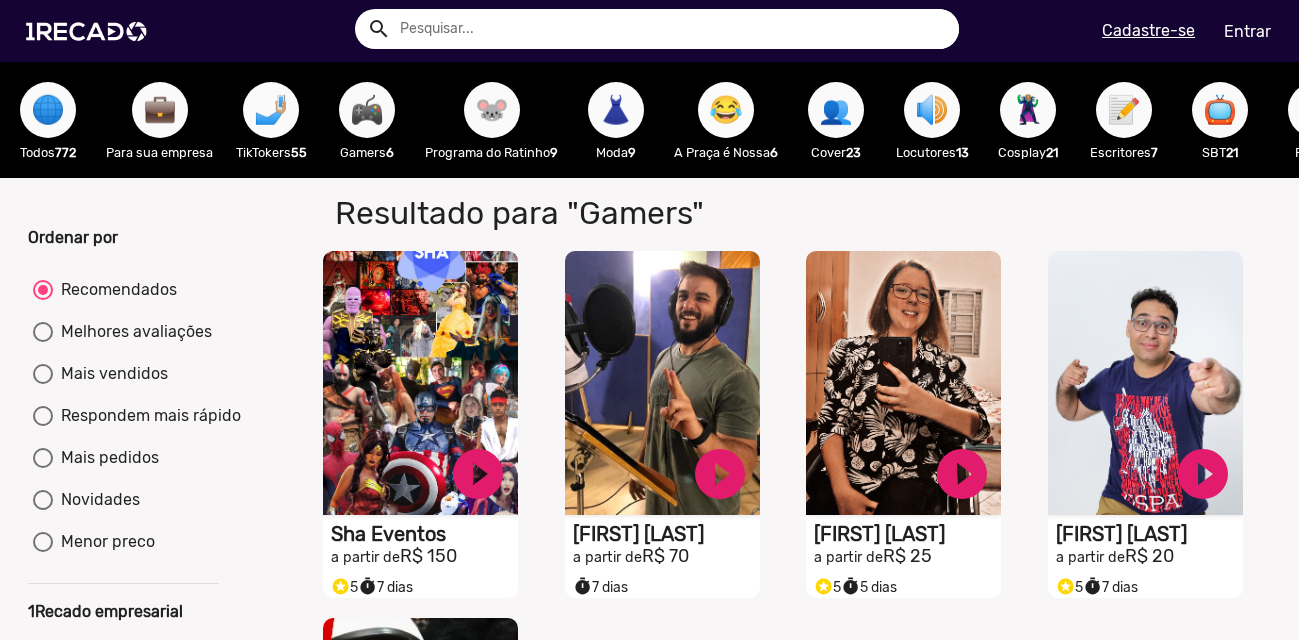 click on "😂" at bounding box center (726, 110) 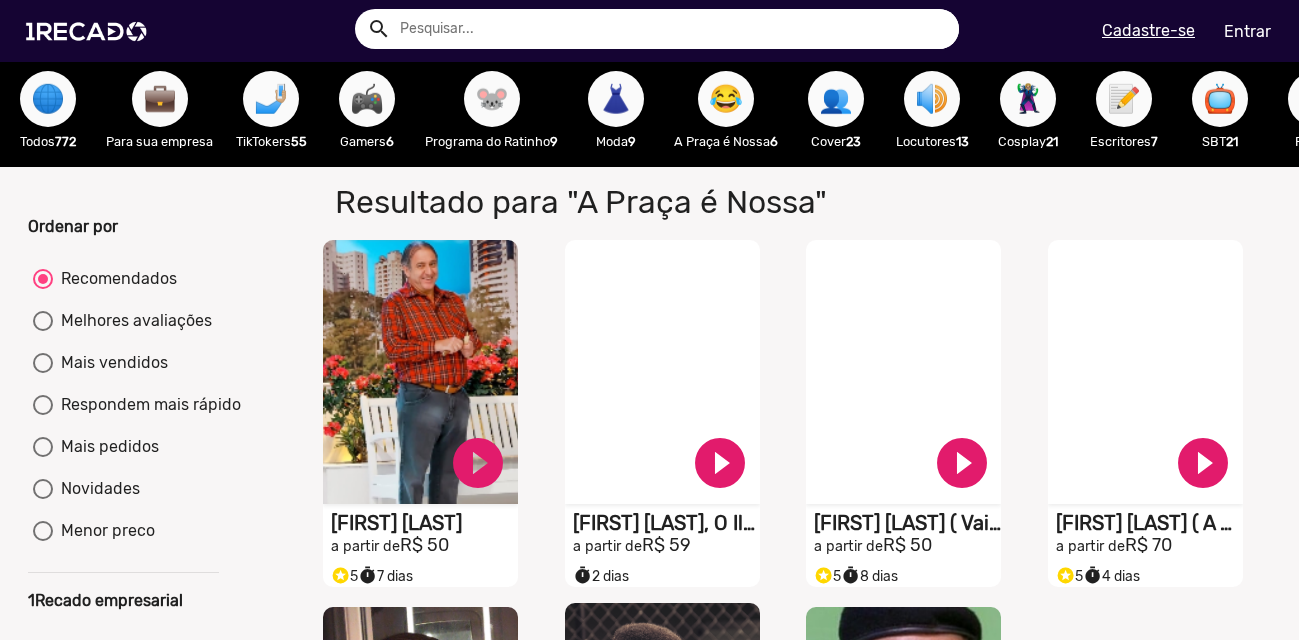 scroll, scrollTop: 0, scrollLeft: 0, axis: both 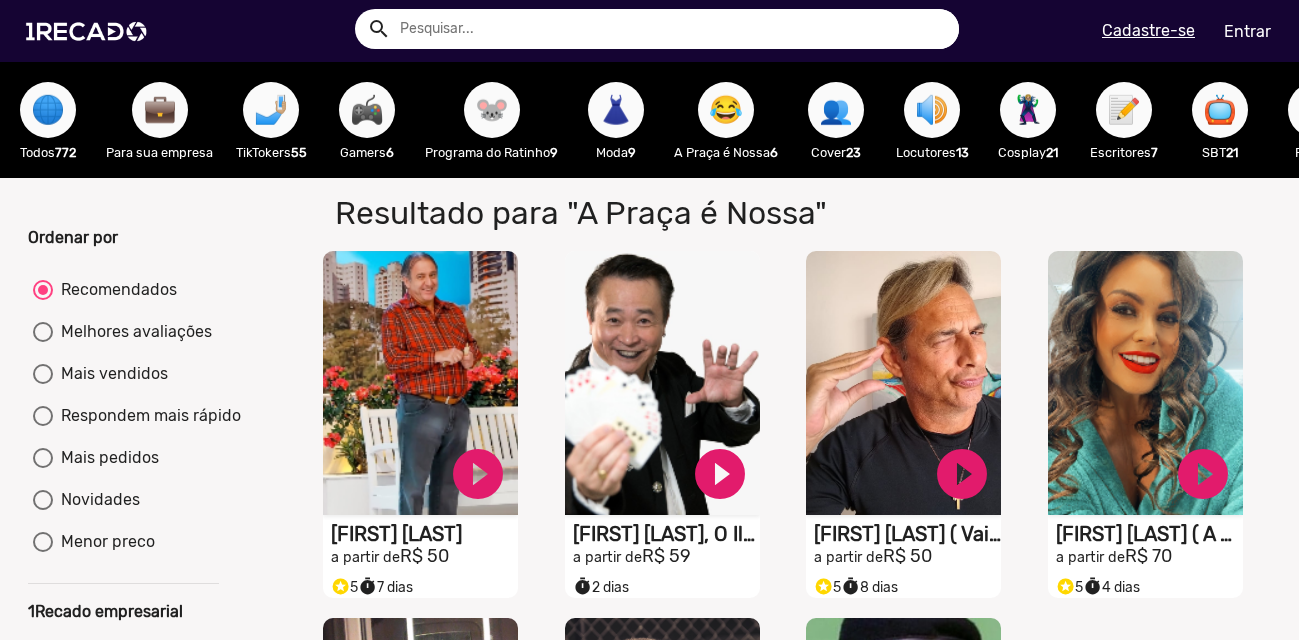 click on "🦹🏼‍♀️" at bounding box center [1028, 110] 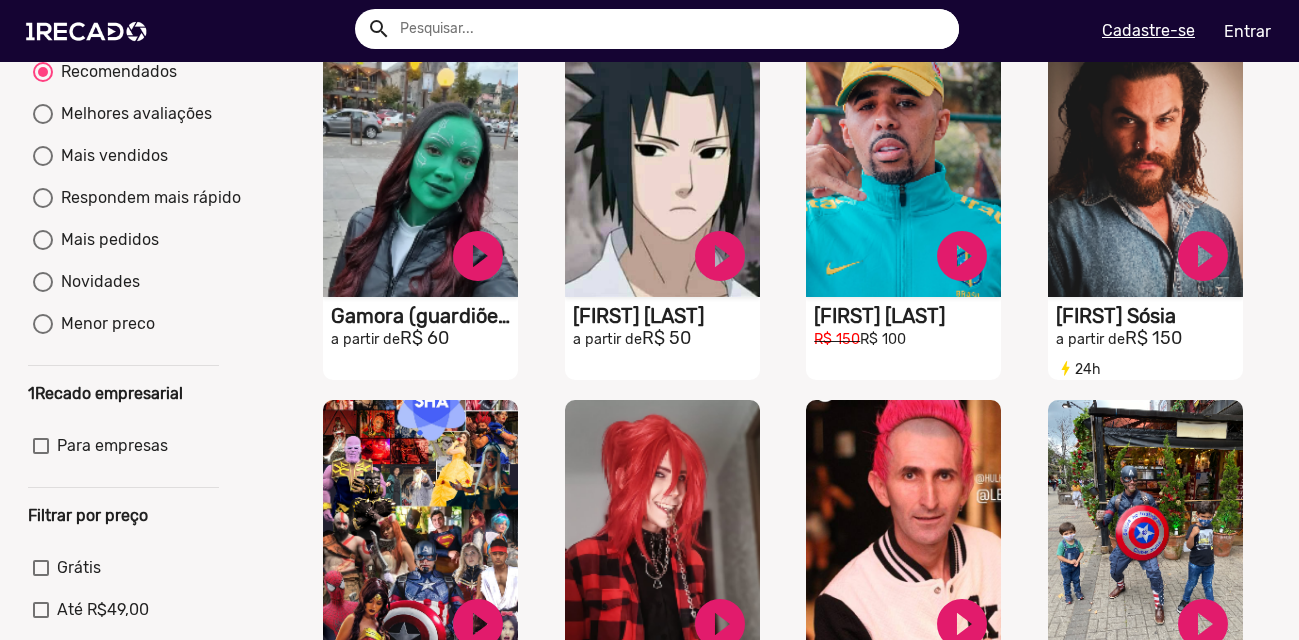 scroll, scrollTop: 0, scrollLeft: 0, axis: both 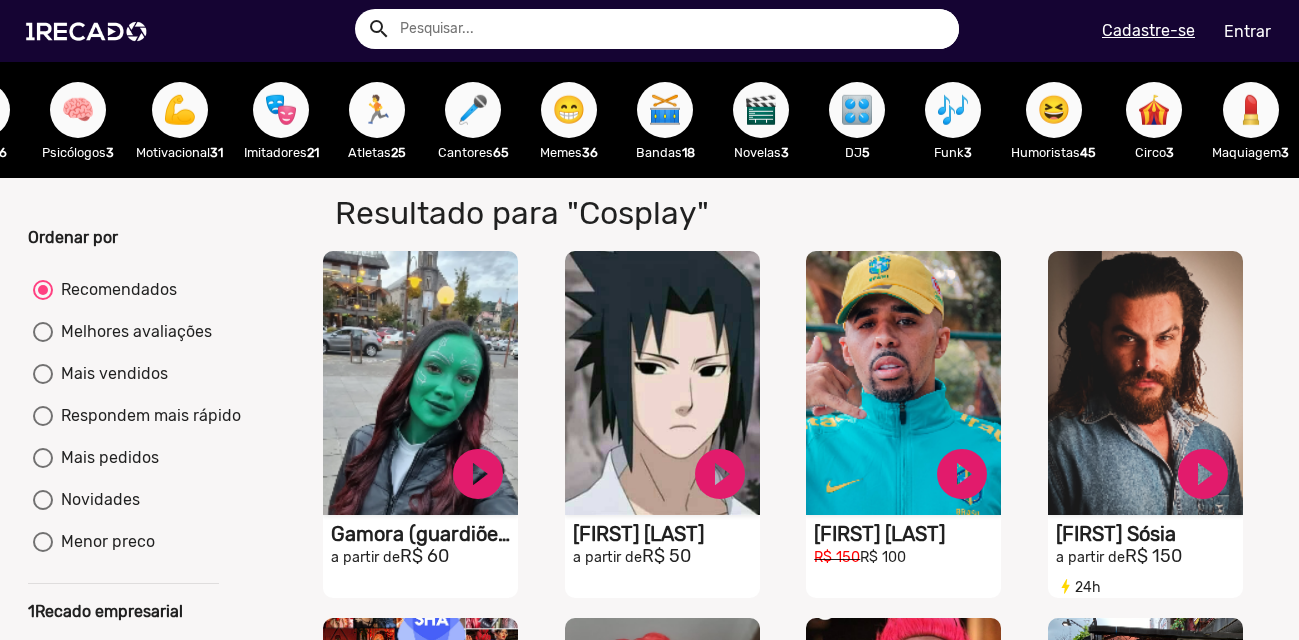 click on "🏃" at bounding box center [377, 110] 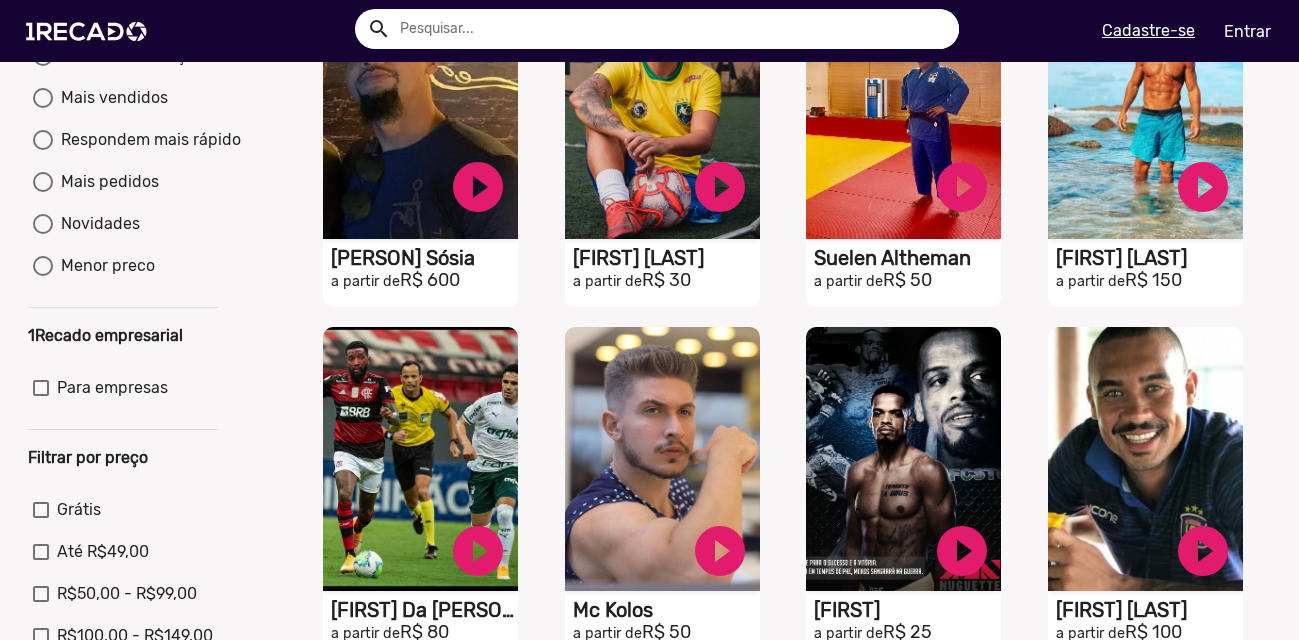 scroll, scrollTop: 0, scrollLeft: 0, axis: both 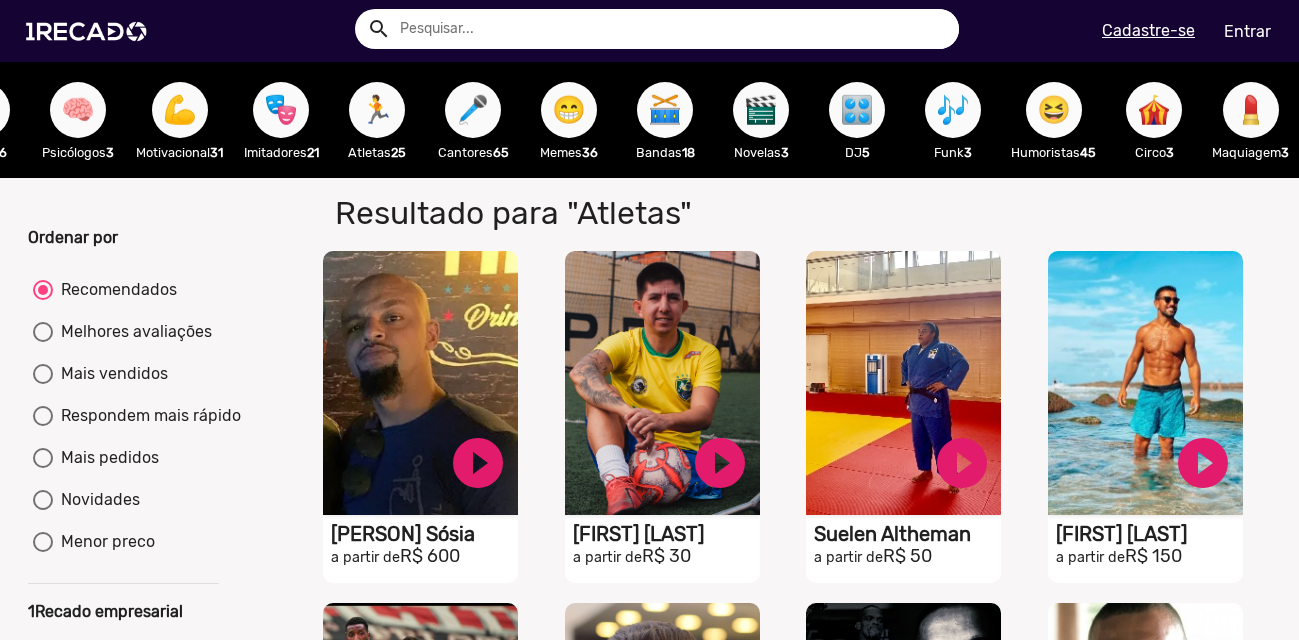 click on "😆" at bounding box center [1054, 110] 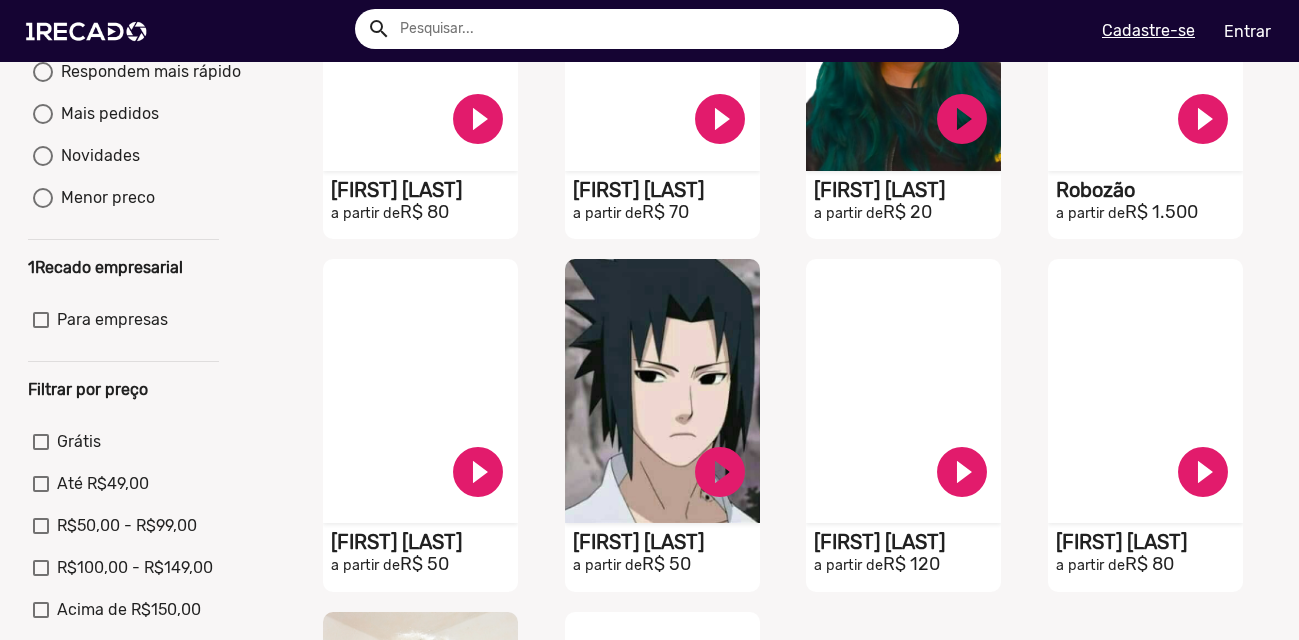 scroll, scrollTop: 0, scrollLeft: 0, axis: both 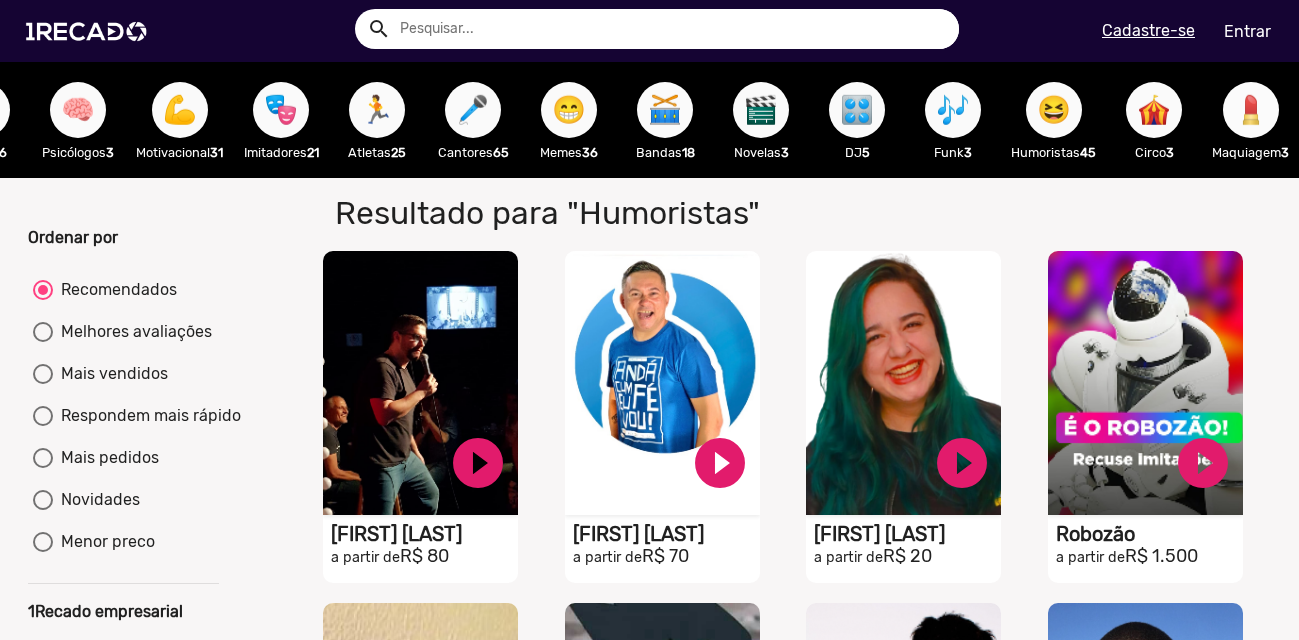 click on "💄" at bounding box center (1251, 110) 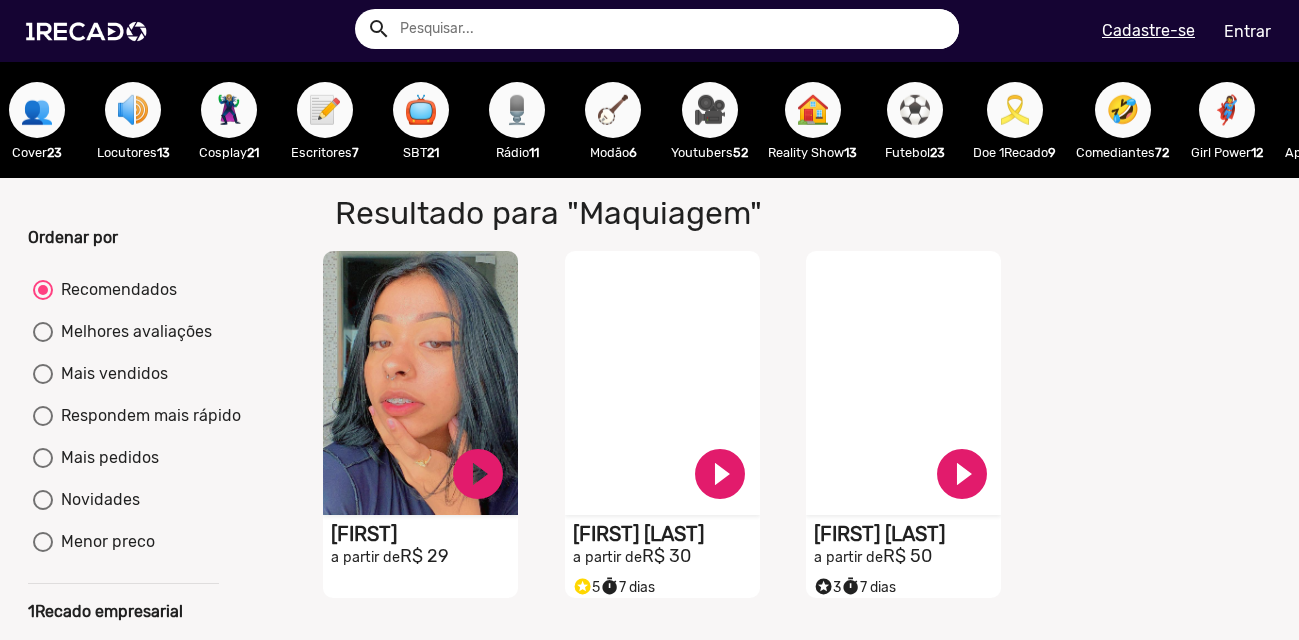 scroll, scrollTop: 0, scrollLeft: 0, axis: both 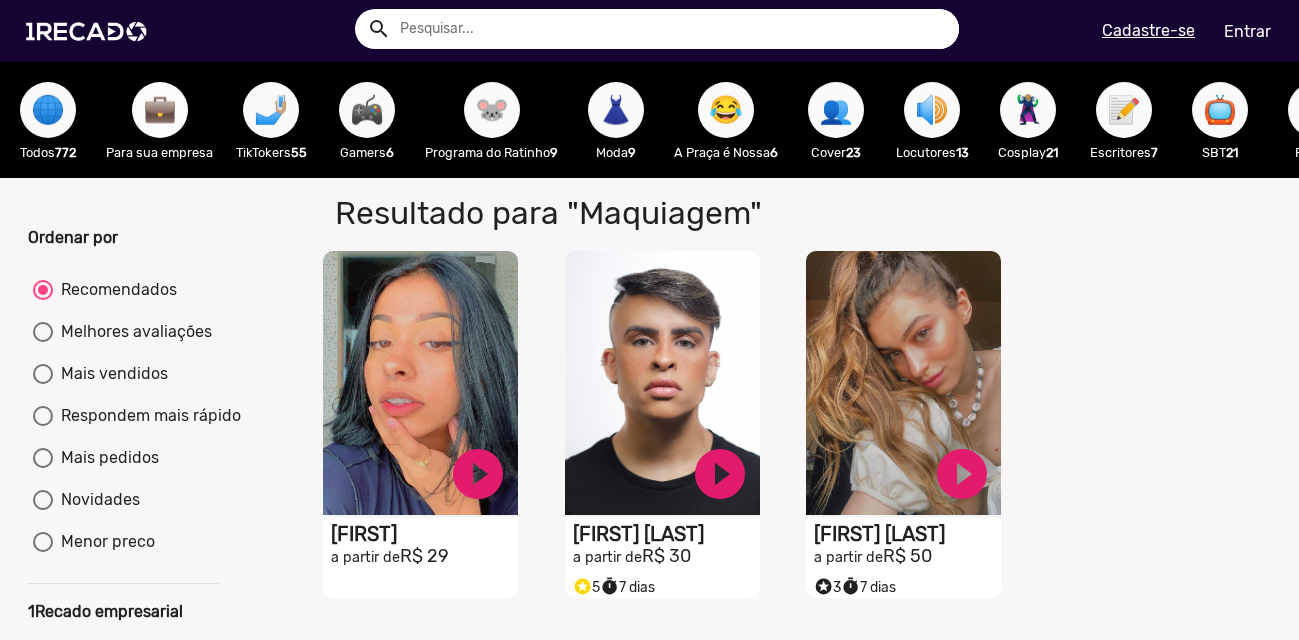 click on "💼" at bounding box center (160, 110) 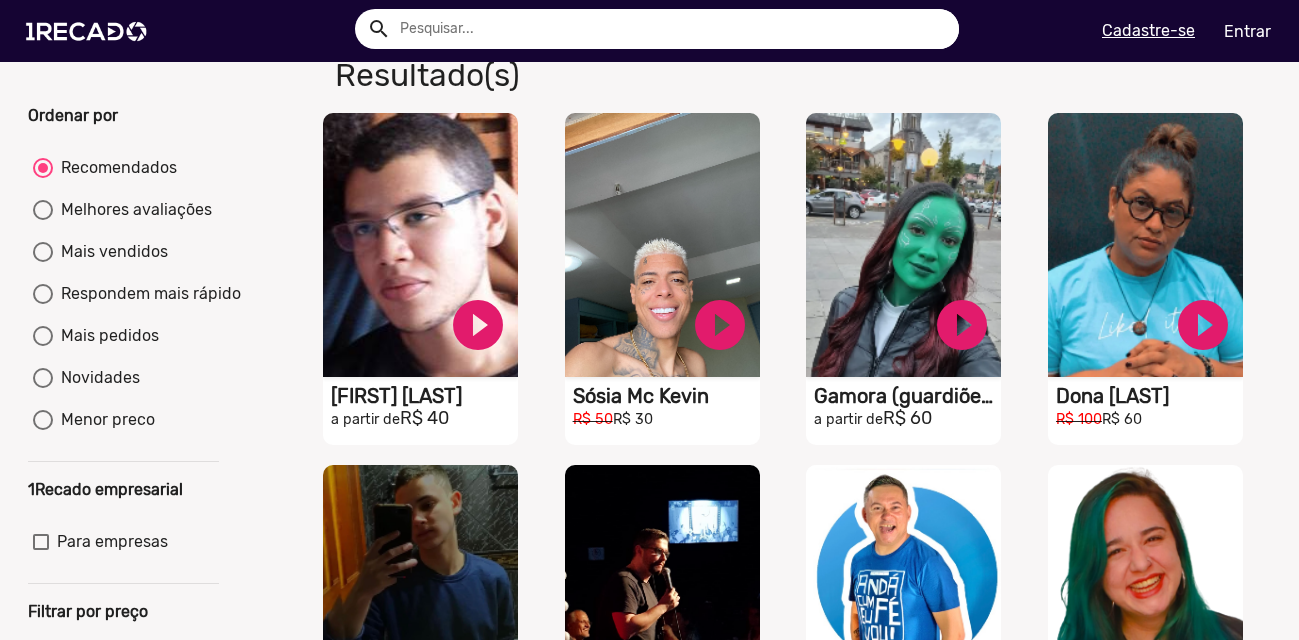scroll, scrollTop: 0, scrollLeft: 0, axis: both 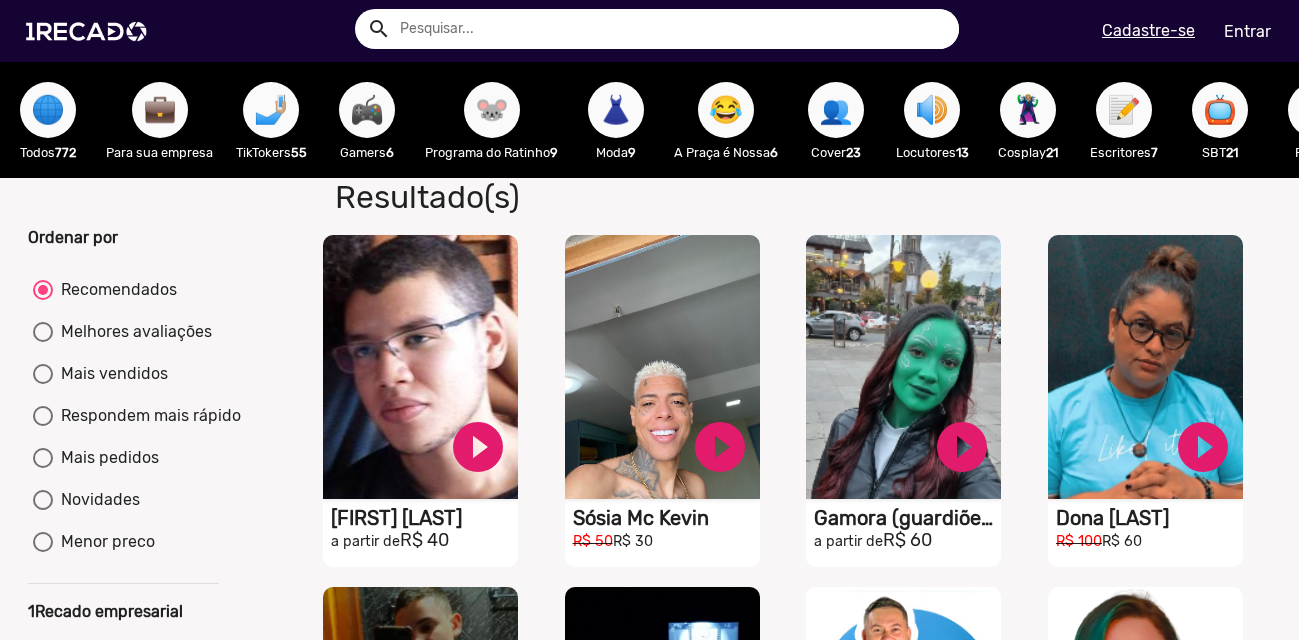 click on "🤳🏼" at bounding box center [271, 110] 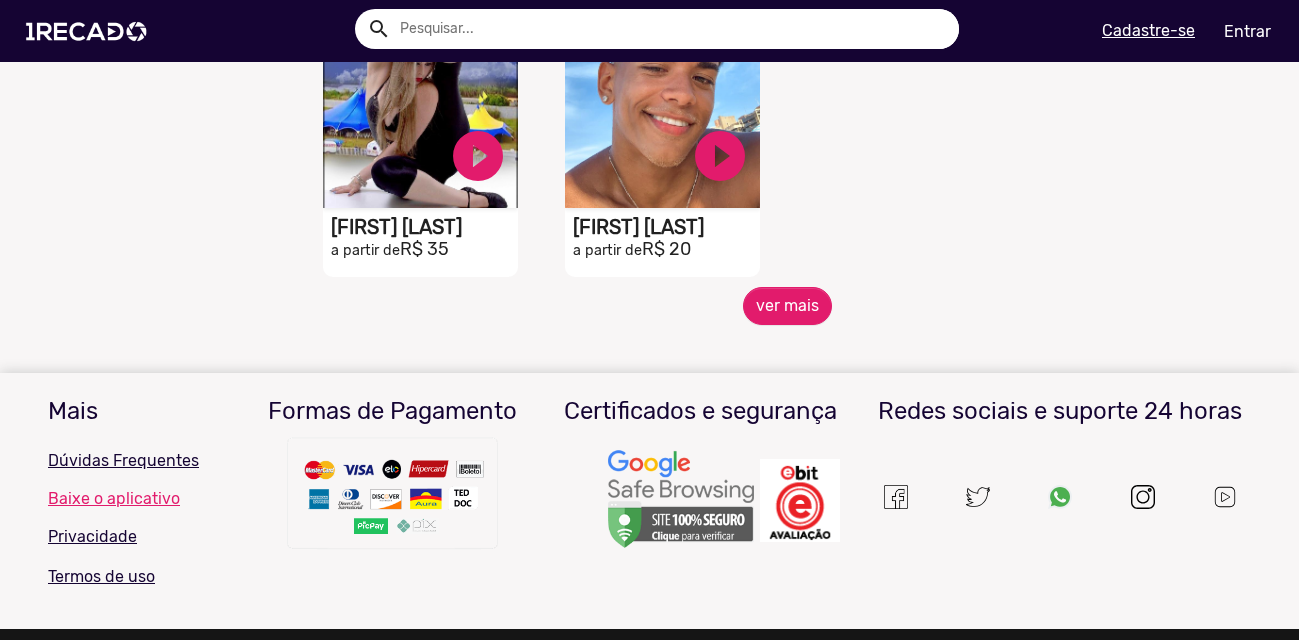 scroll, scrollTop: 1034, scrollLeft: 0, axis: vertical 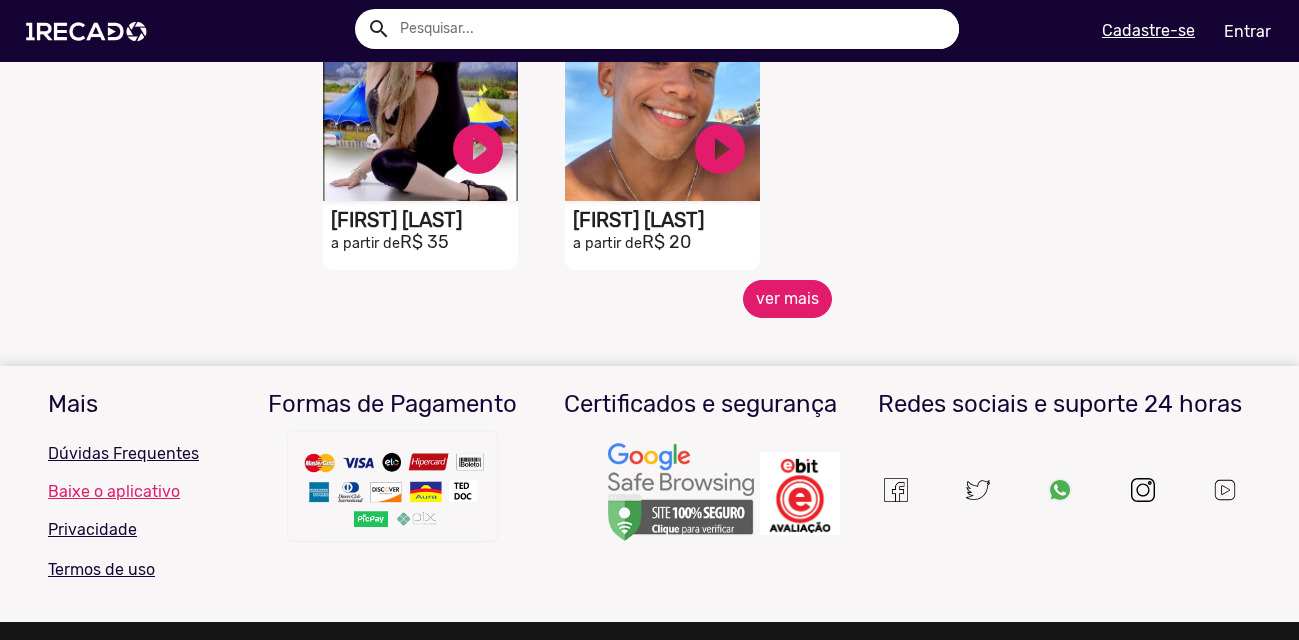 click on "ver mais" 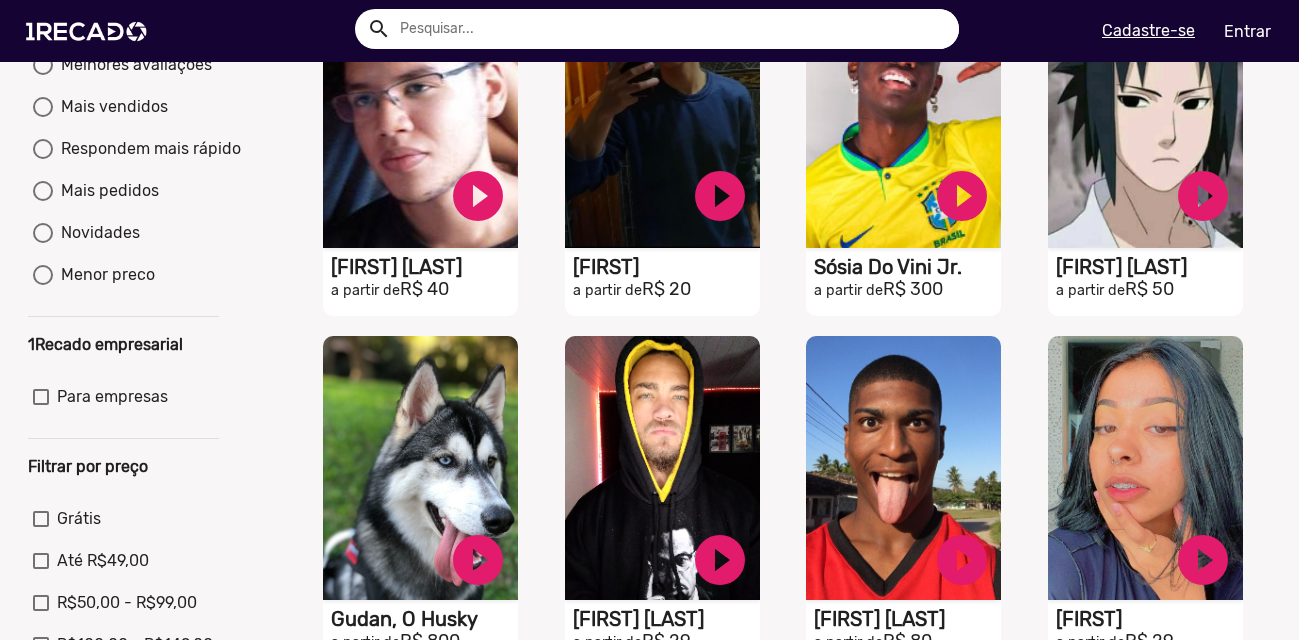 scroll, scrollTop: 0, scrollLeft: 0, axis: both 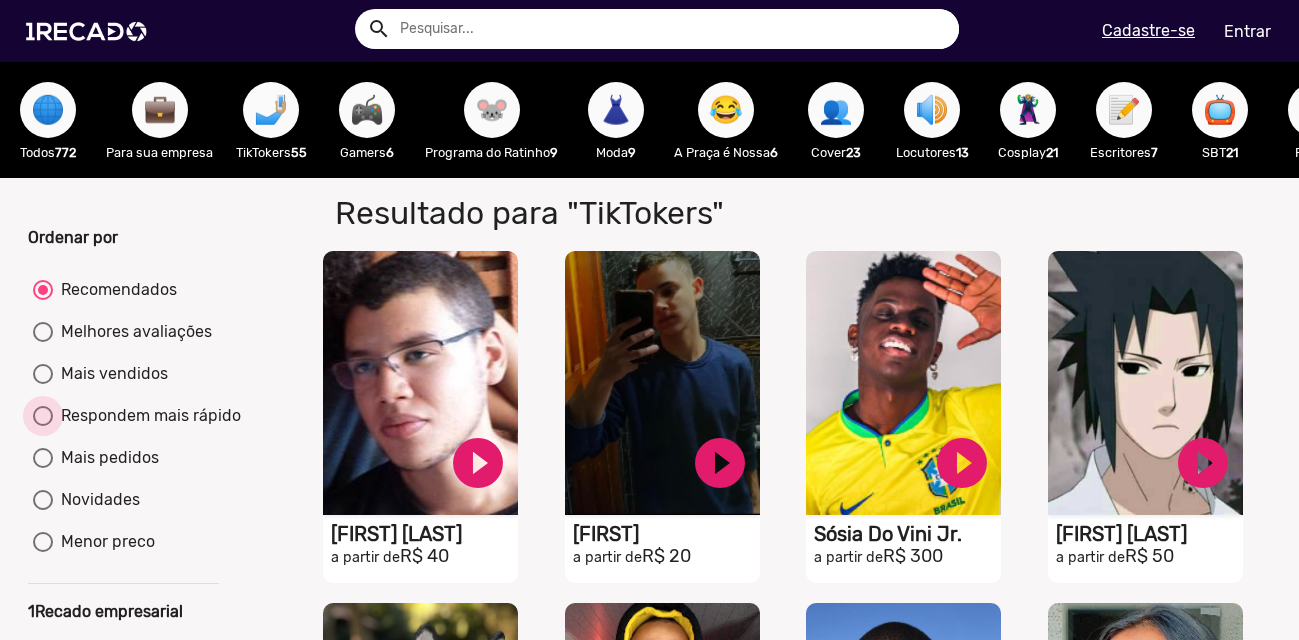 click on "Respondem mais rápido" at bounding box center (147, 416) 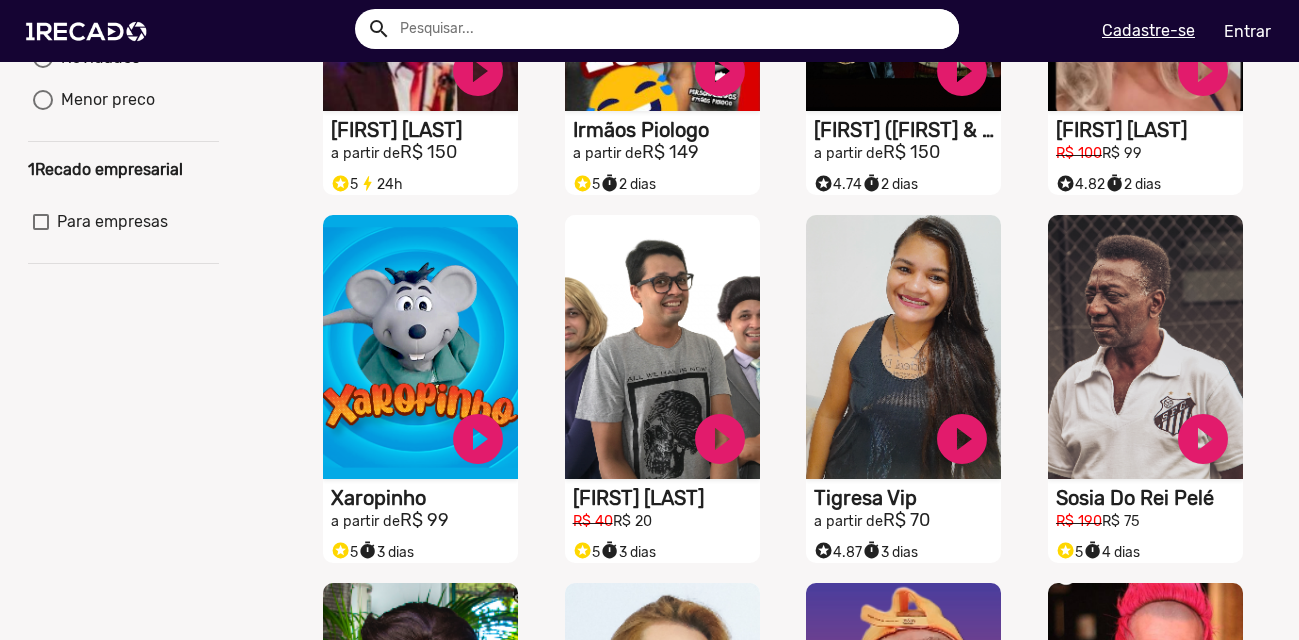 scroll, scrollTop: 434, scrollLeft: 0, axis: vertical 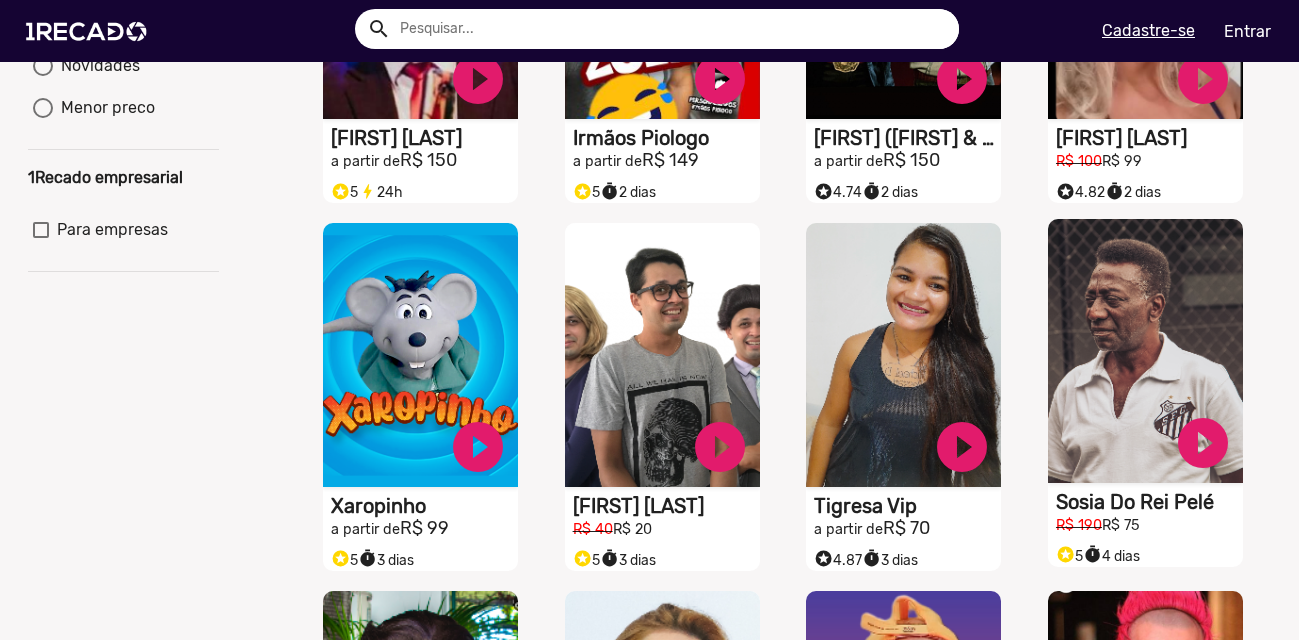 click on "S1RECADO vídeos dedicados para fãs e empresas" at bounding box center (420, -13) 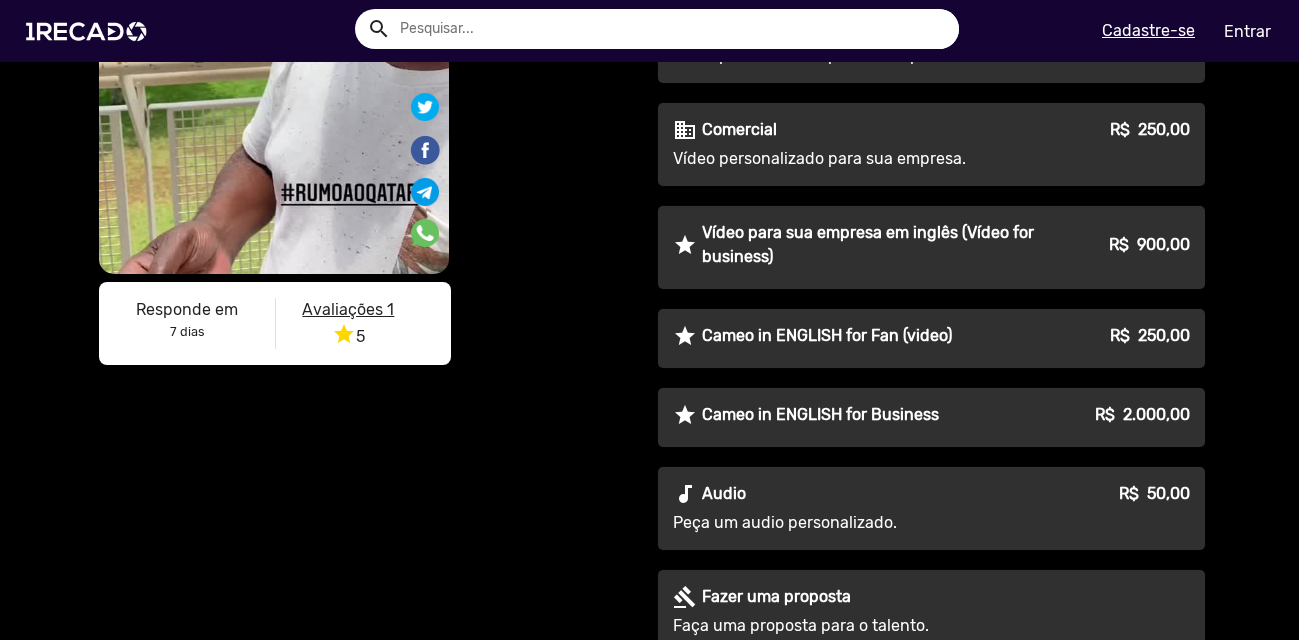 scroll, scrollTop: 0, scrollLeft: 0, axis: both 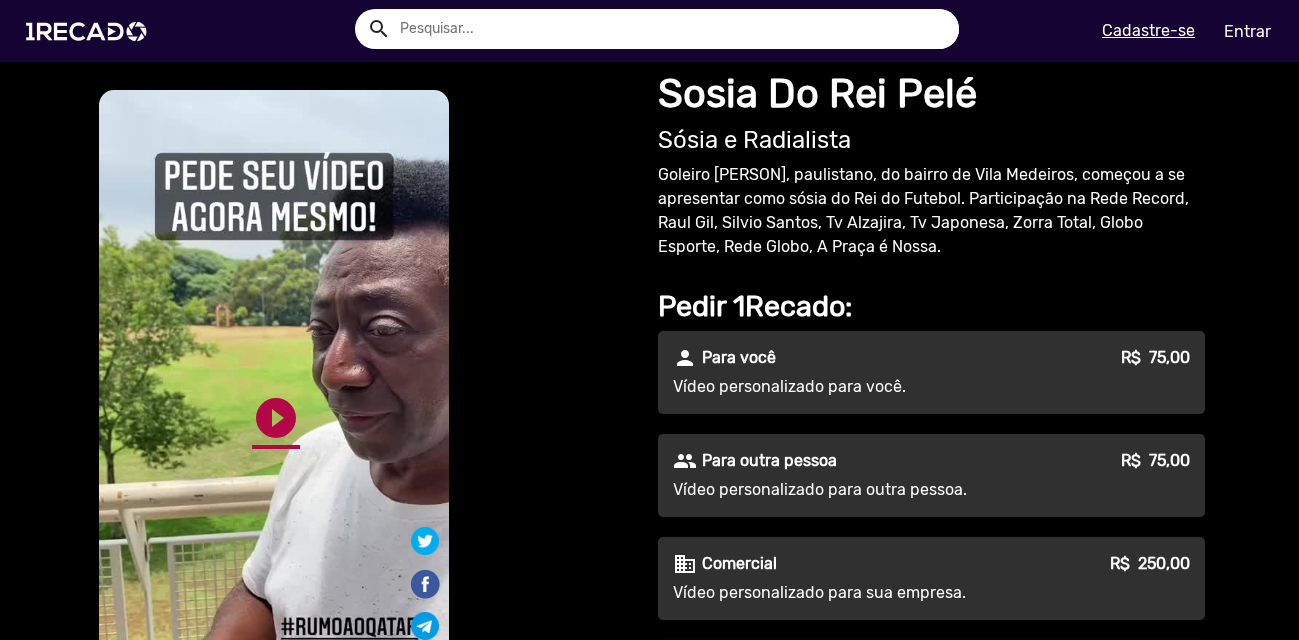 click on "play_circle_filled" 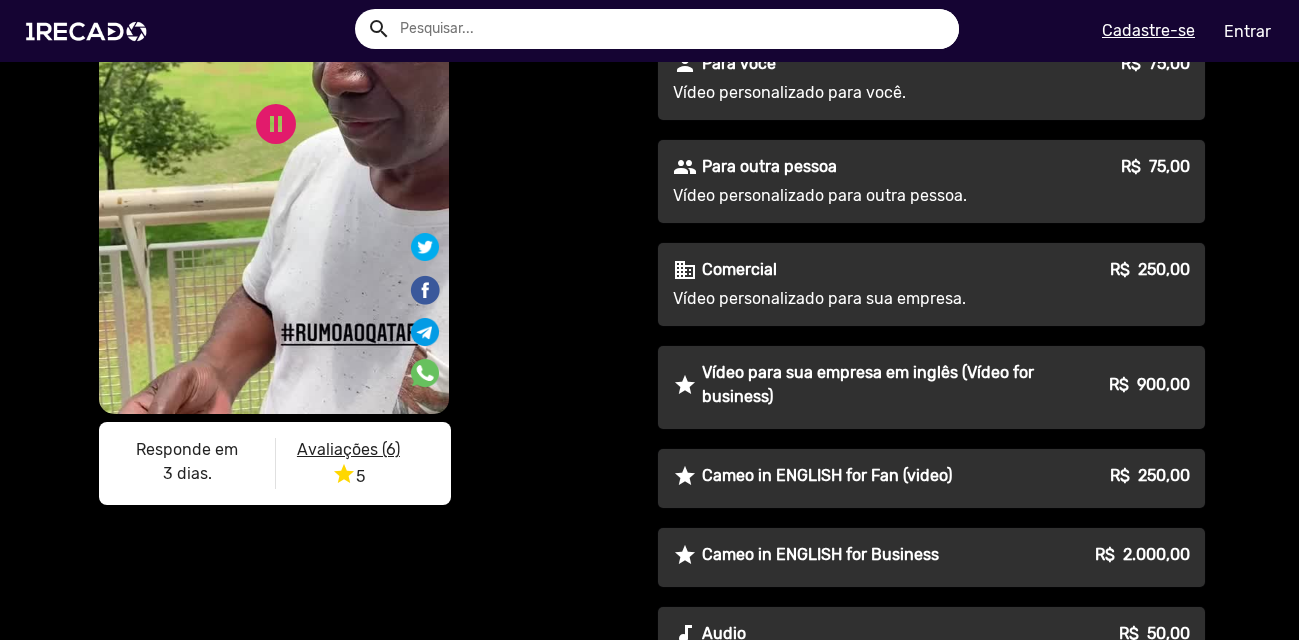 scroll, scrollTop: 0, scrollLeft: 0, axis: both 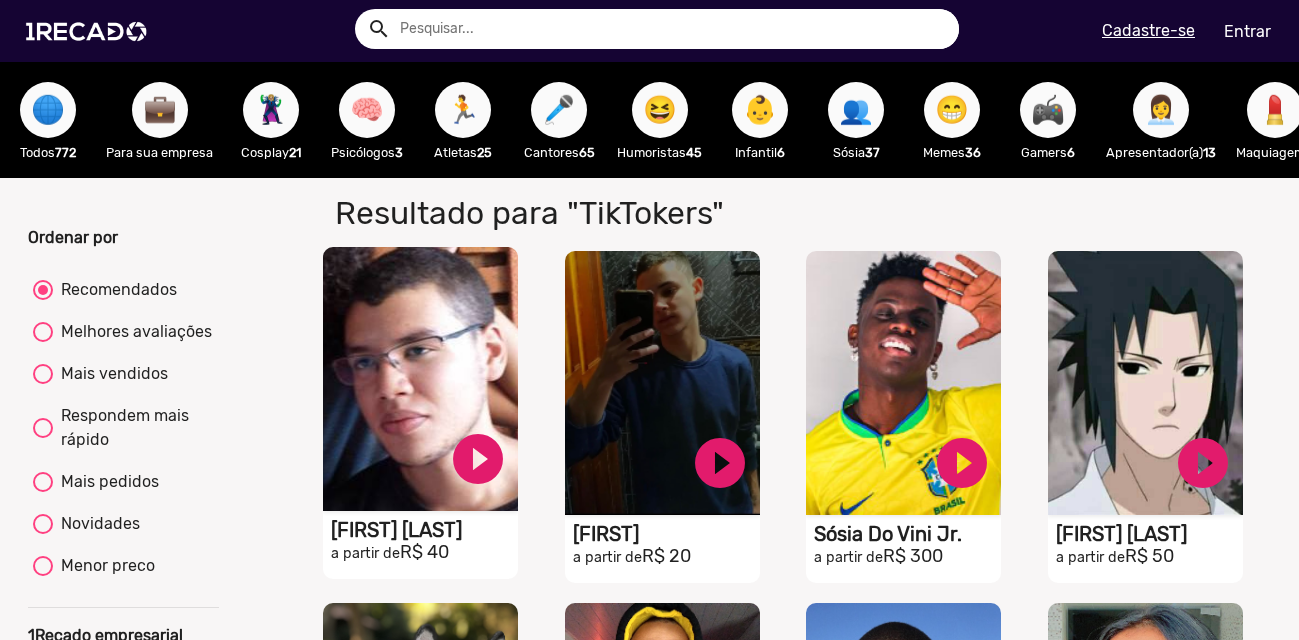 click on "S1RECADO vídeos dedicados para fãs e empresas" at bounding box center (420, 379) 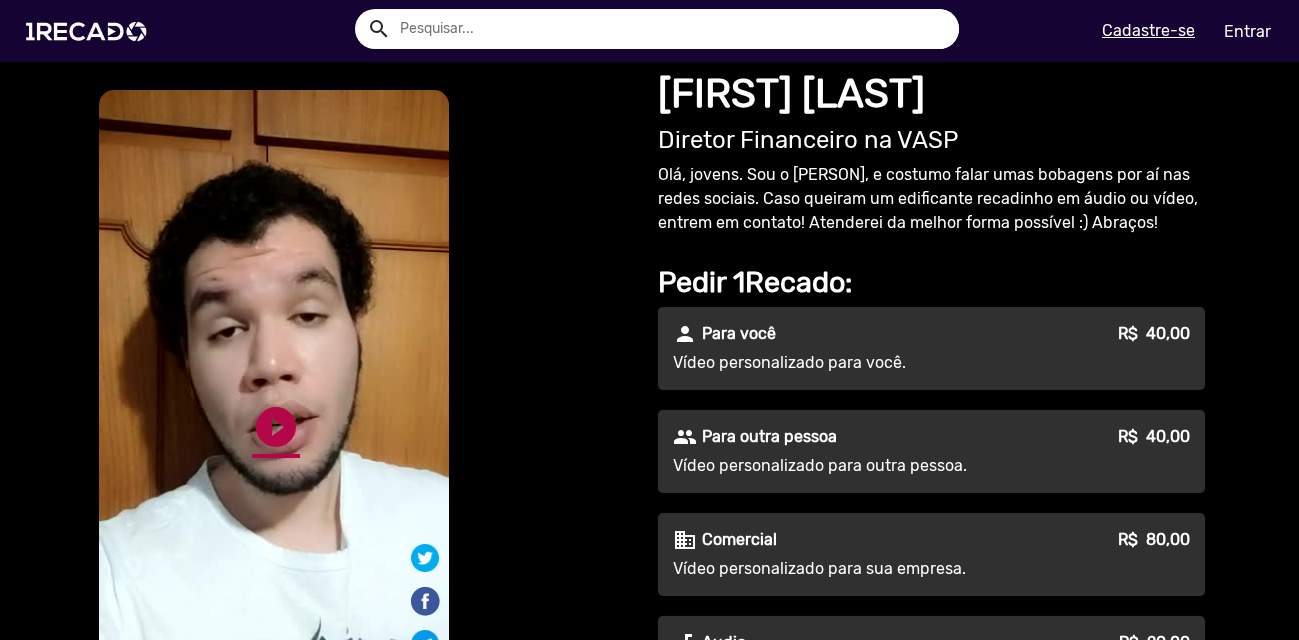 click on "play_circle_filled" 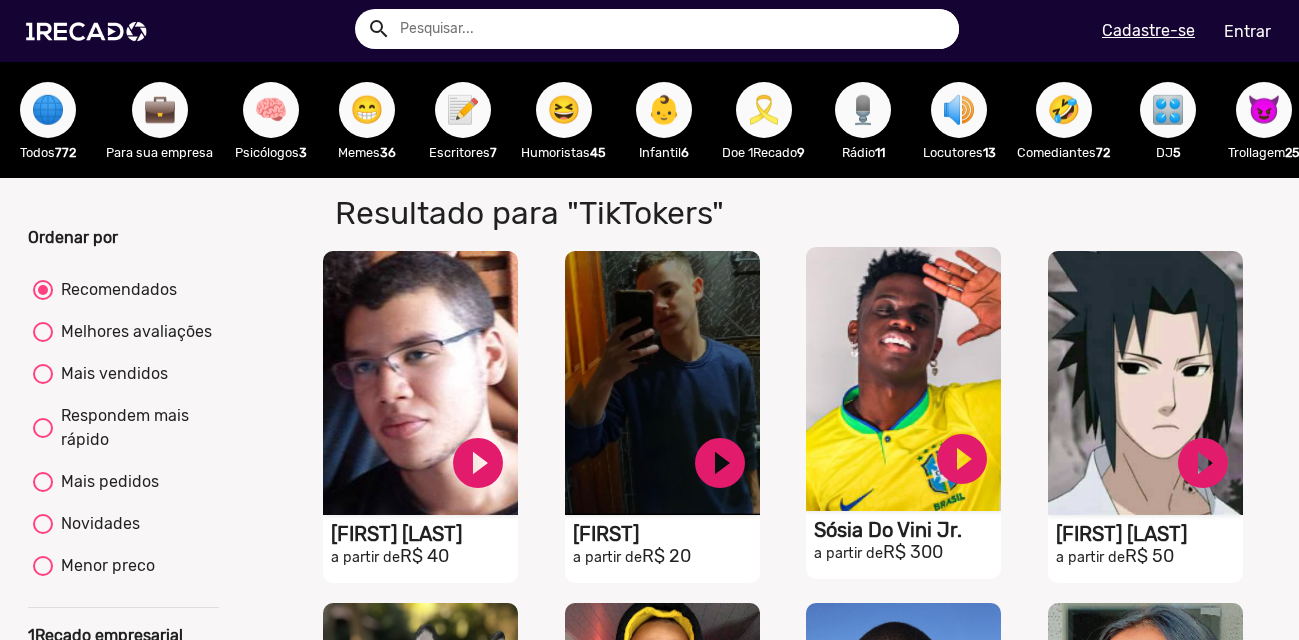scroll, scrollTop: 6, scrollLeft: 0, axis: vertical 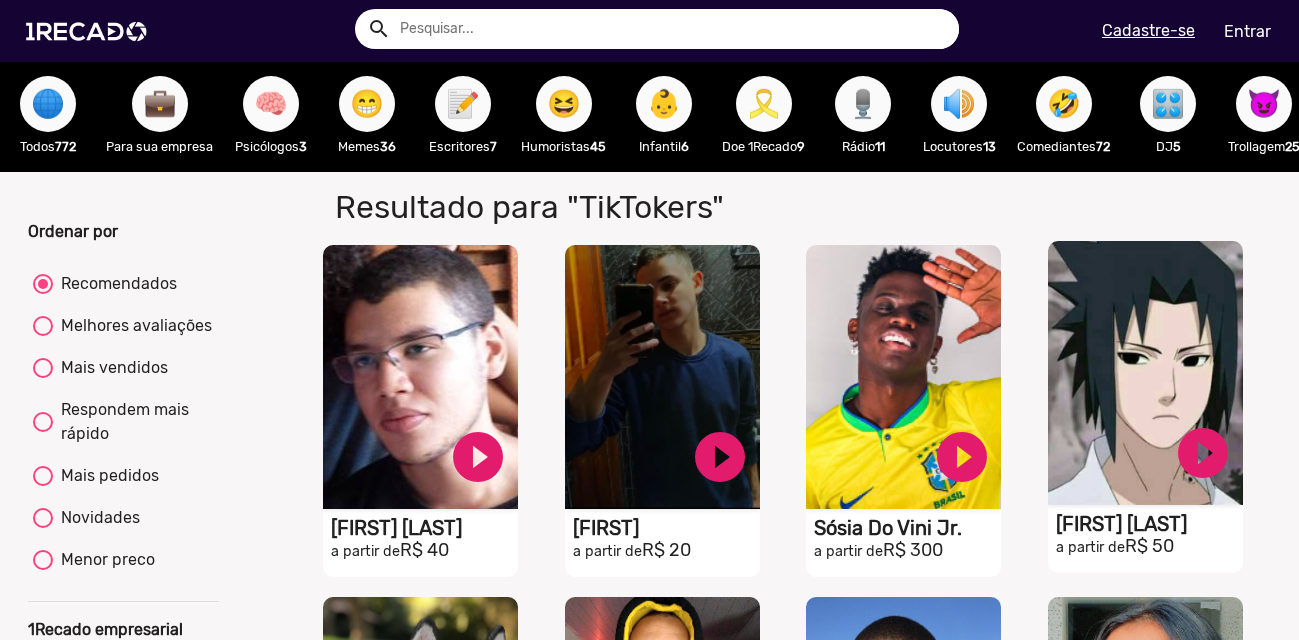 click on "S1RECADO vídeos dedicados para fãs e empresas" at bounding box center (420, 377) 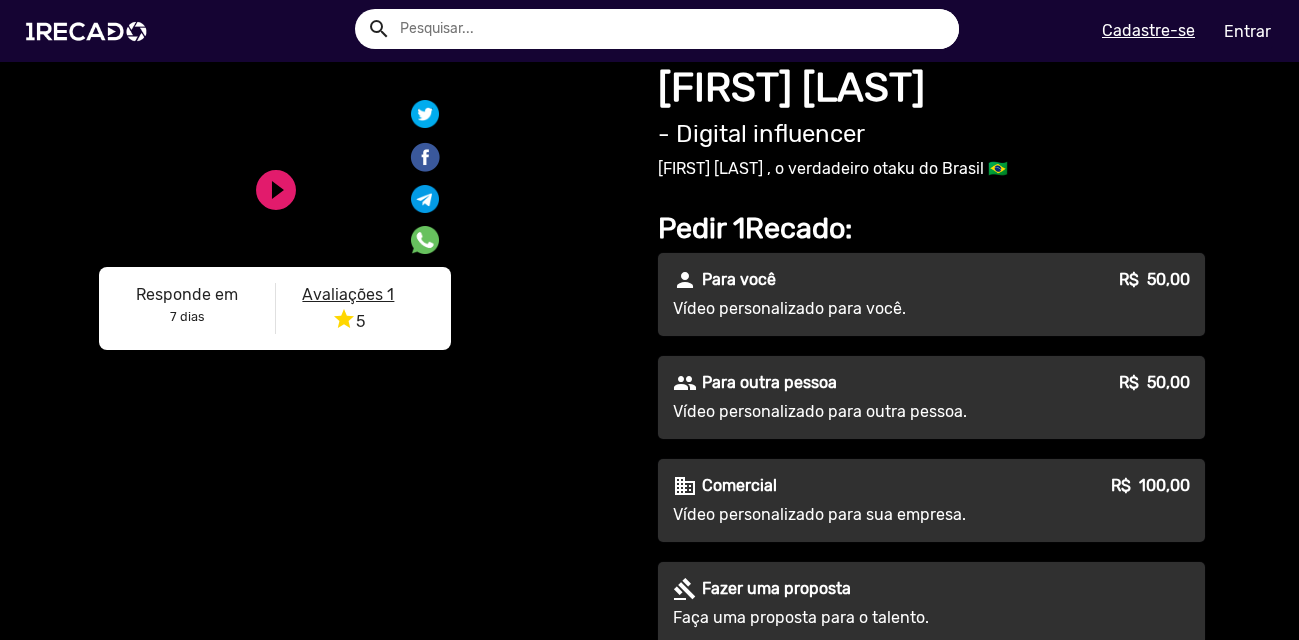 scroll, scrollTop: 0, scrollLeft: 0, axis: both 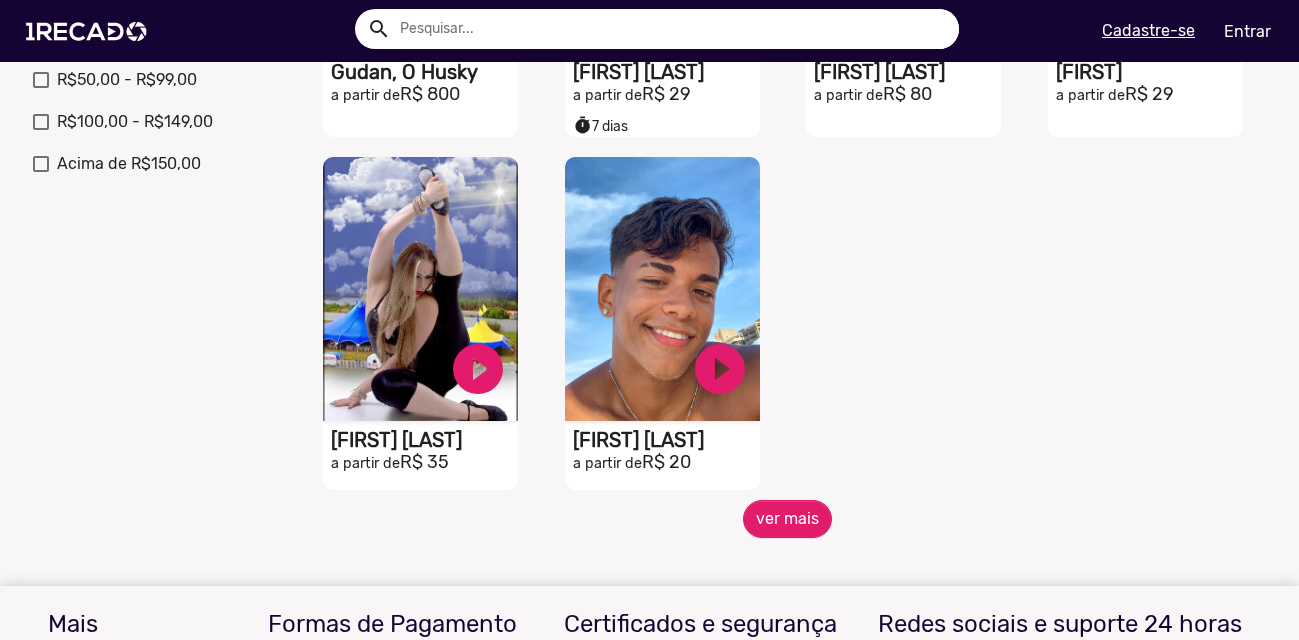 click on "1Recado vídeos dedicados para fãs e empresas   play_circle_filled  [FIRST] [LAST] a partir de  R$ 20" 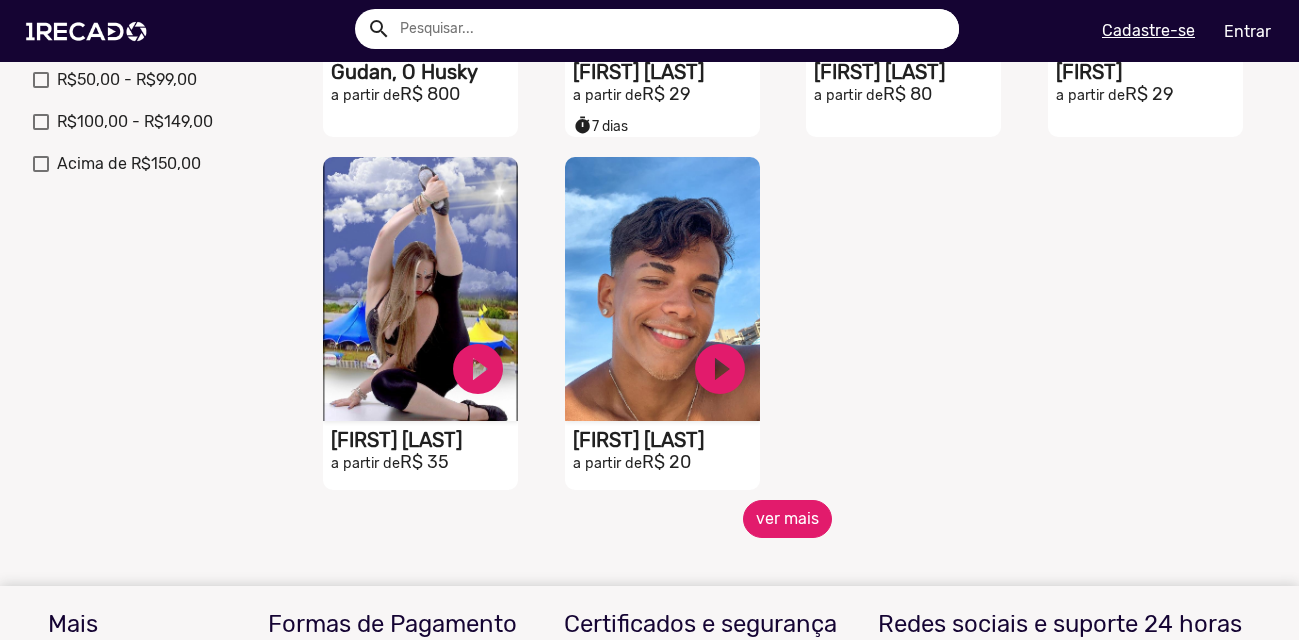 click on "ver mais" 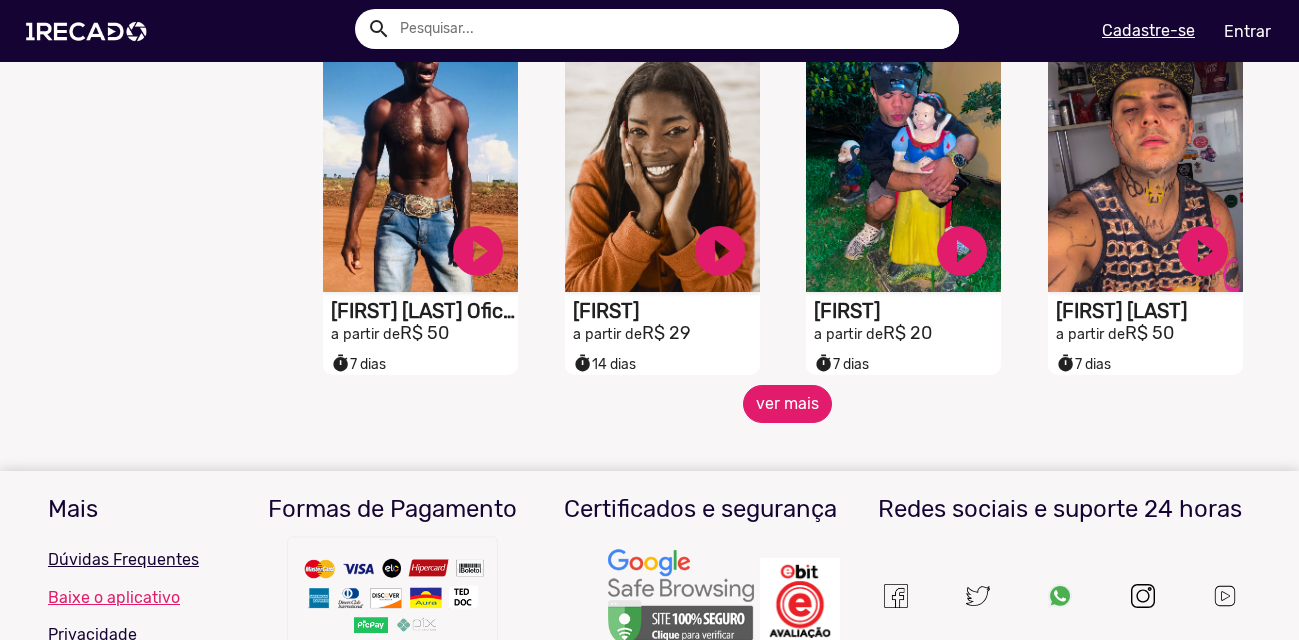 scroll, scrollTop: 1705, scrollLeft: 0, axis: vertical 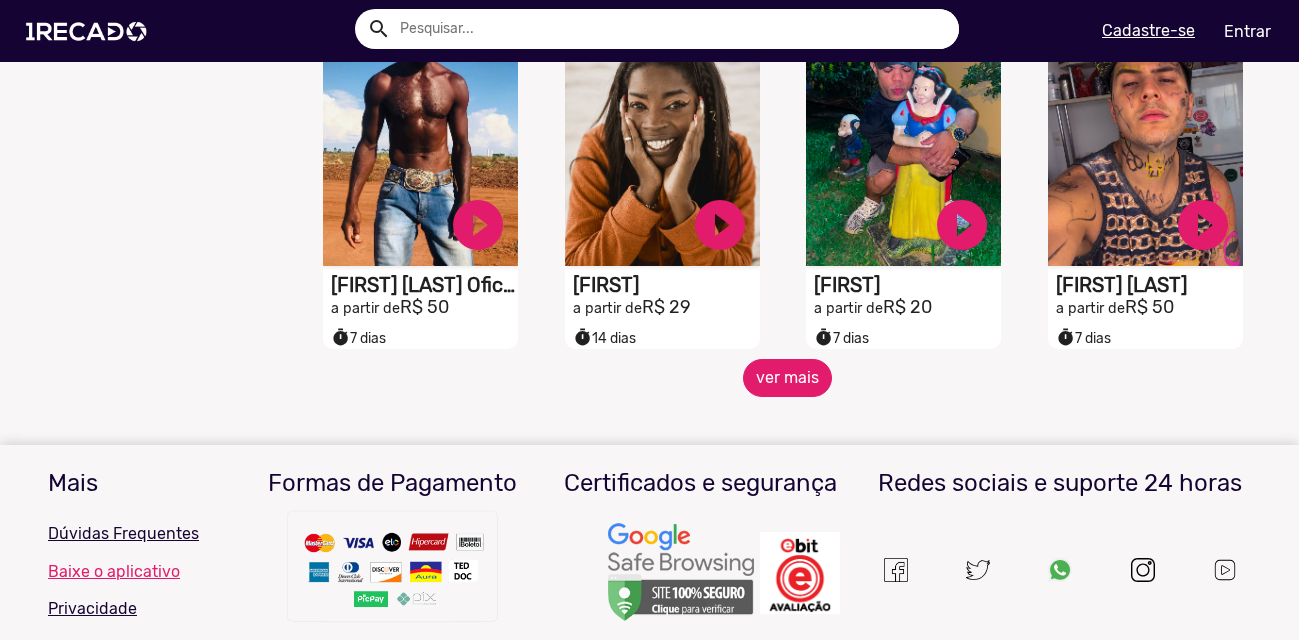 click on "ver mais" 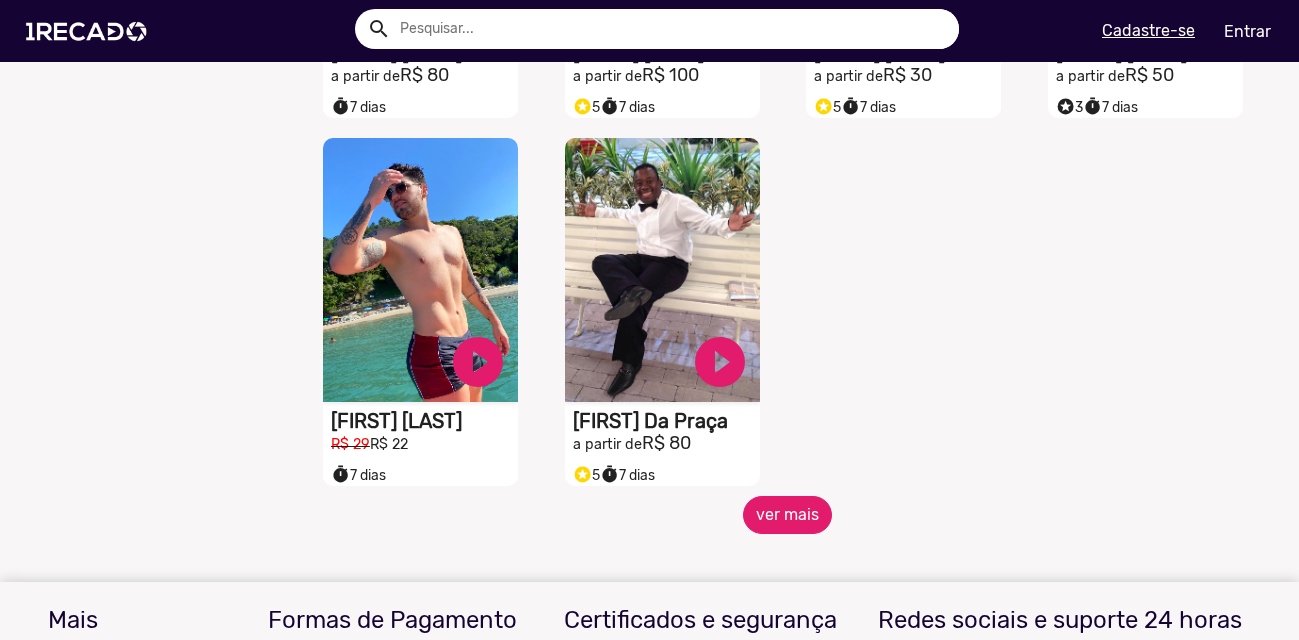 scroll, scrollTop: 2683, scrollLeft: 0, axis: vertical 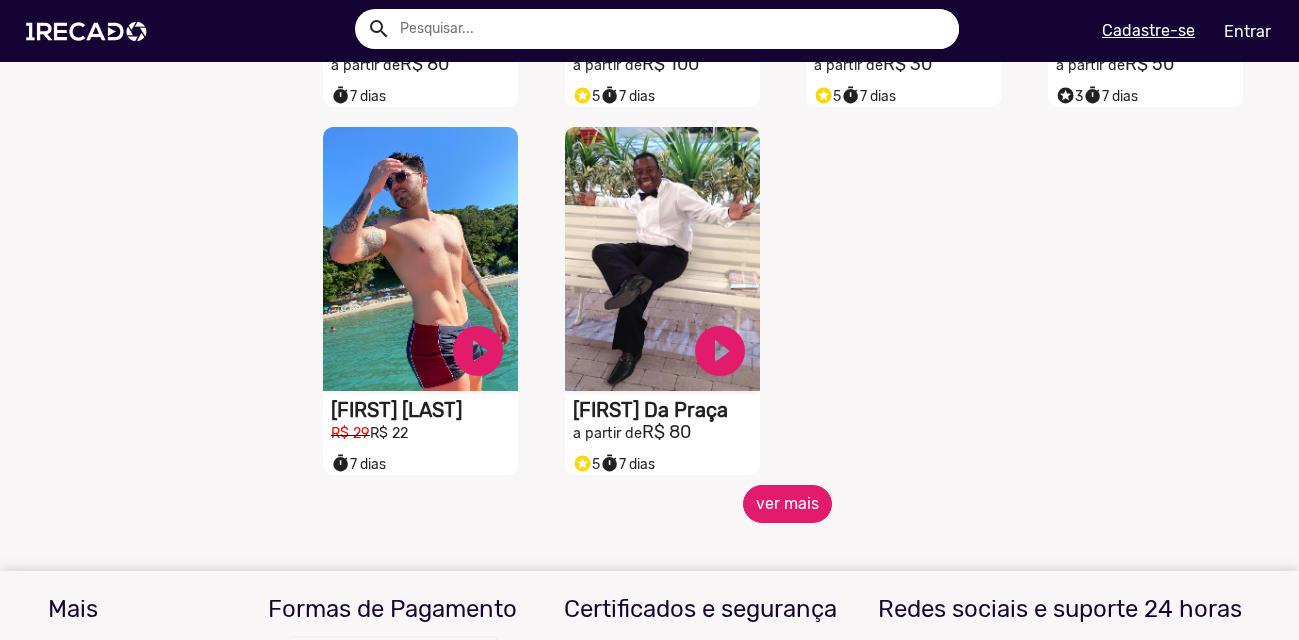 click on "ver mais" 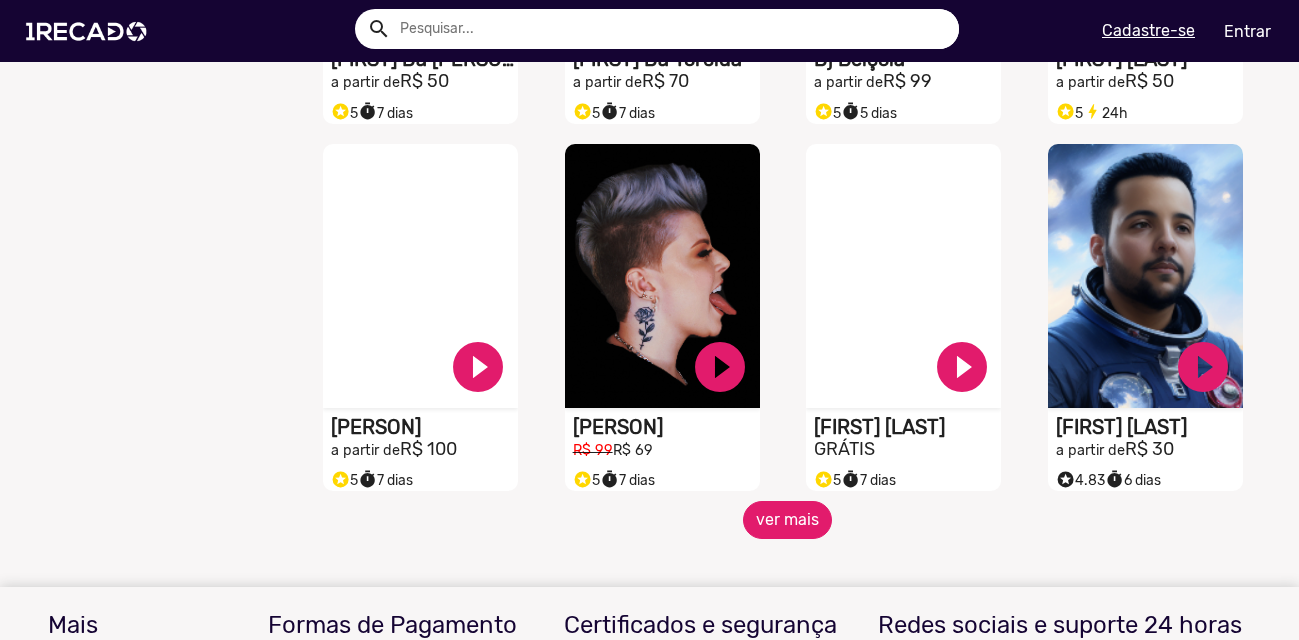 scroll, scrollTop: 3413, scrollLeft: 0, axis: vertical 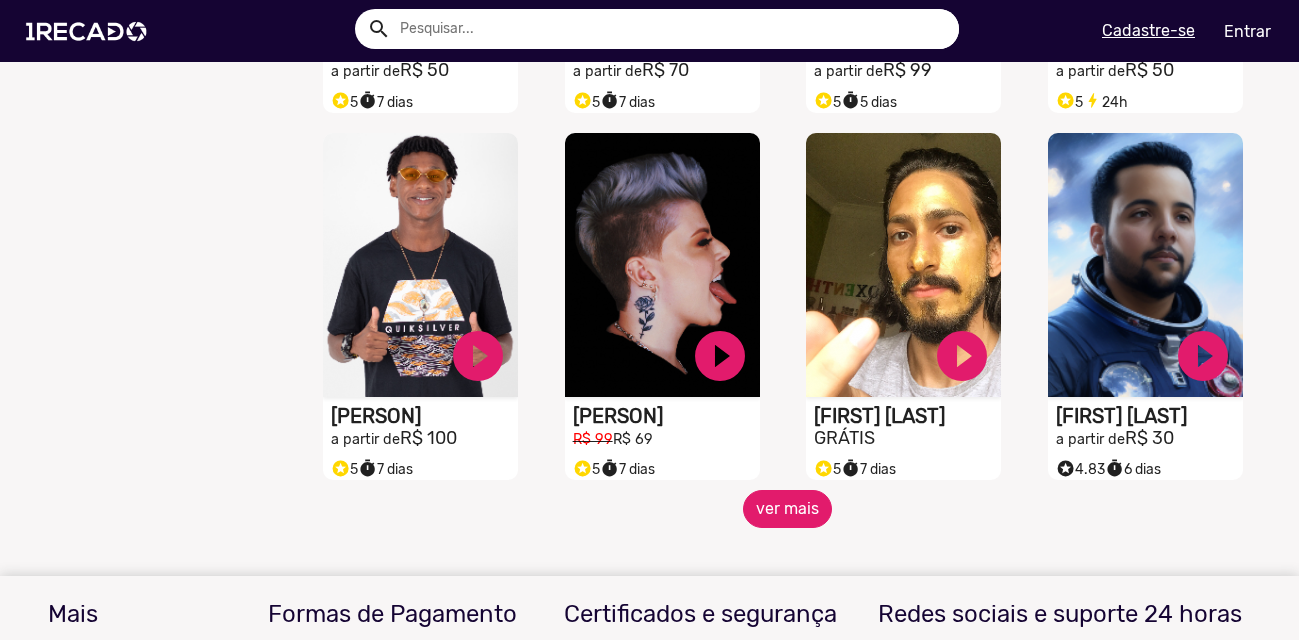 click on "ver mais" 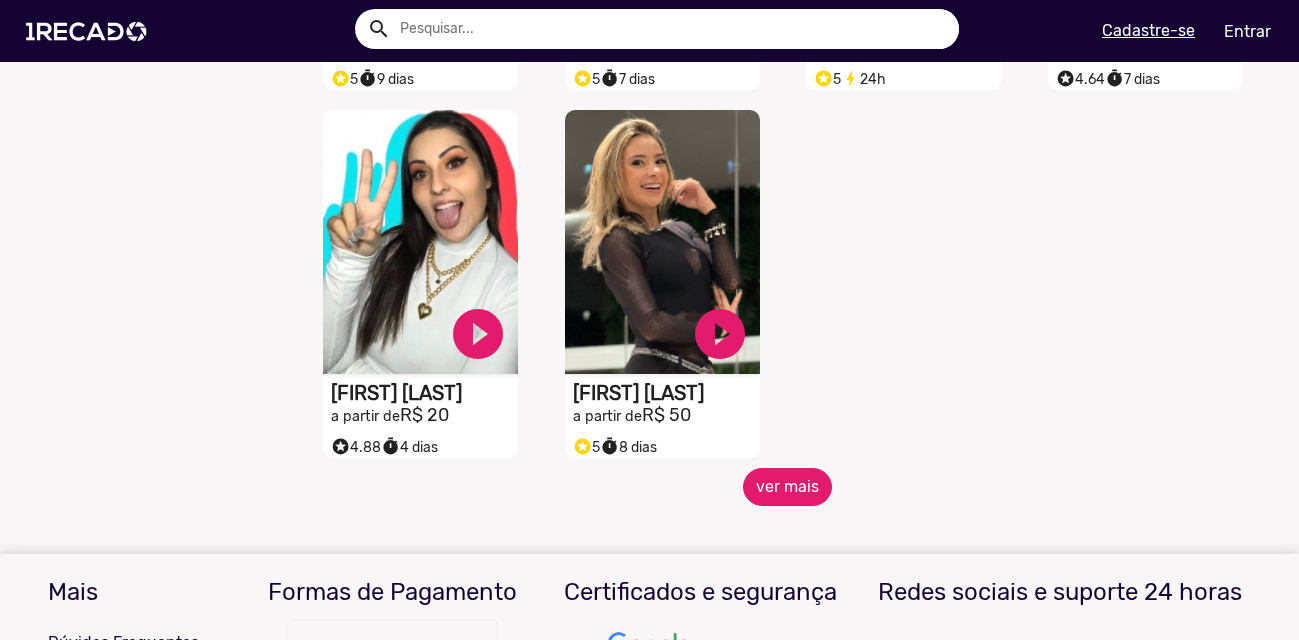 scroll, scrollTop: 4560, scrollLeft: 0, axis: vertical 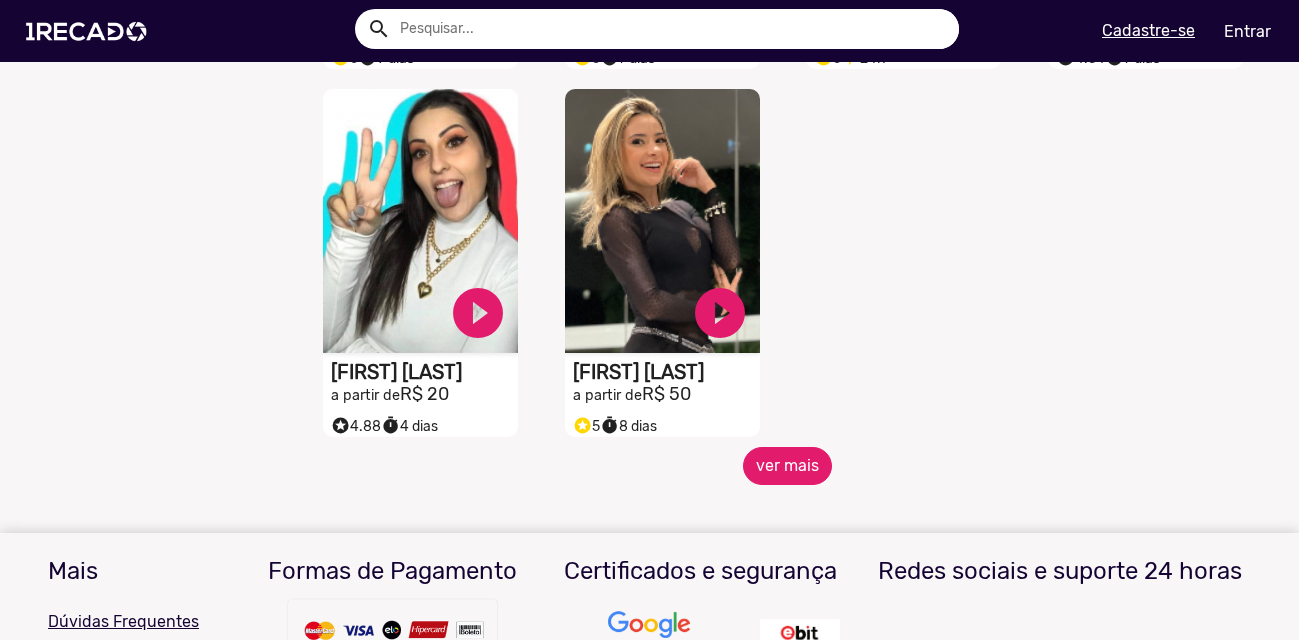 click on "ver mais" 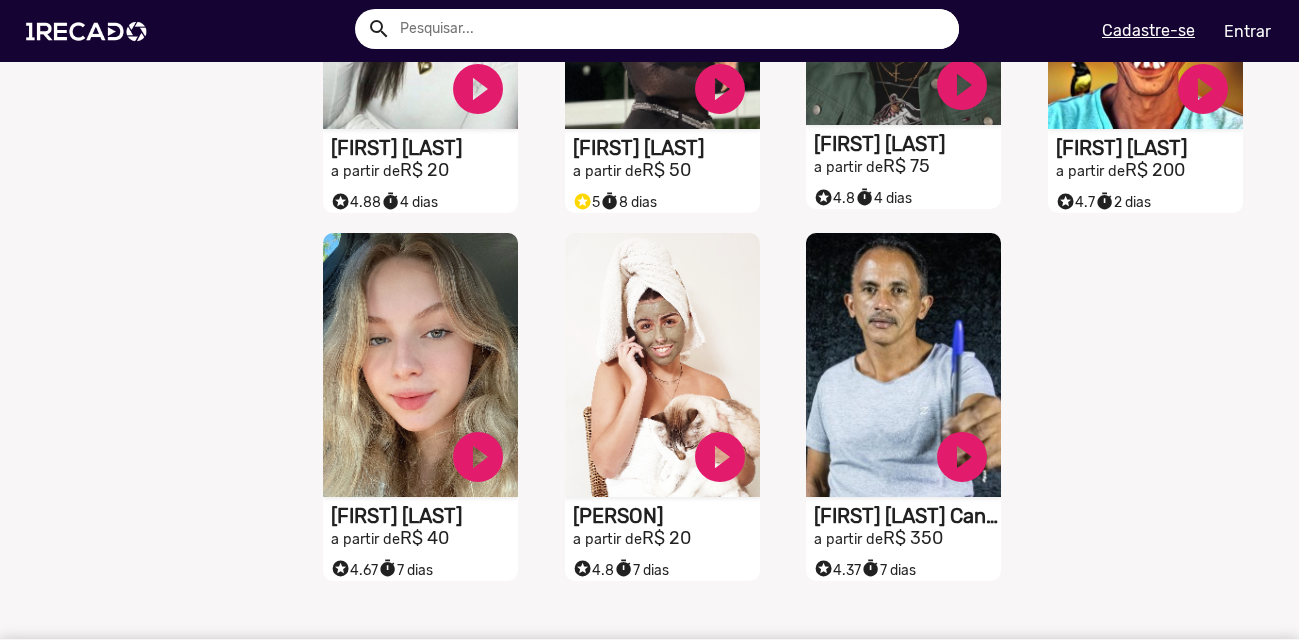 scroll, scrollTop: 5213, scrollLeft: 0, axis: vertical 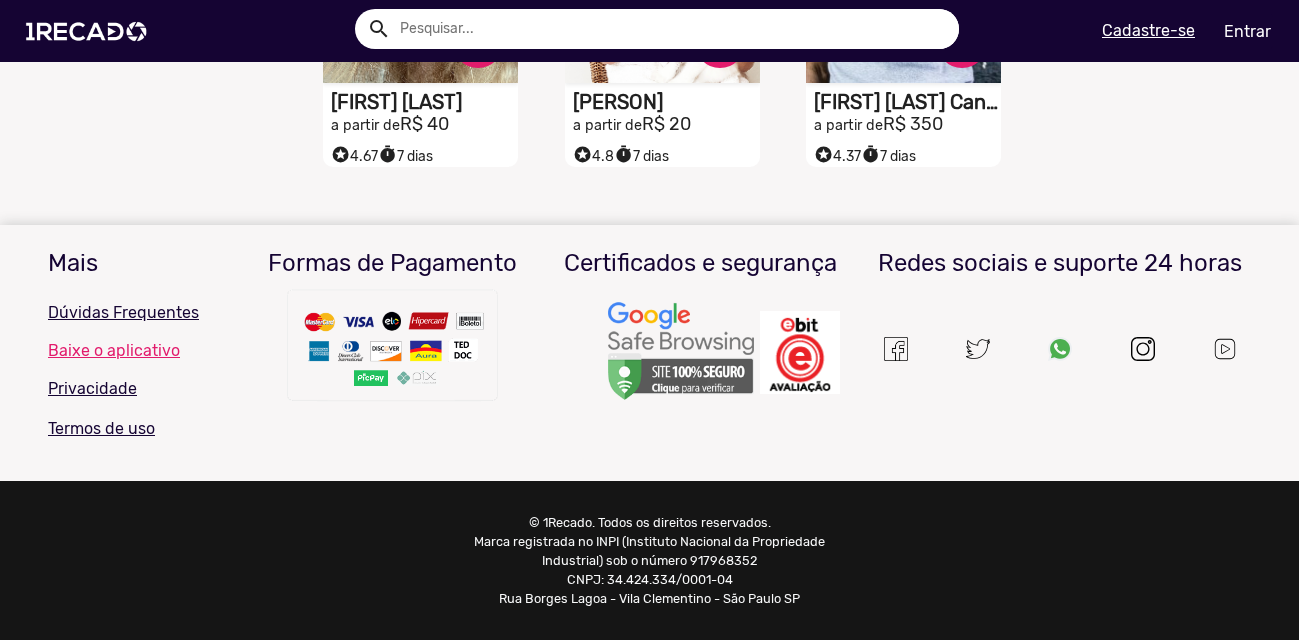 click on "S1RECADO vídeos dedicados para fãs e empresas   play_circle_filled  [FIRST] [LAST] a partir de  R$ 40   S1RECADO vídeos dedicados para fãs e empresas   play_circle_filled  [FIRST] a partir de  R$ 20   S1RECADO vídeos dedicados para fãs e empresas   play_circle_filled  Sósia Do Vini Jr. a partir de  R$ 300   S1RECADO vídeos dedicados para fãs e empresas   play_circle_filled  [FIRST] [LAST]  a partir de  R$ 50   S1RECADO vídeos dedicados para fãs e empresas   play_circle_filled  Gudan, O Husky a partir de  R$ 800   S1RECADO vídeos dedicados para fãs e empresas   play_circle_filled  [FIRST] [LAST] a partir de  R$ 29  timer  7 dias   S1RECADO vídeos dedicados para fãs e empresas   play_circle_filled  [FIRST] [LAST] a partir de  R$ 80   S1RECADO vídeos dedicados para fãs e empresas   play_circle_filled  Gabizinha a partir de  R$ 29   S1RECADO vídeos dedicados para fãs e empresas   play_circle_filled  [FIRST] [LAST]  a partir de  R$ 35   S1RECADO vídeos dedicados para fãs e empresas" 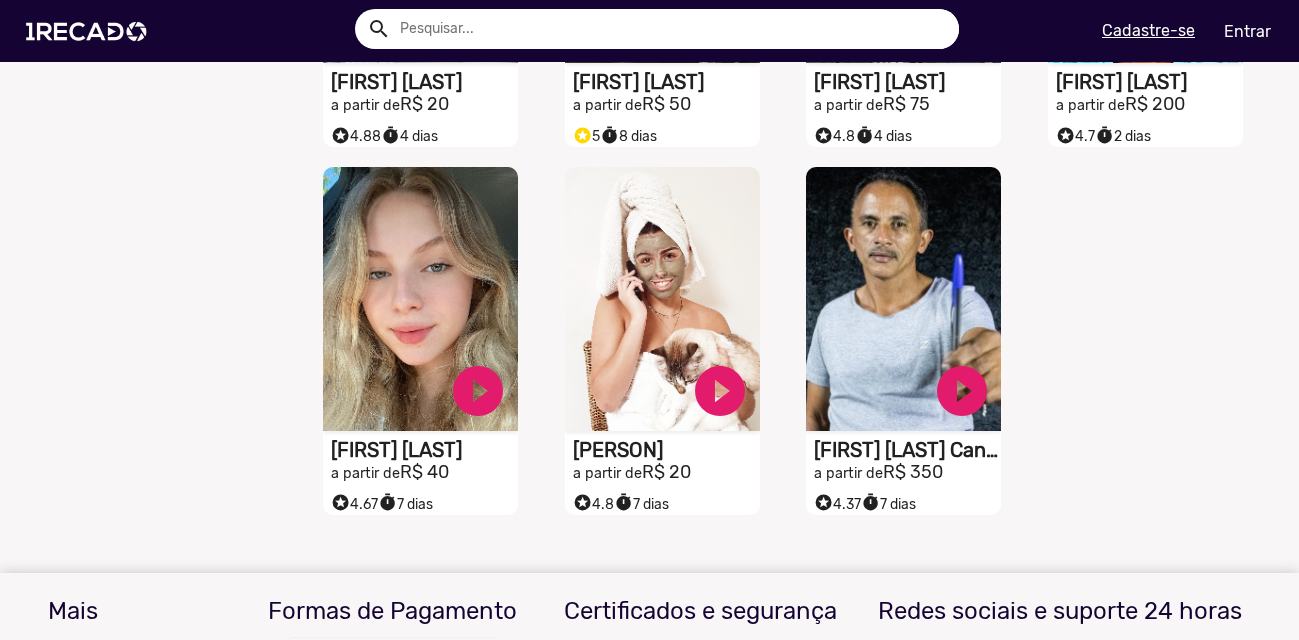 scroll, scrollTop: 4841, scrollLeft: 0, axis: vertical 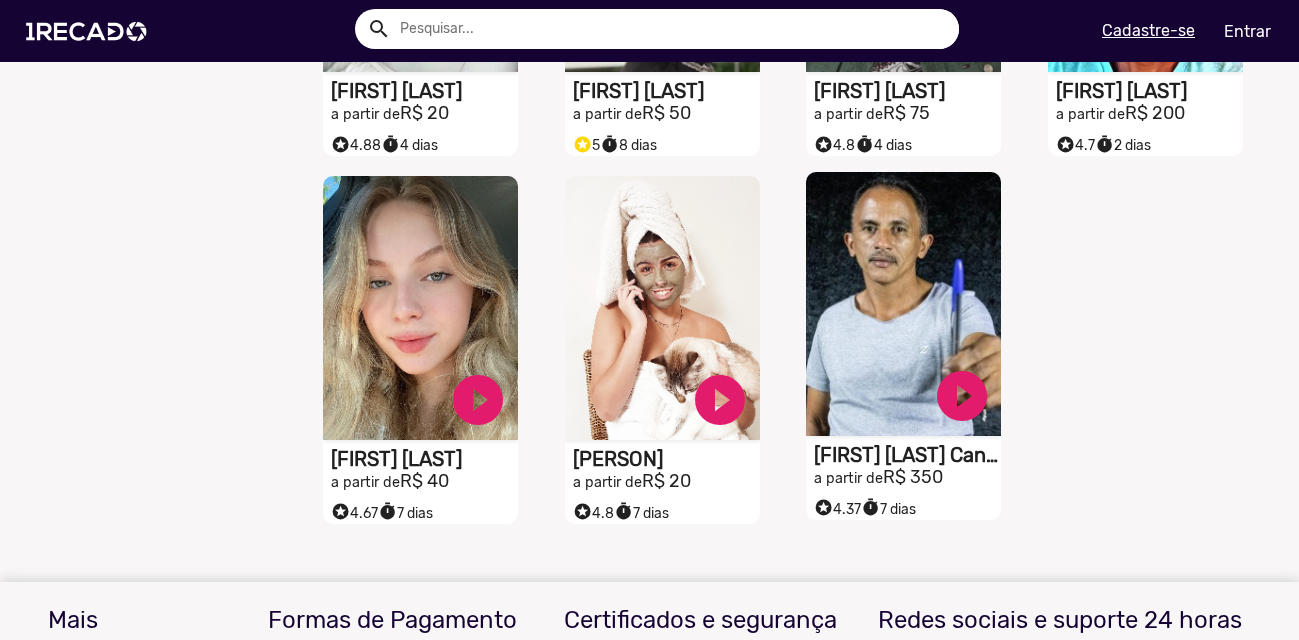 click on "S1RECADO vídeos dedicados para fãs e empresas" at bounding box center (420, -4458) 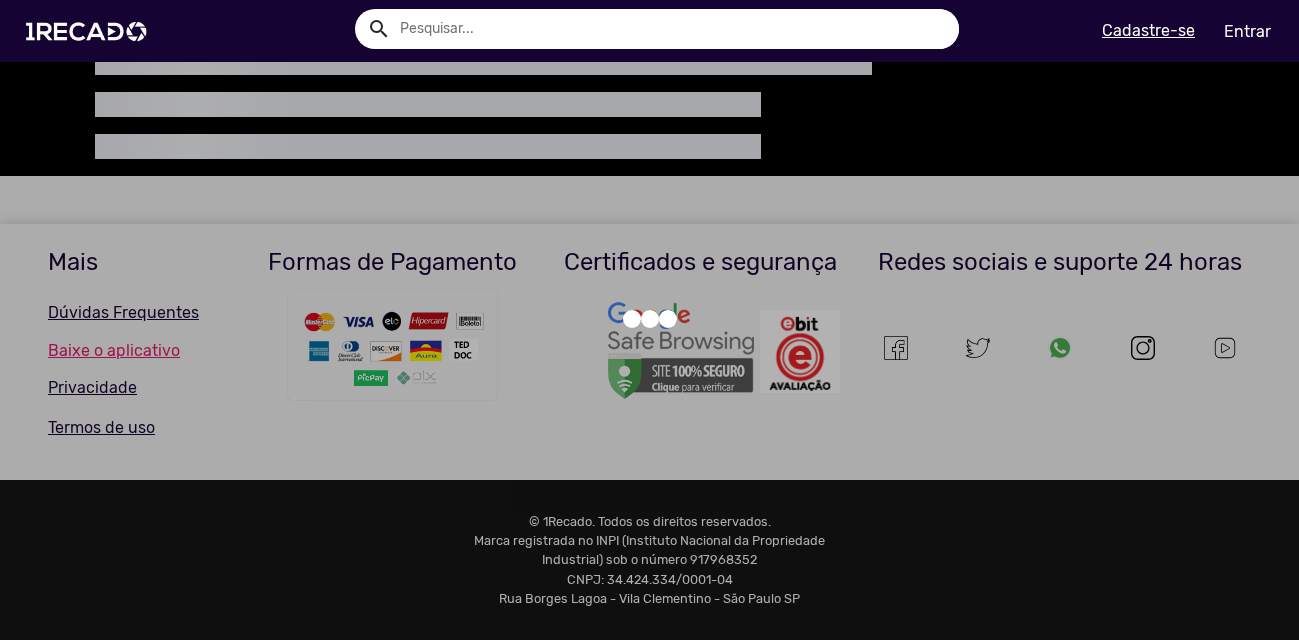 scroll, scrollTop: 0, scrollLeft: 0, axis: both 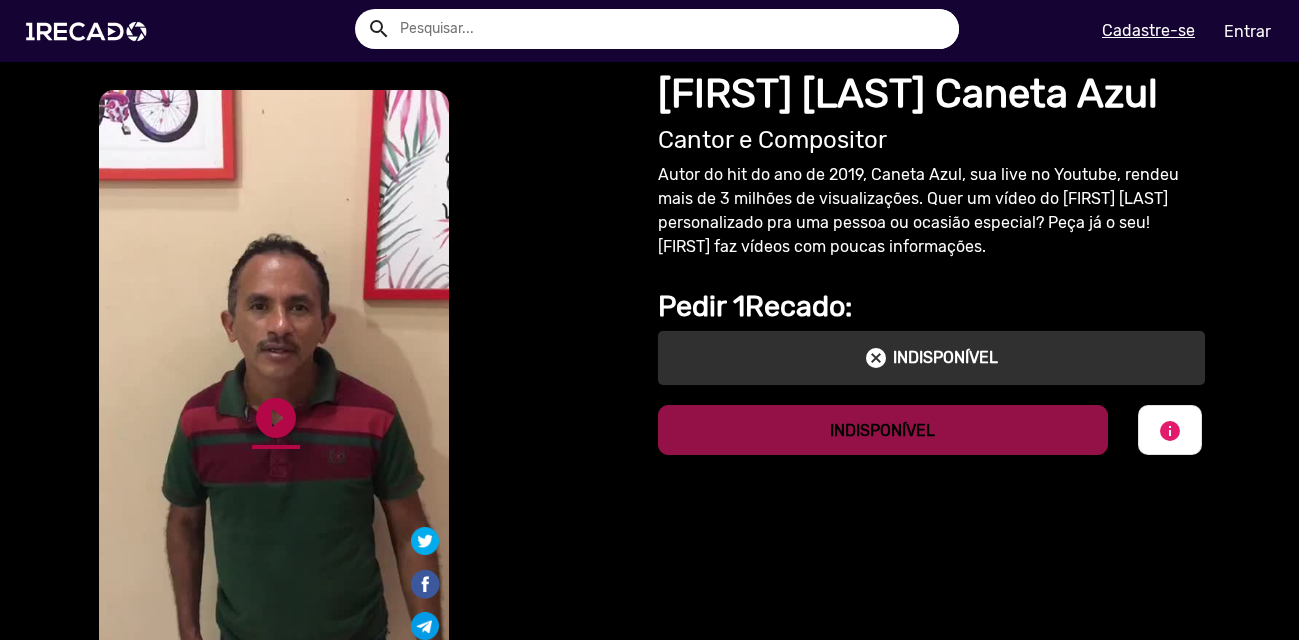 click on "play_circle_filled" 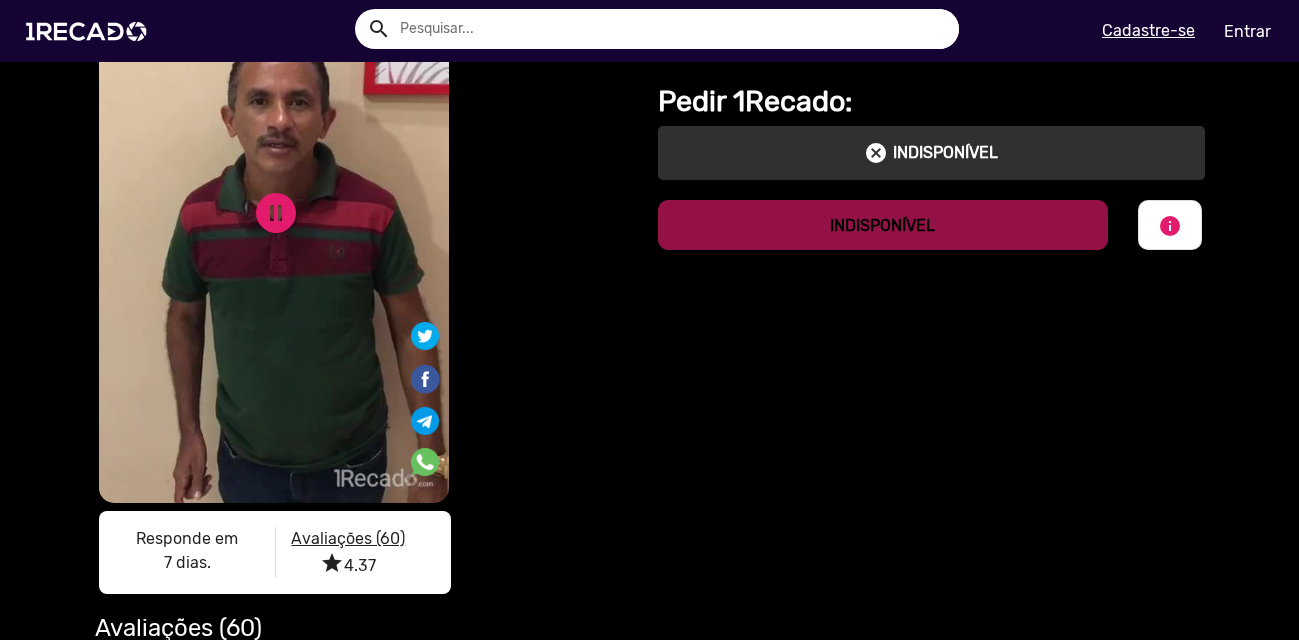 scroll, scrollTop: 0, scrollLeft: 0, axis: both 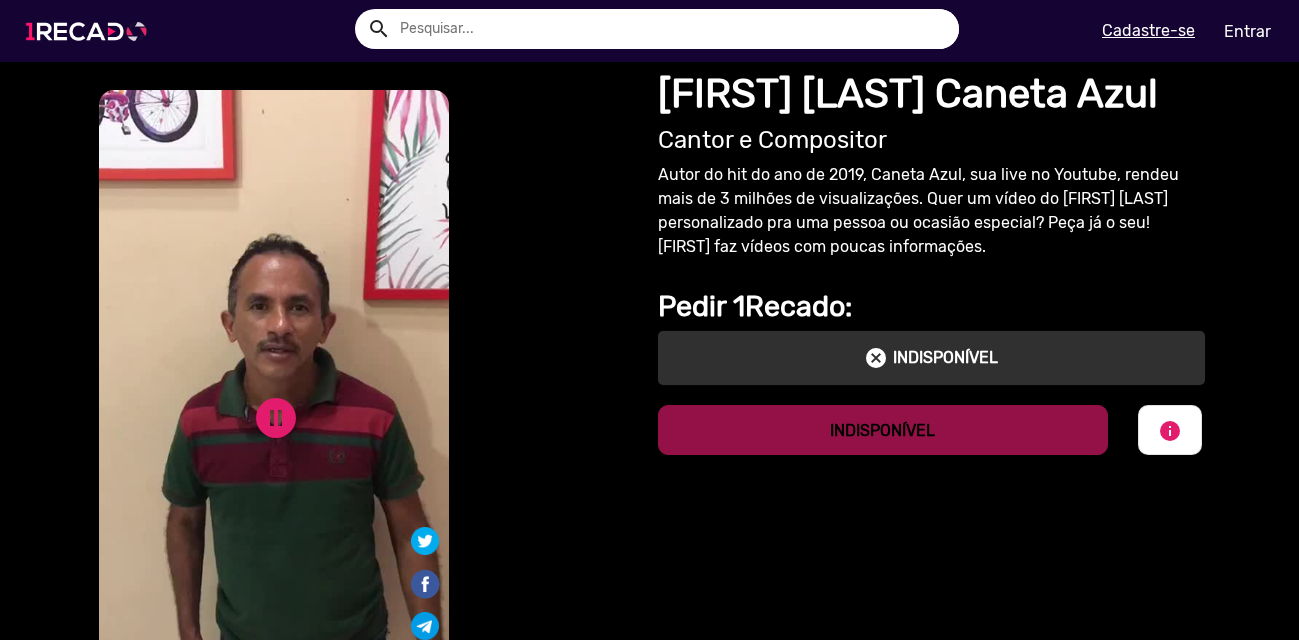 click at bounding box center (90, 31) 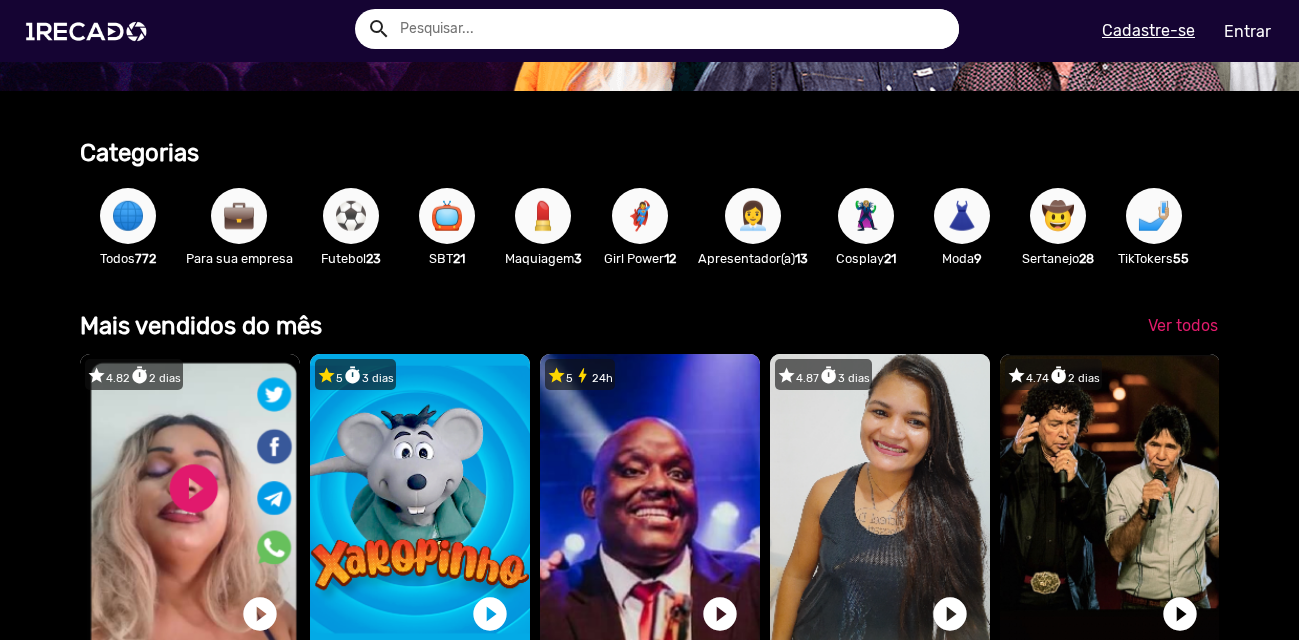 scroll, scrollTop: 284, scrollLeft: 0, axis: vertical 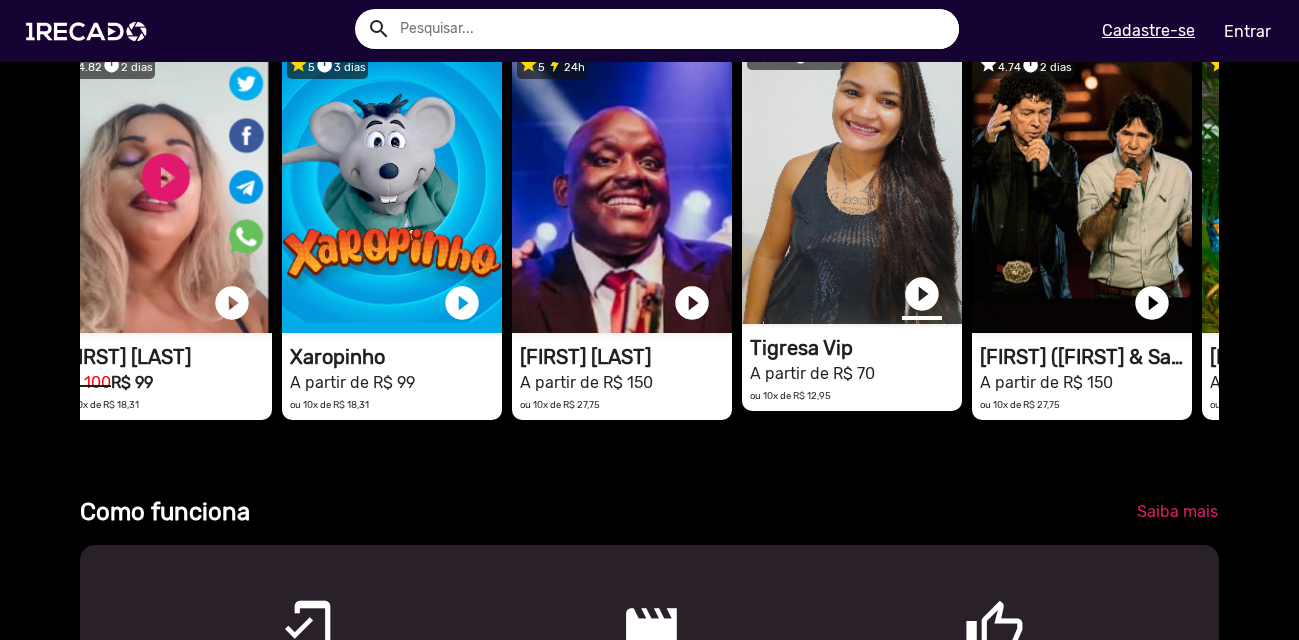 click on "play_circle_filled" at bounding box center (922, 294) 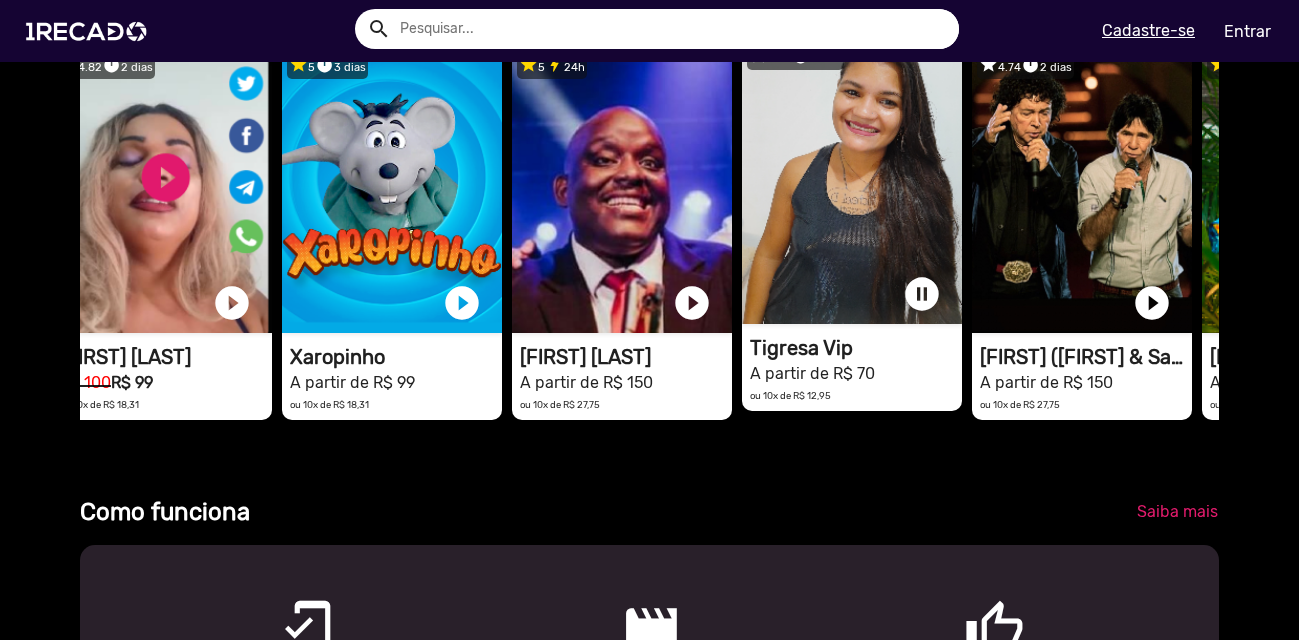 scroll, scrollTop: 0, scrollLeft: 2568, axis: horizontal 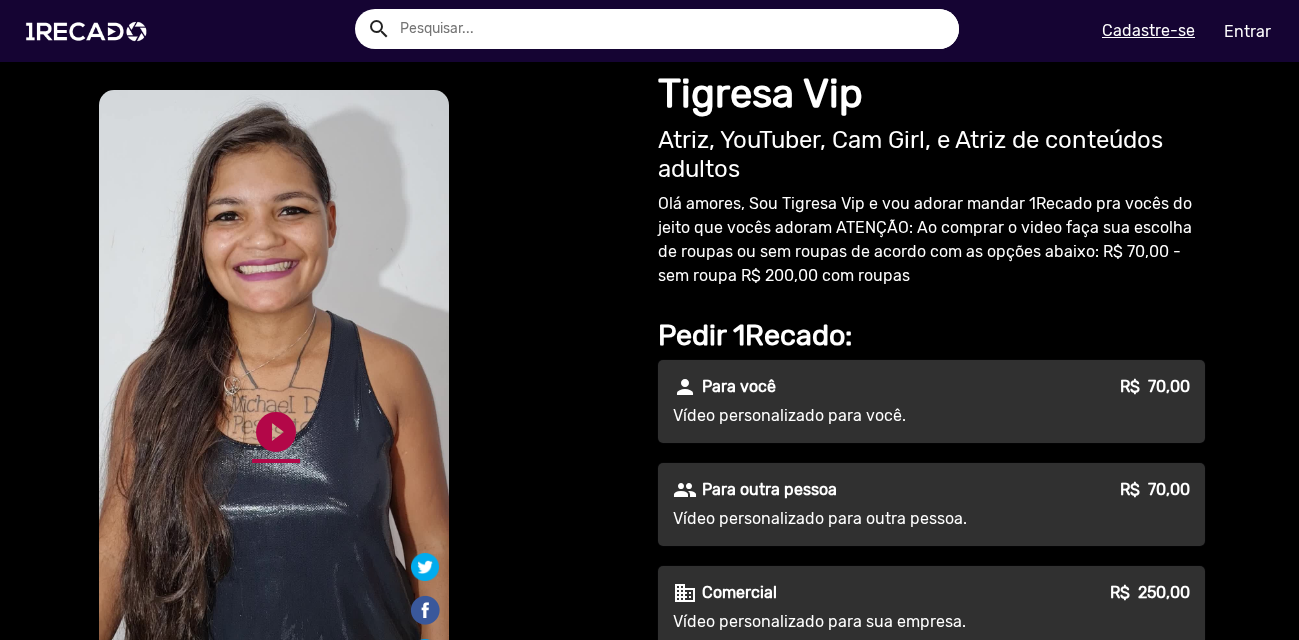 click on "play_circle_filled" 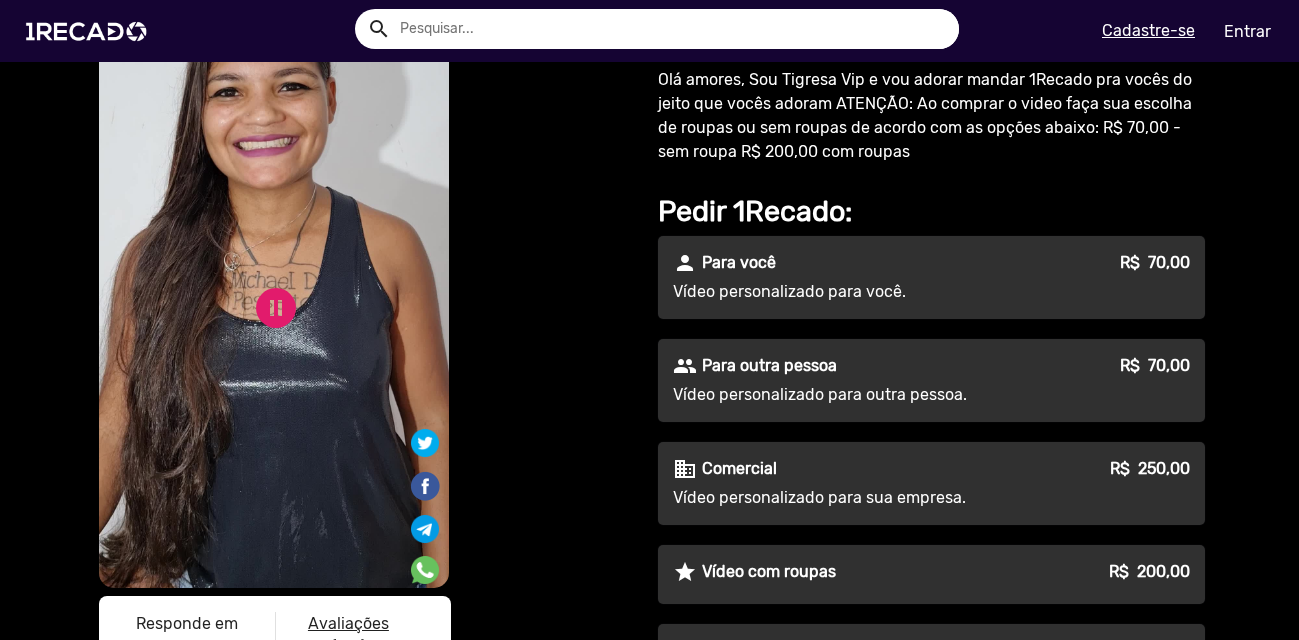 scroll, scrollTop: 0, scrollLeft: 0, axis: both 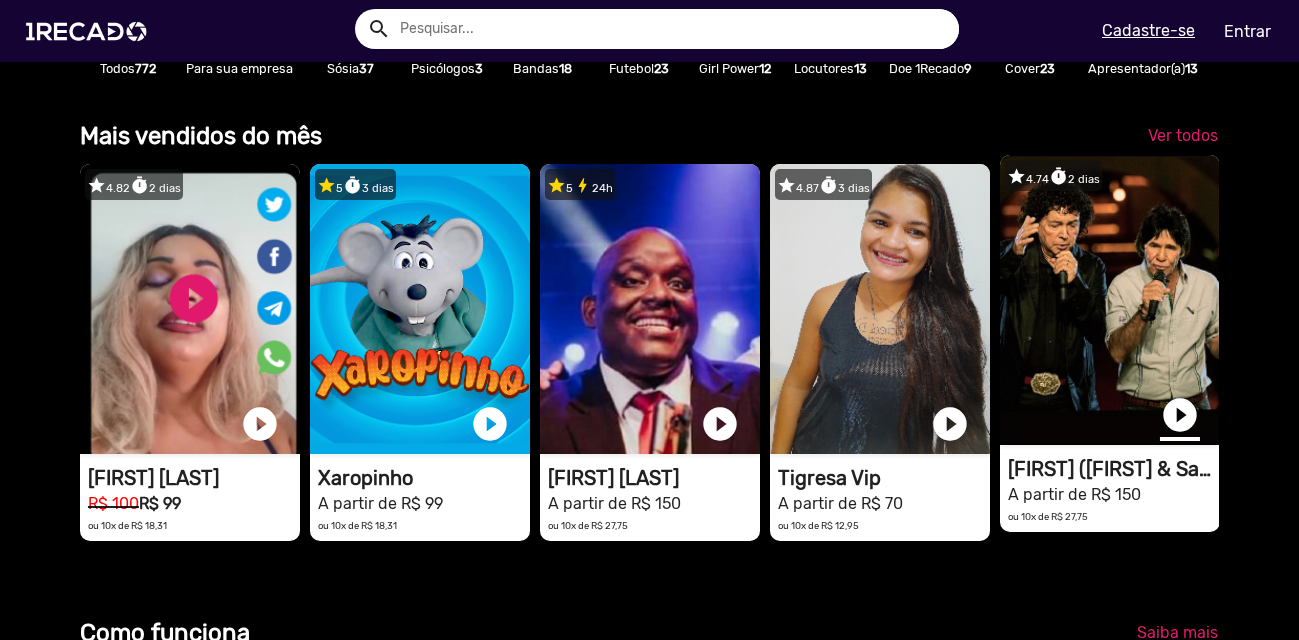 click on "play_circle_filled" at bounding box center [1180, 415] 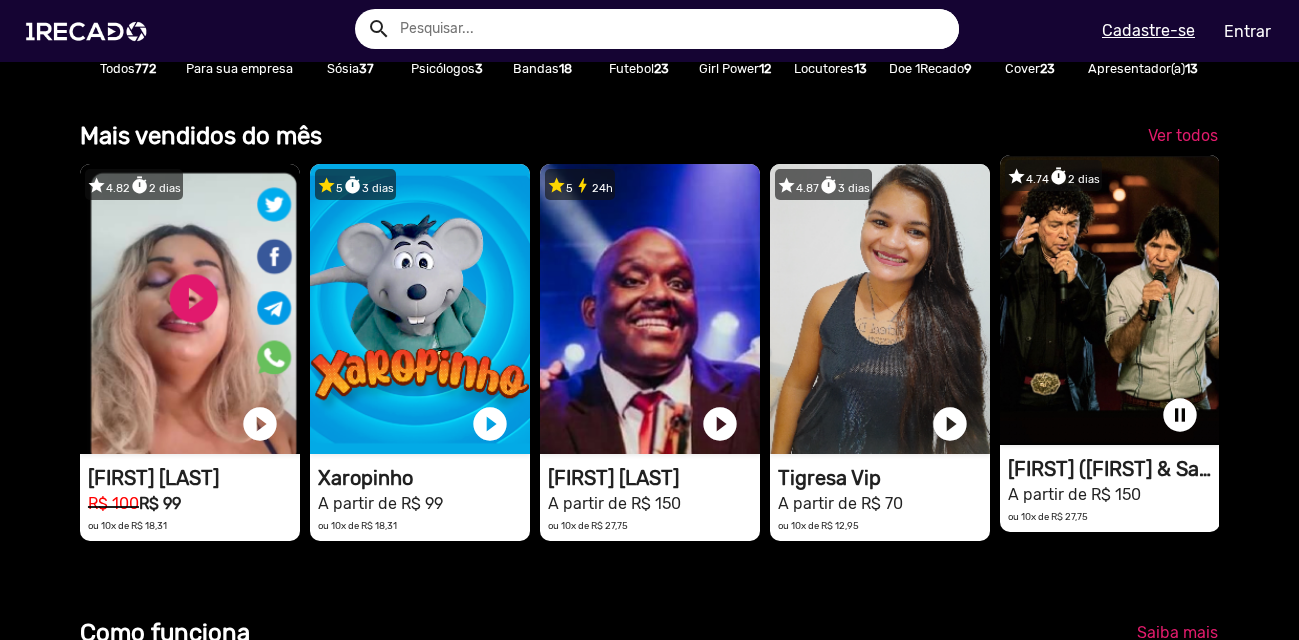 scroll, scrollTop: 0, scrollLeft: 2568, axis: horizontal 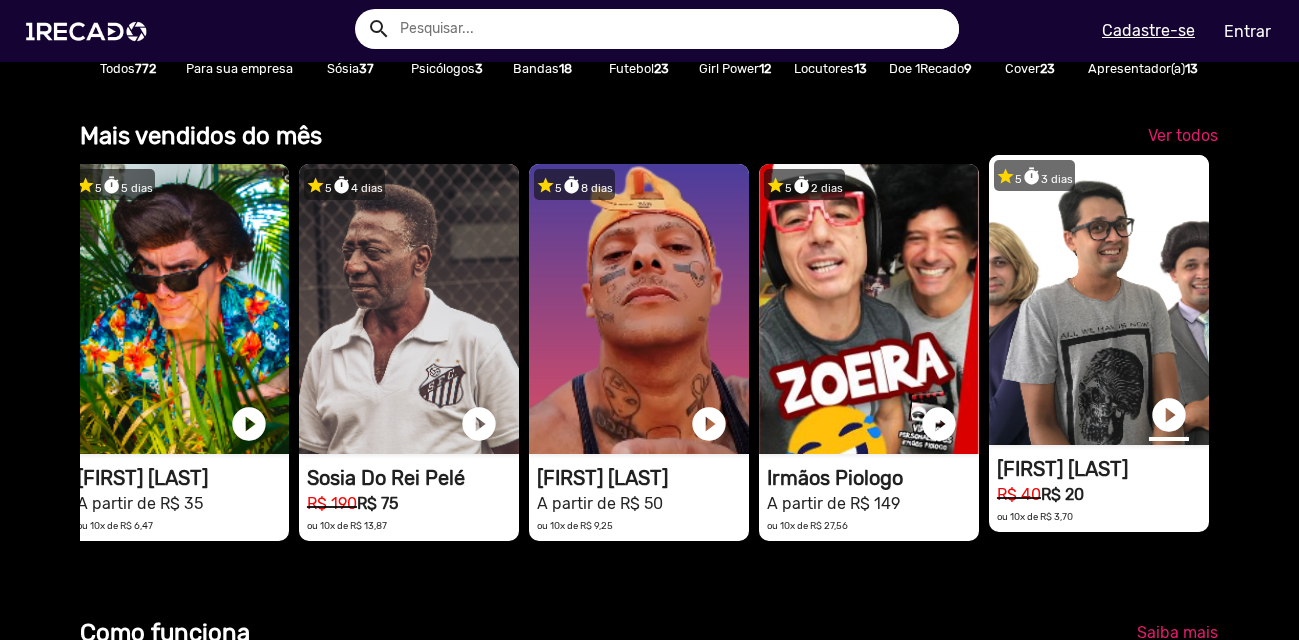 click on "play_circle_filled" at bounding box center (1169, 415) 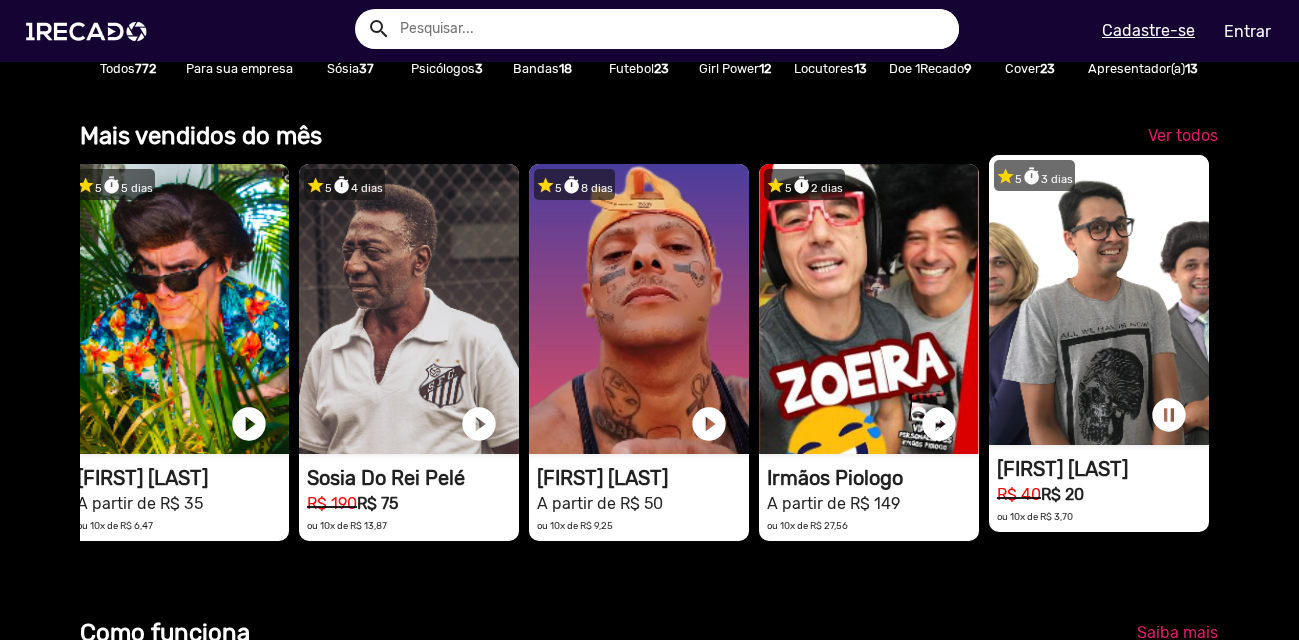 scroll, scrollTop: 0, scrollLeft: 0, axis: both 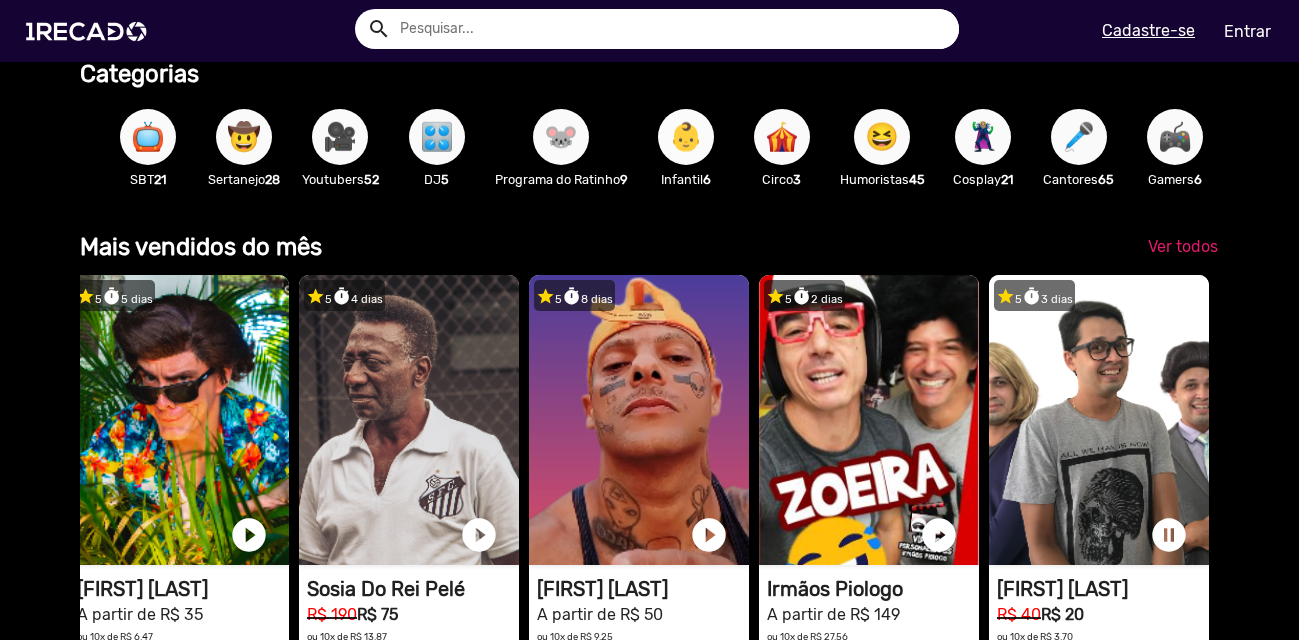 click on "👶" at bounding box center (686, 137) 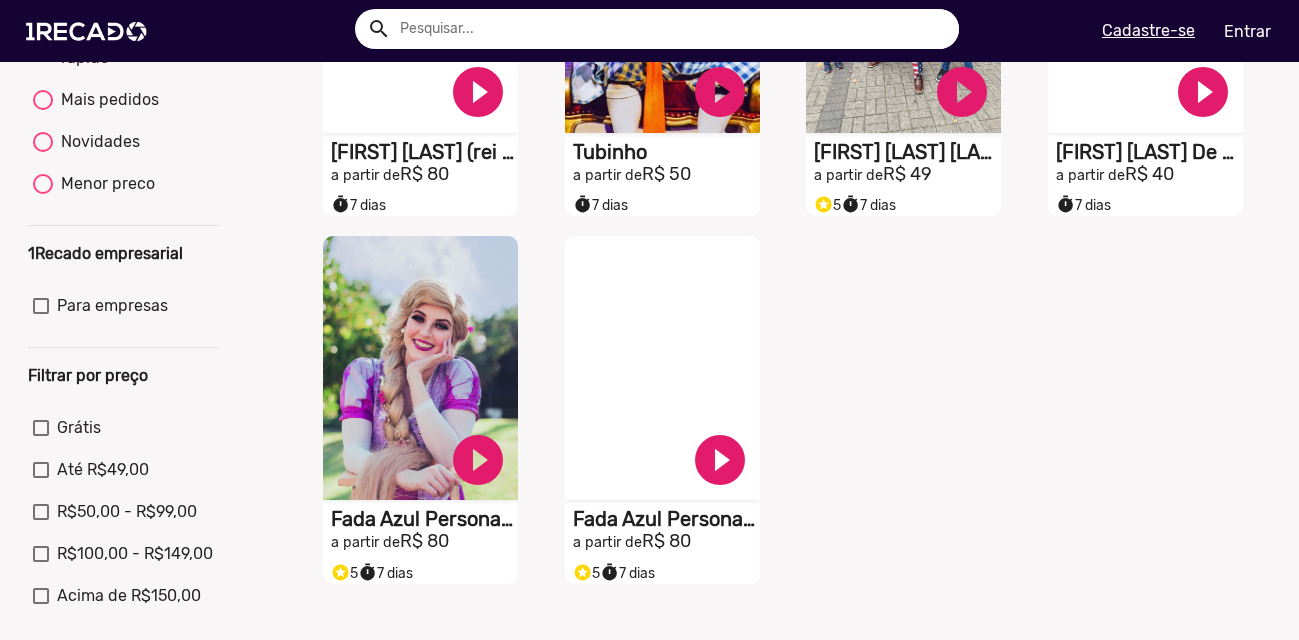 scroll, scrollTop: 433, scrollLeft: 0, axis: vertical 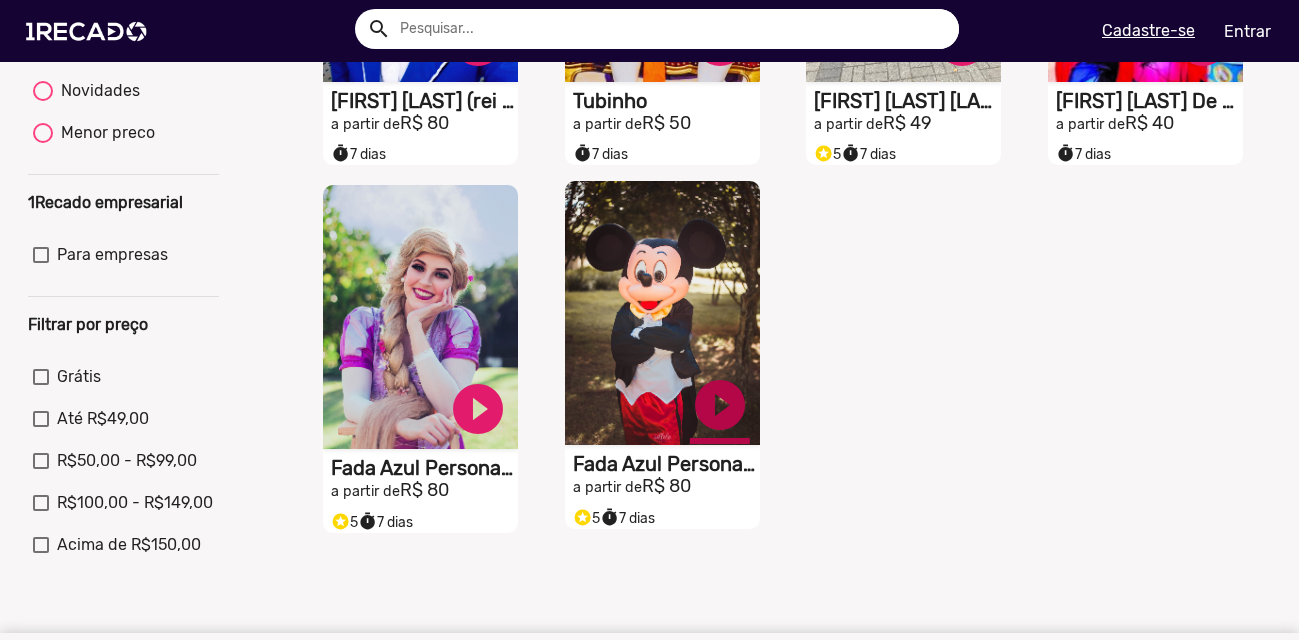 click on "play_circle_filled" at bounding box center (478, 41) 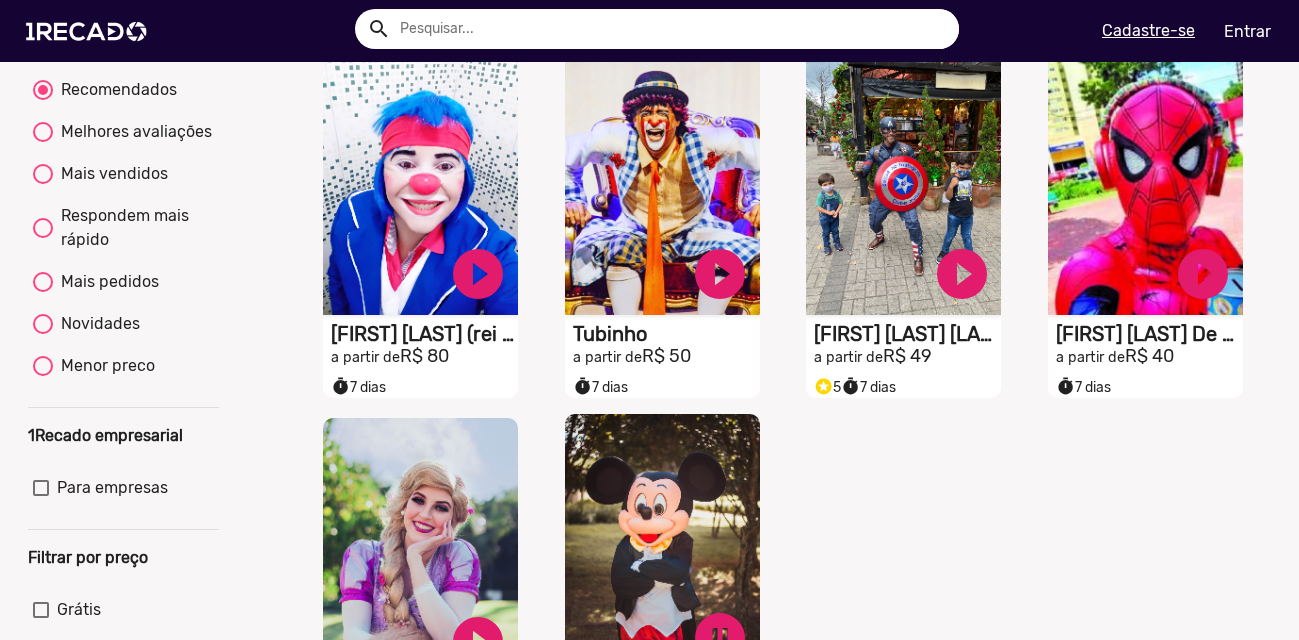 scroll, scrollTop: 34, scrollLeft: 0, axis: vertical 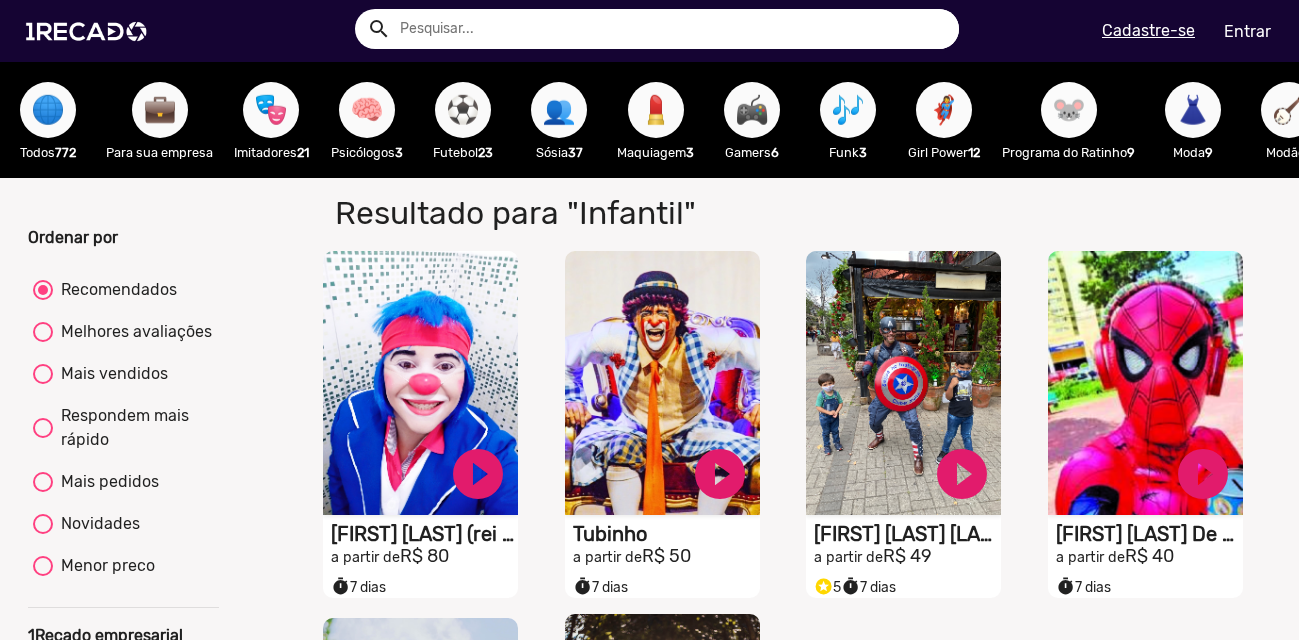 click on "🐭" at bounding box center [1069, 110] 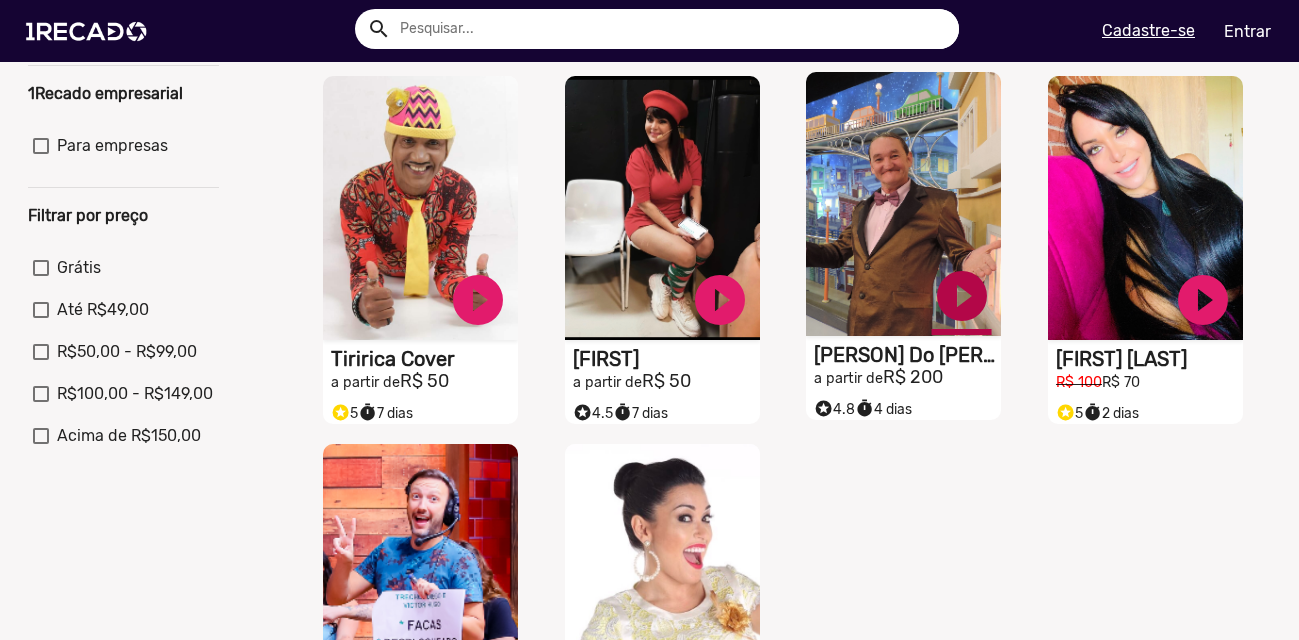 click on "play_circle_filled" at bounding box center (478, -68) 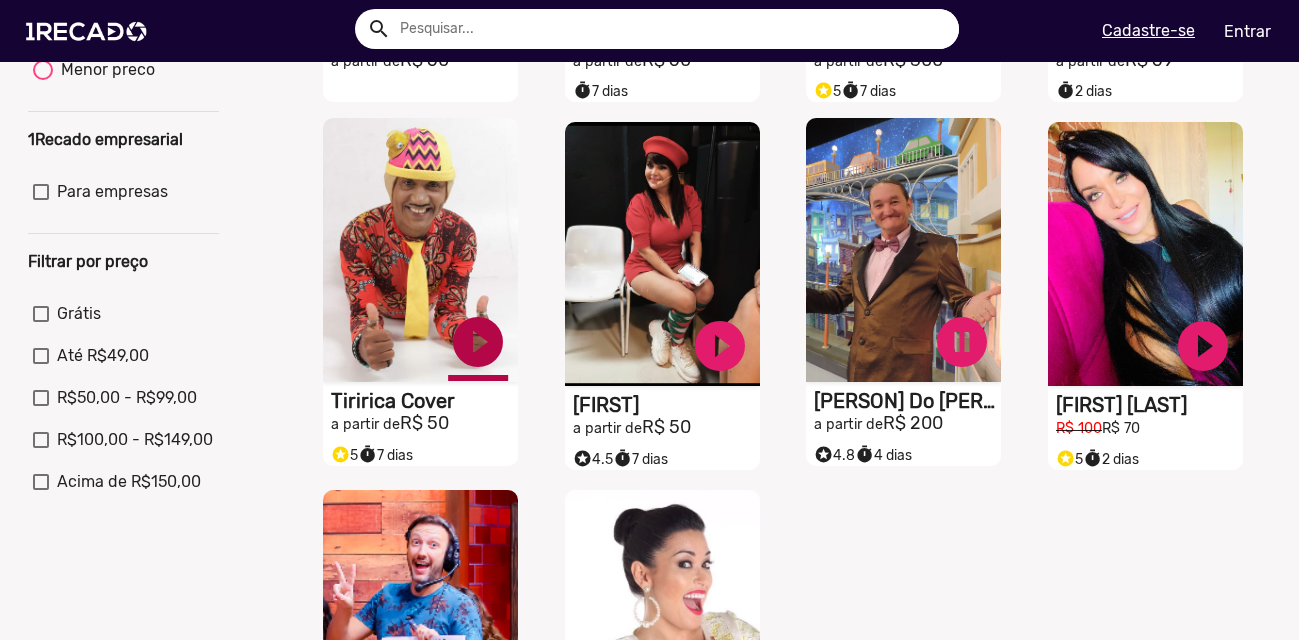 click on "play_circle_filled" at bounding box center (478, -22) 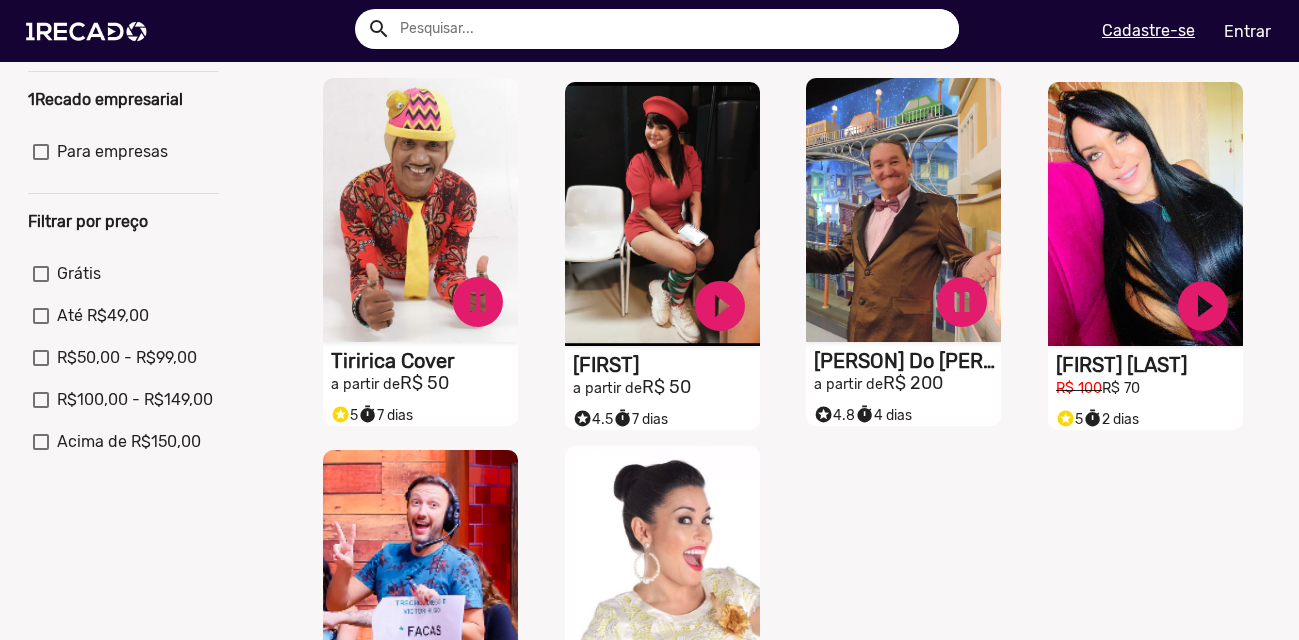 scroll, scrollTop: 493, scrollLeft: 0, axis: vertical 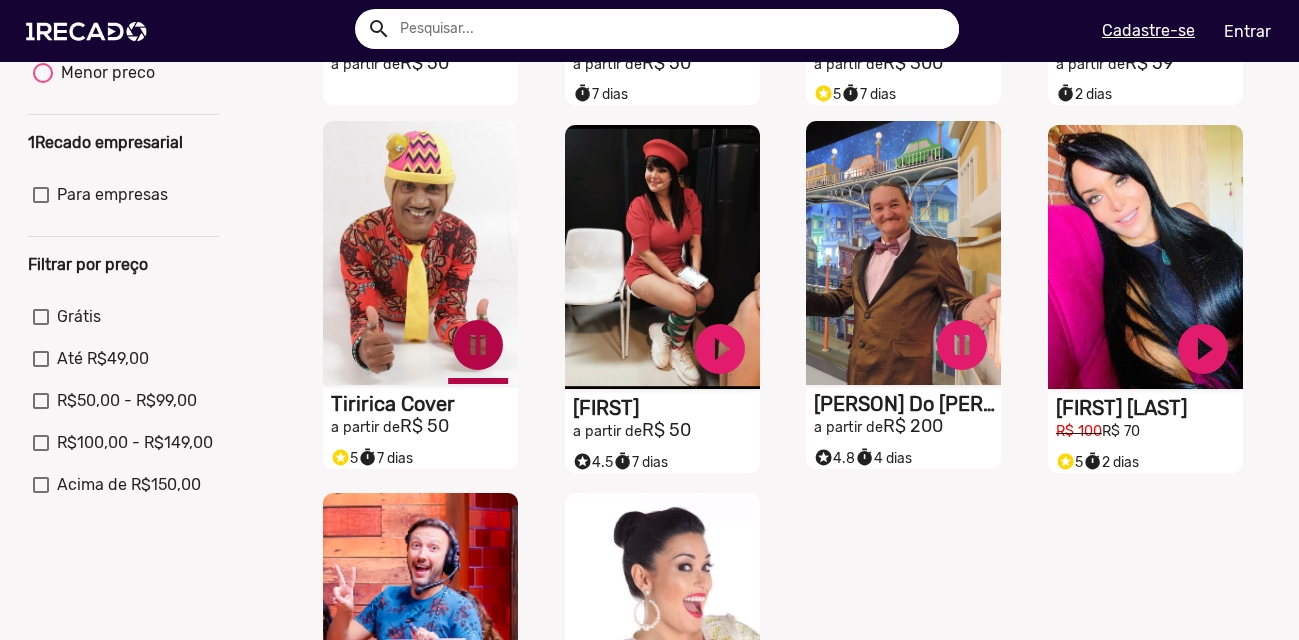 click on "pause_circle" at bounding box center [478, -19] 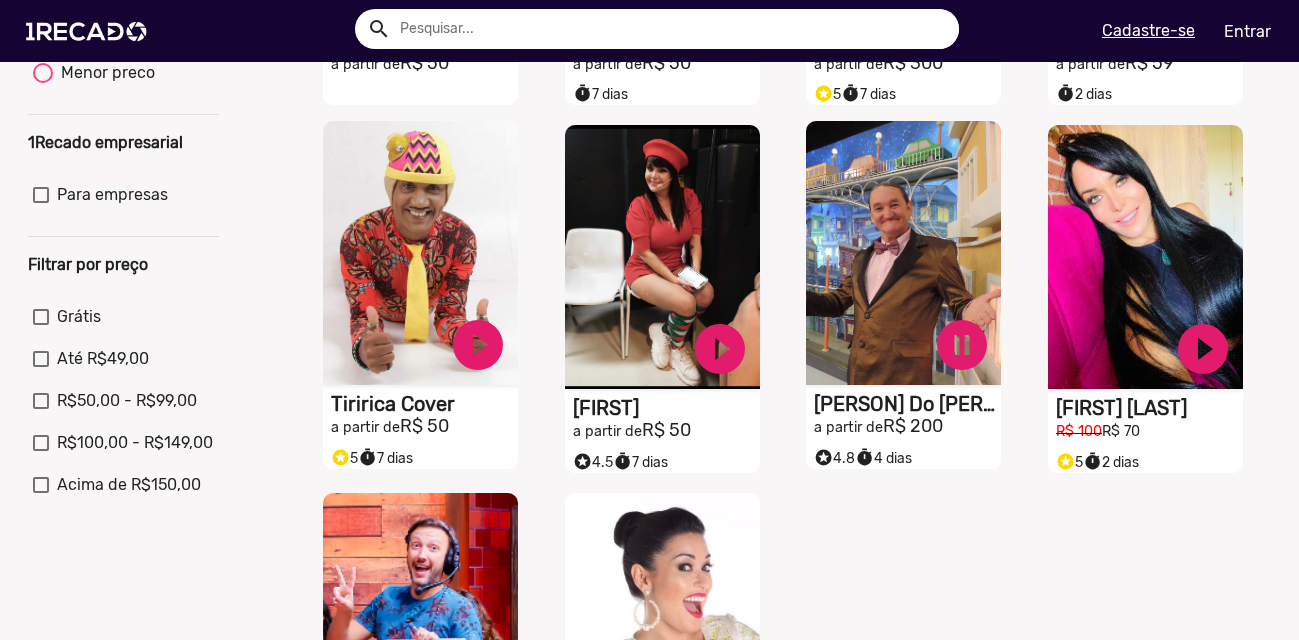 click on "play_circle_filled" at bounding box center [478, -19] 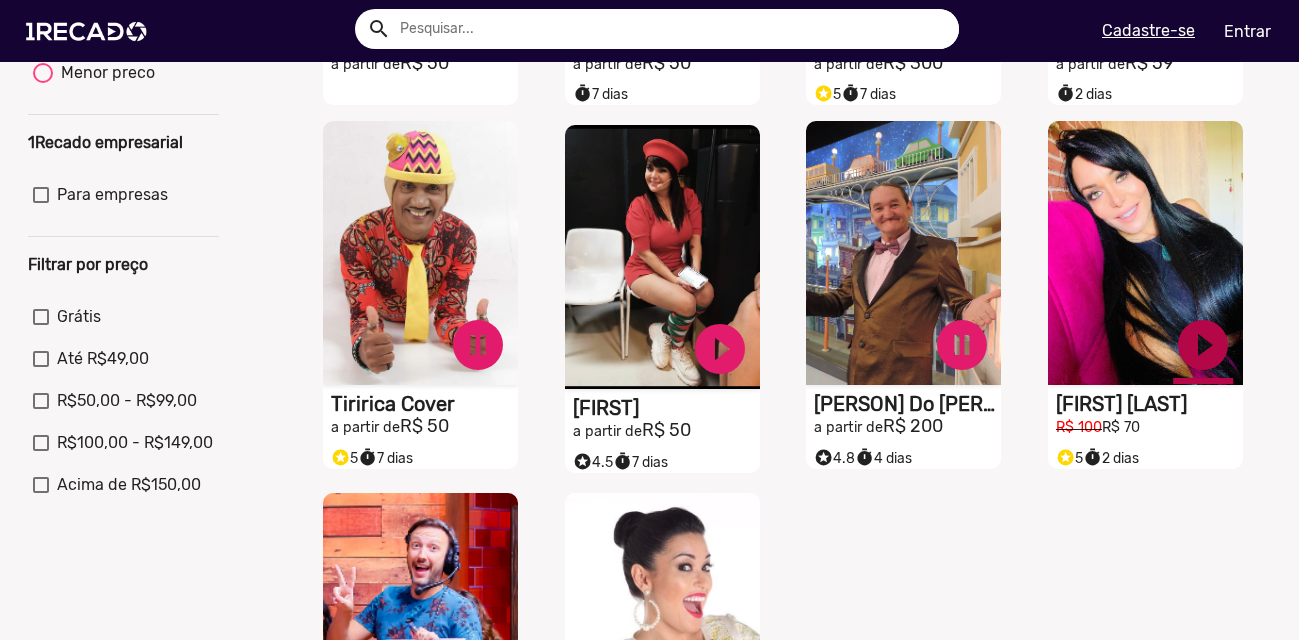 click on "play_circle_filled" at bounding box center (478, -19) 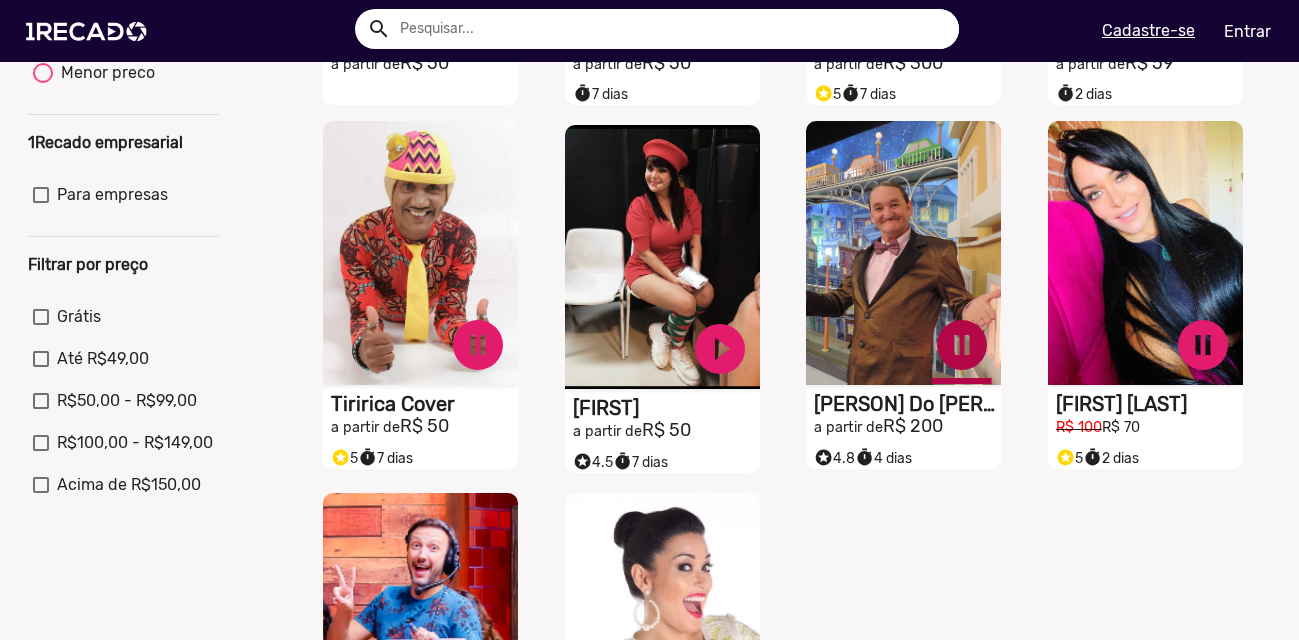 click on "pause_circle" at bounding box center (478, -19) 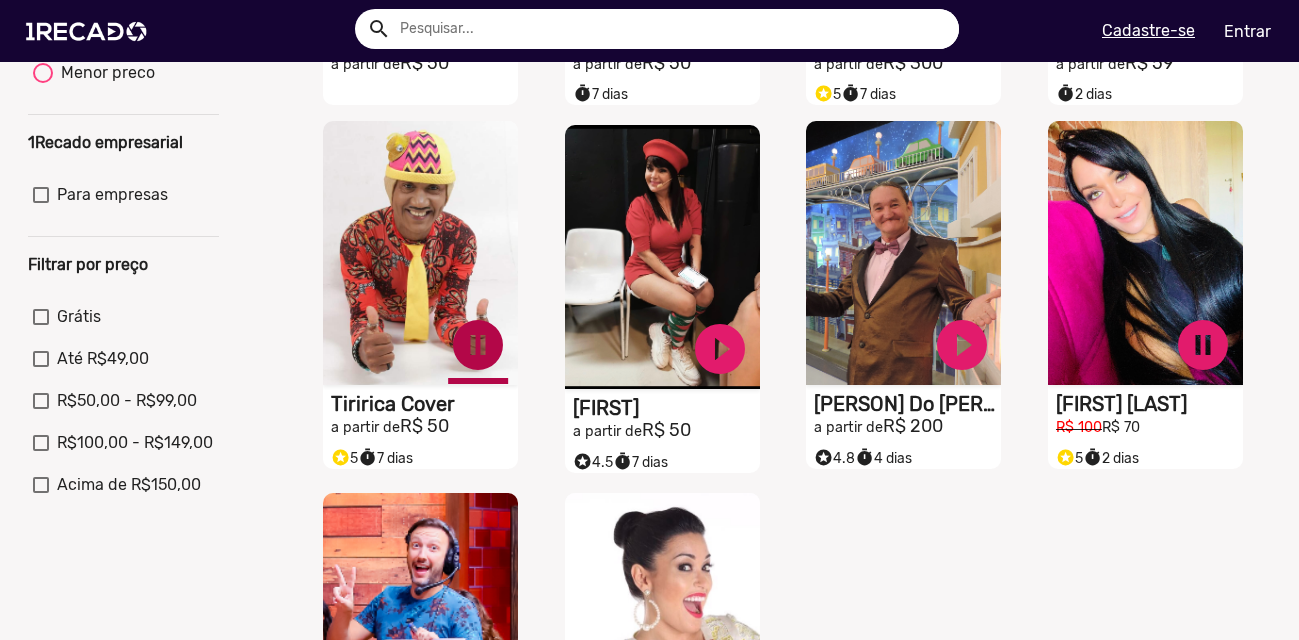 click on "pause_circle" at bounding box center [478, -19] 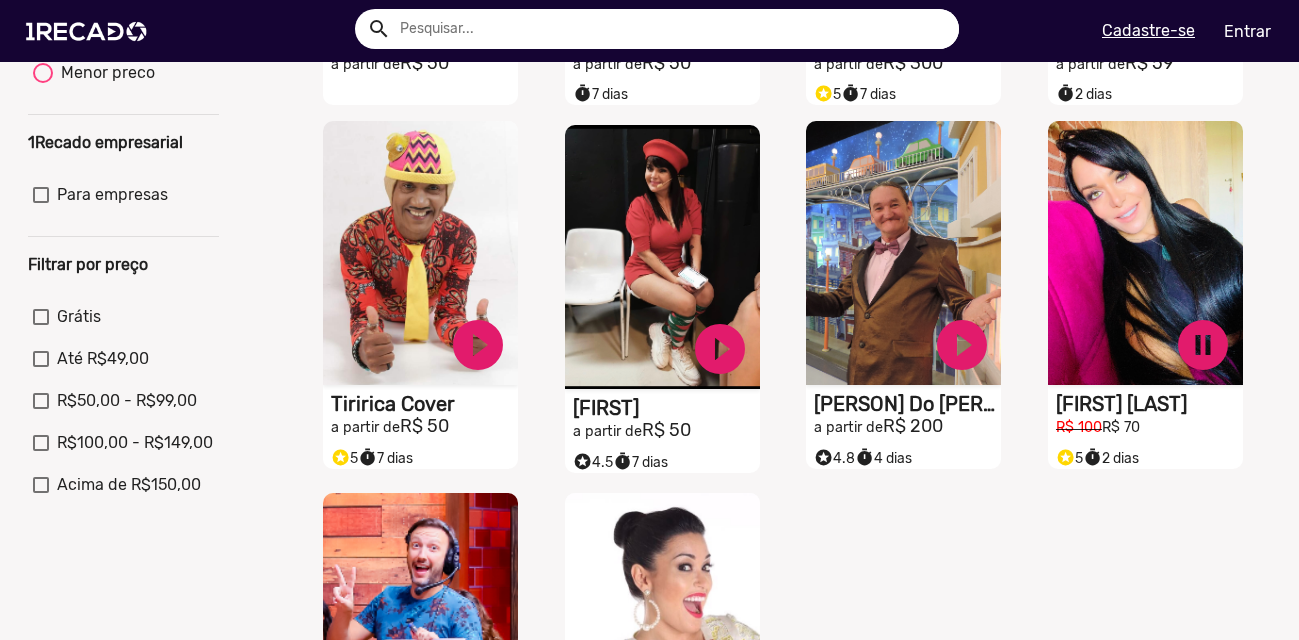 scroll, scrollTop: 0, scrollLeft: 0, axis: both 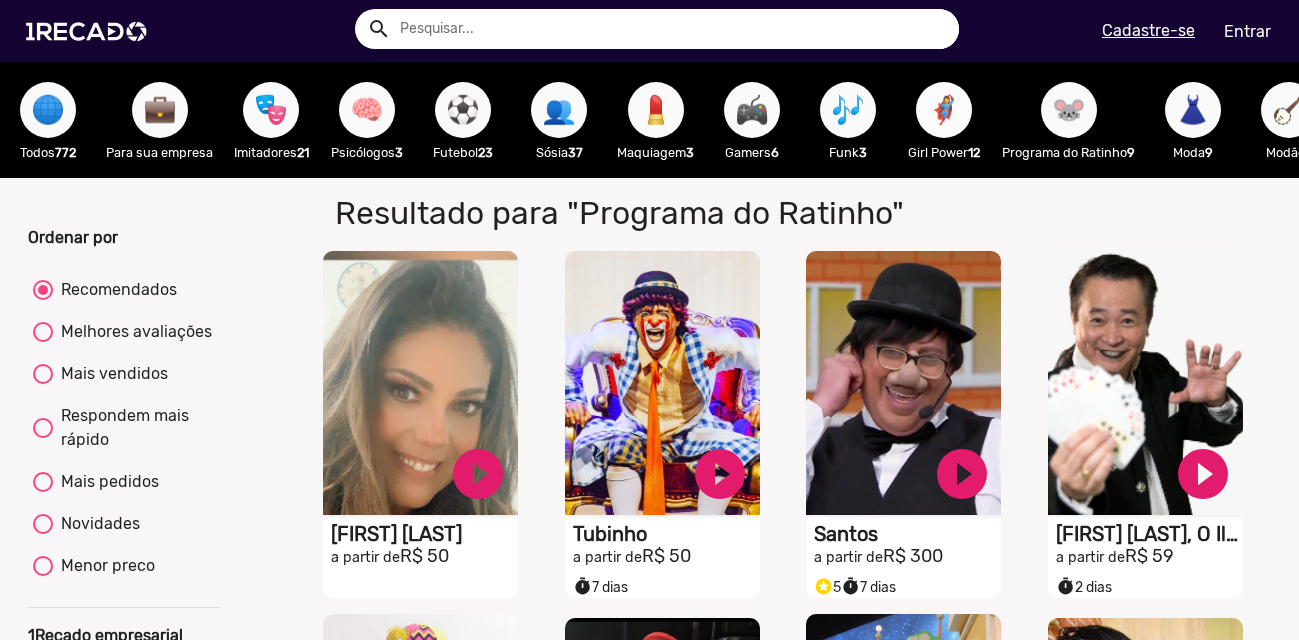 click on "🦸‍♀️" at bounding box center [944, 110] 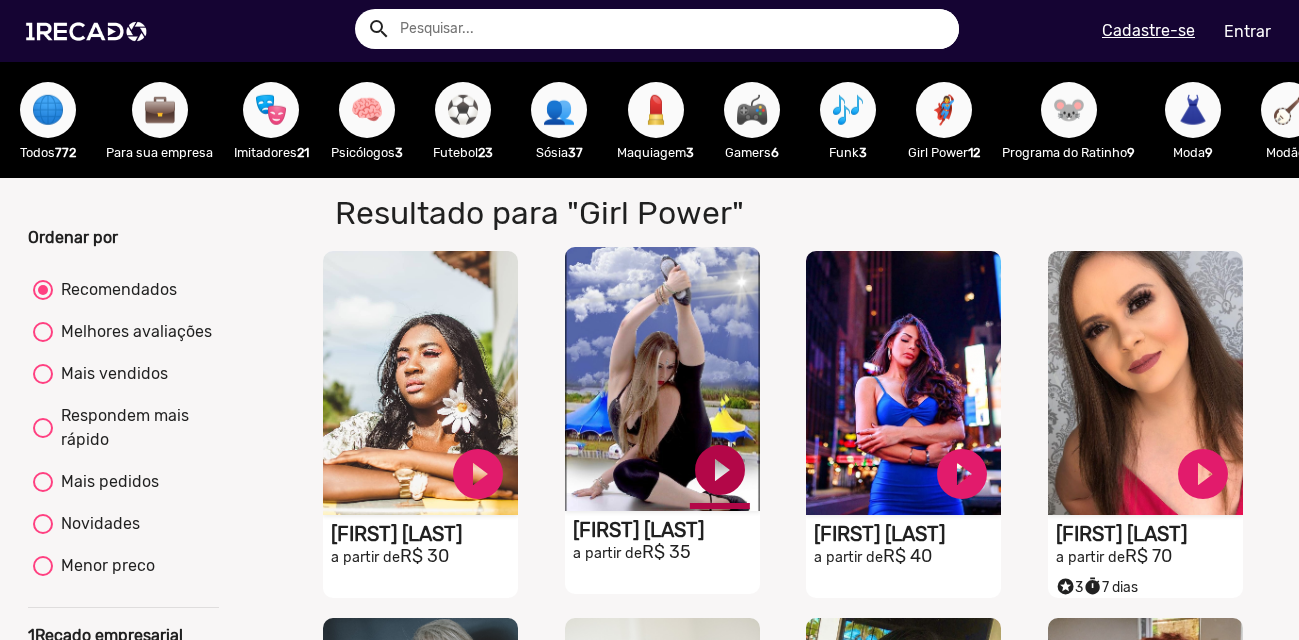 click on "play_circle_filled" at bounding box center [478, 474] 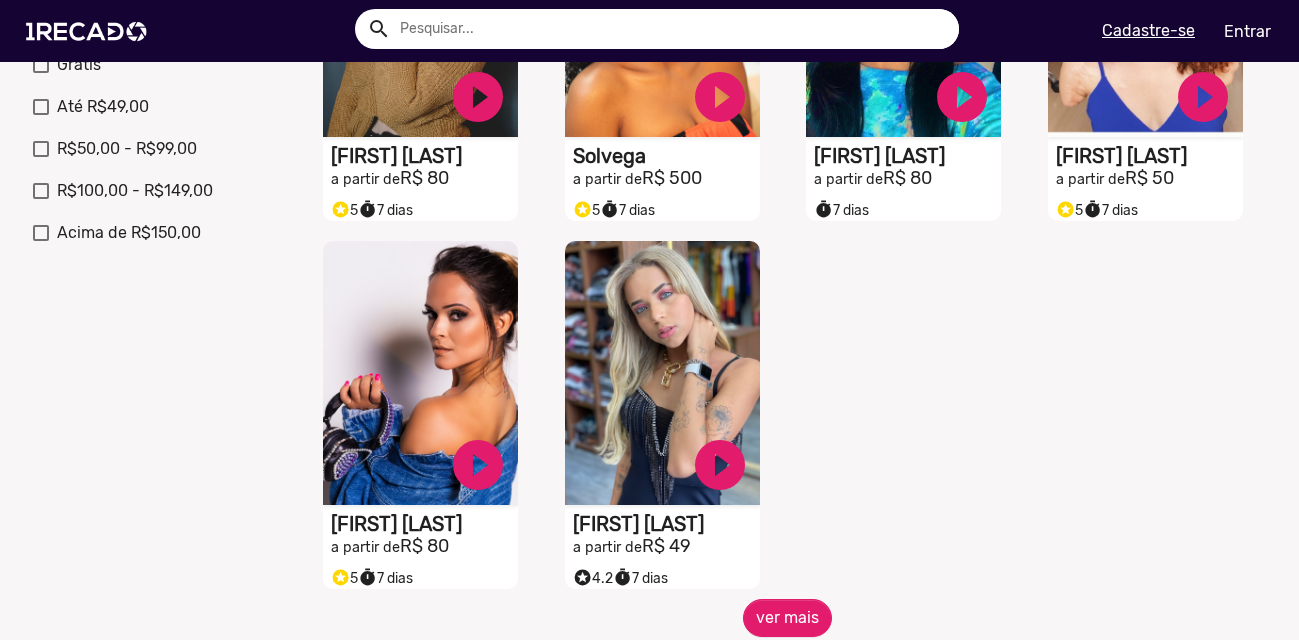 scroll, scrollTop: 842, scrollLeft: 0, axis: vertical 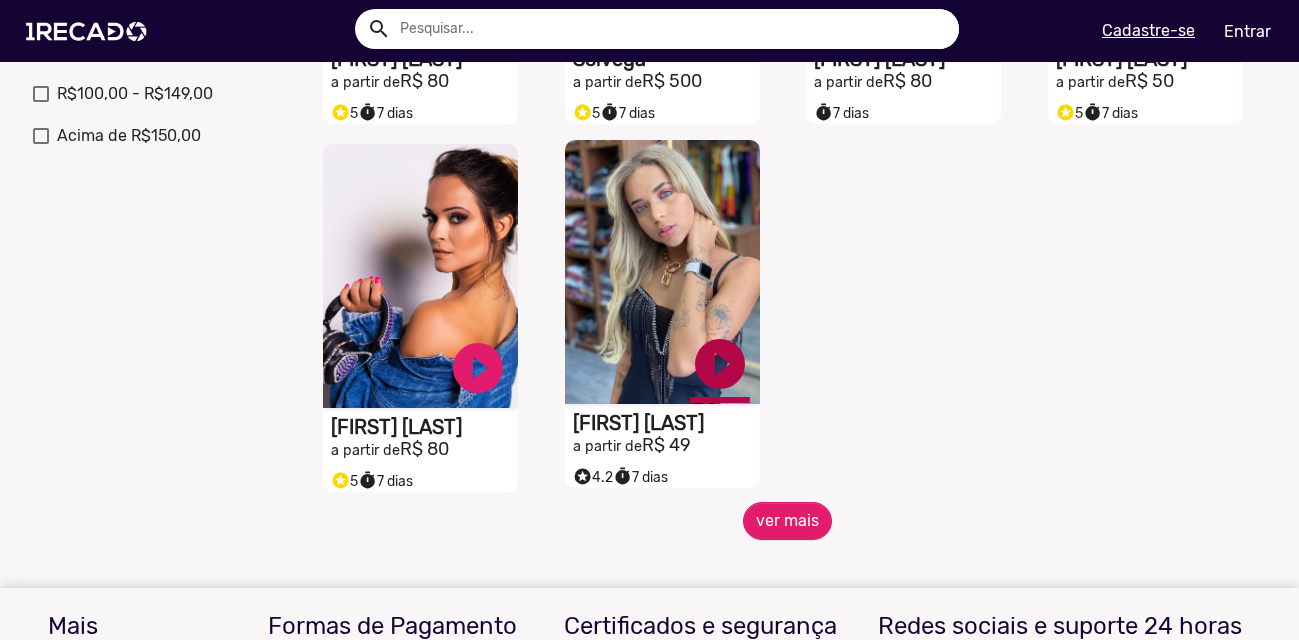 click on "play_circle_filled" at bounding box center (478, -368) 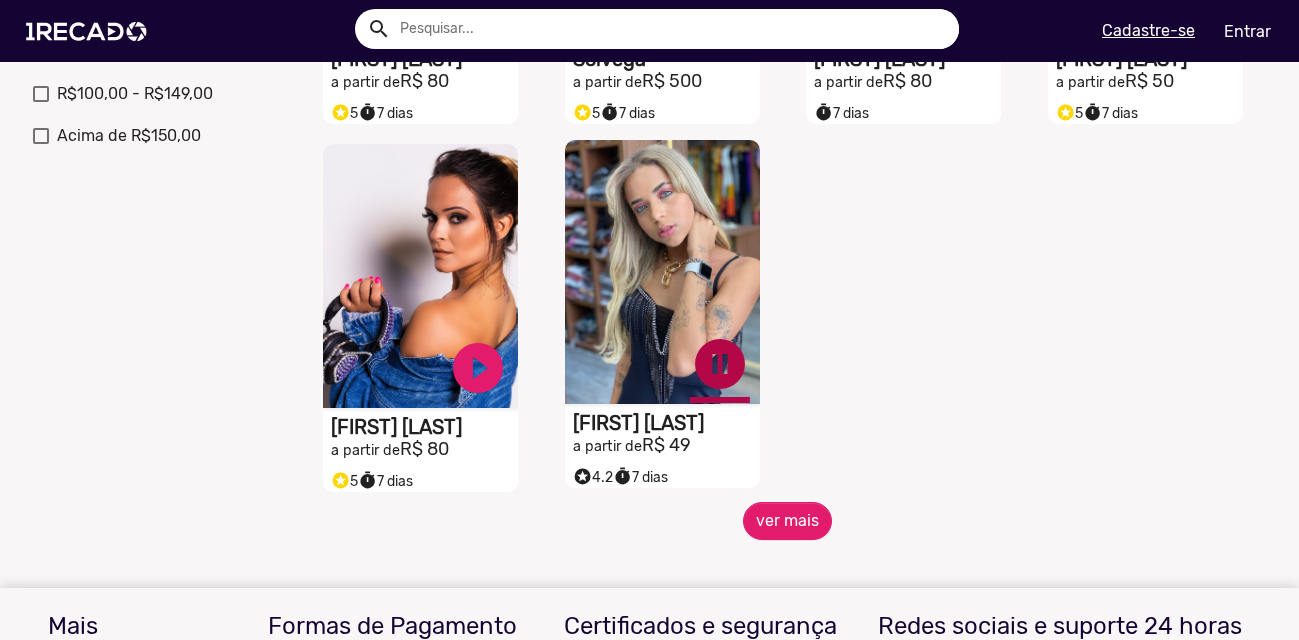click on "pause_circle" at bounding box center [478, -368] 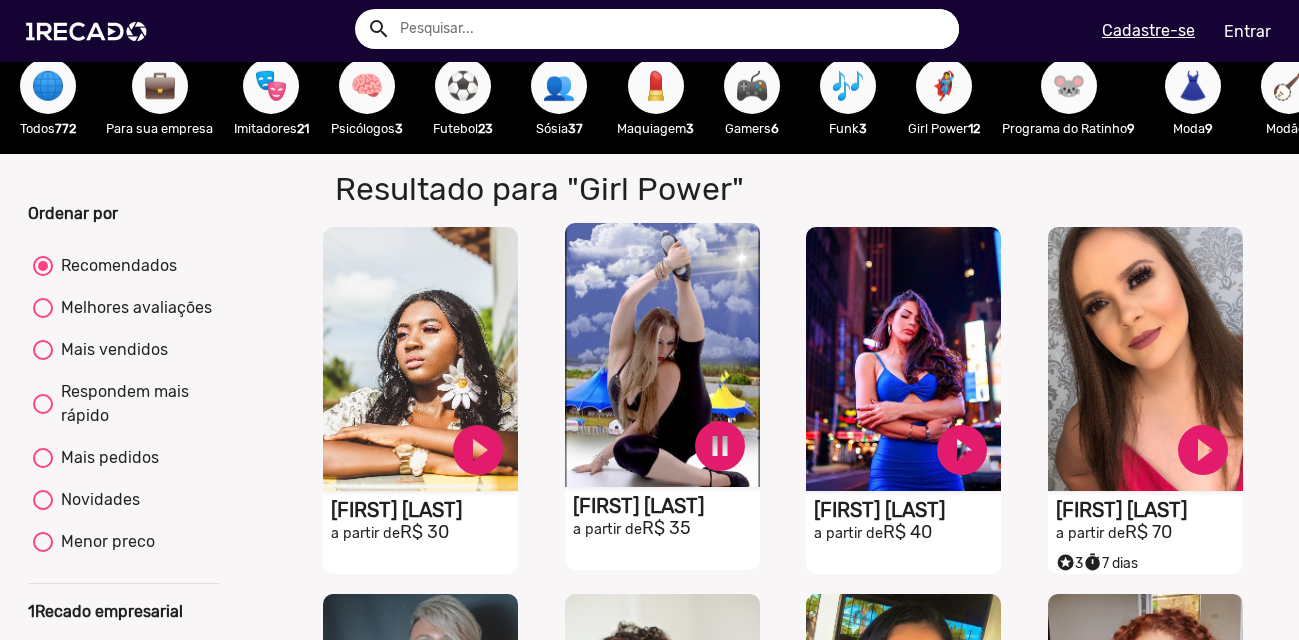 scroll, scrollTop: 0, scrollLeft: 0, axis: both 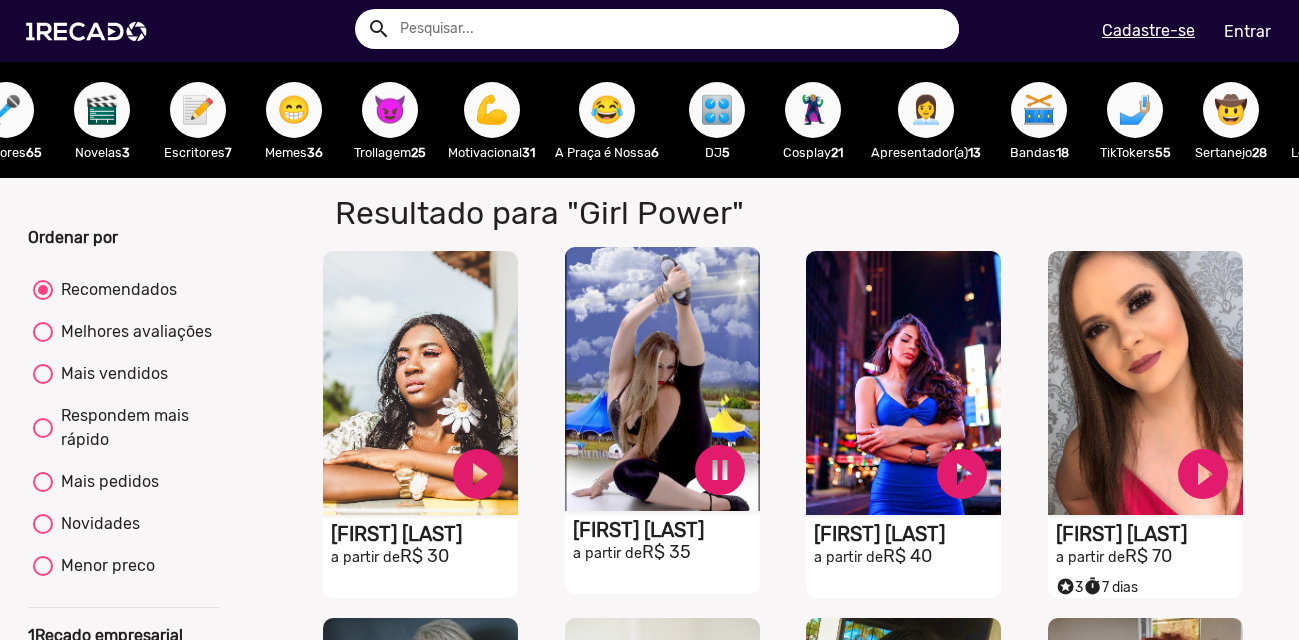 click on "😈" at bounding box center (390, 110) 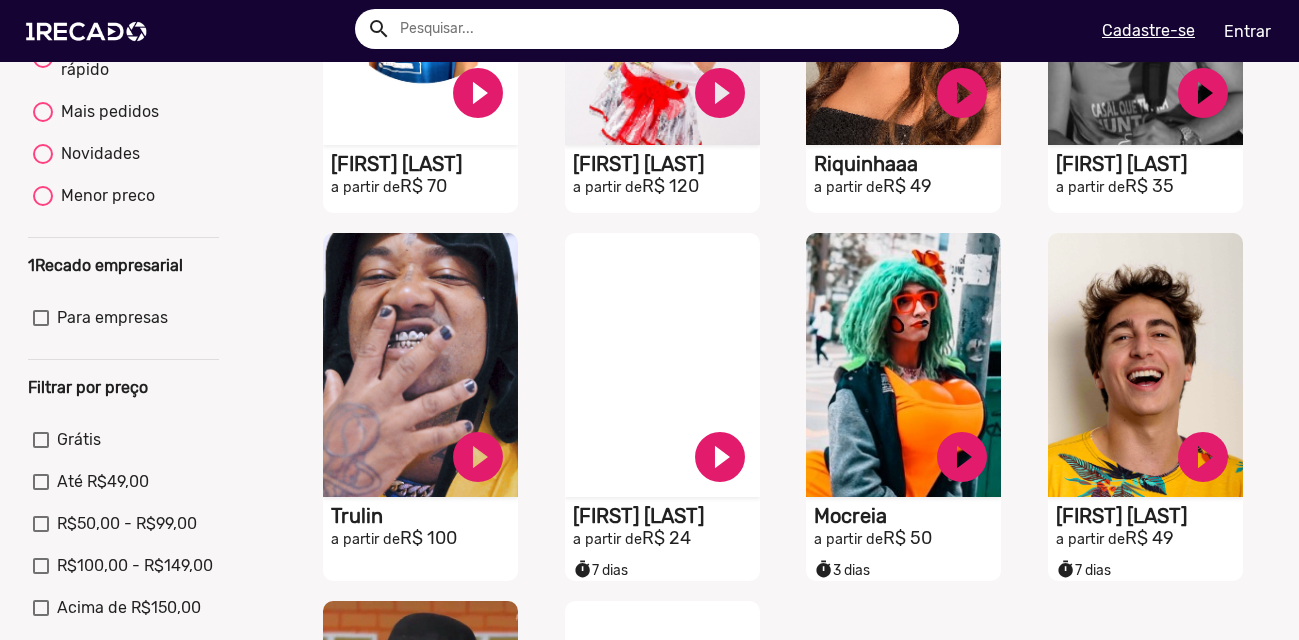 scroll, scrollTop: 378, scrollLeft: 0, axis: vertical 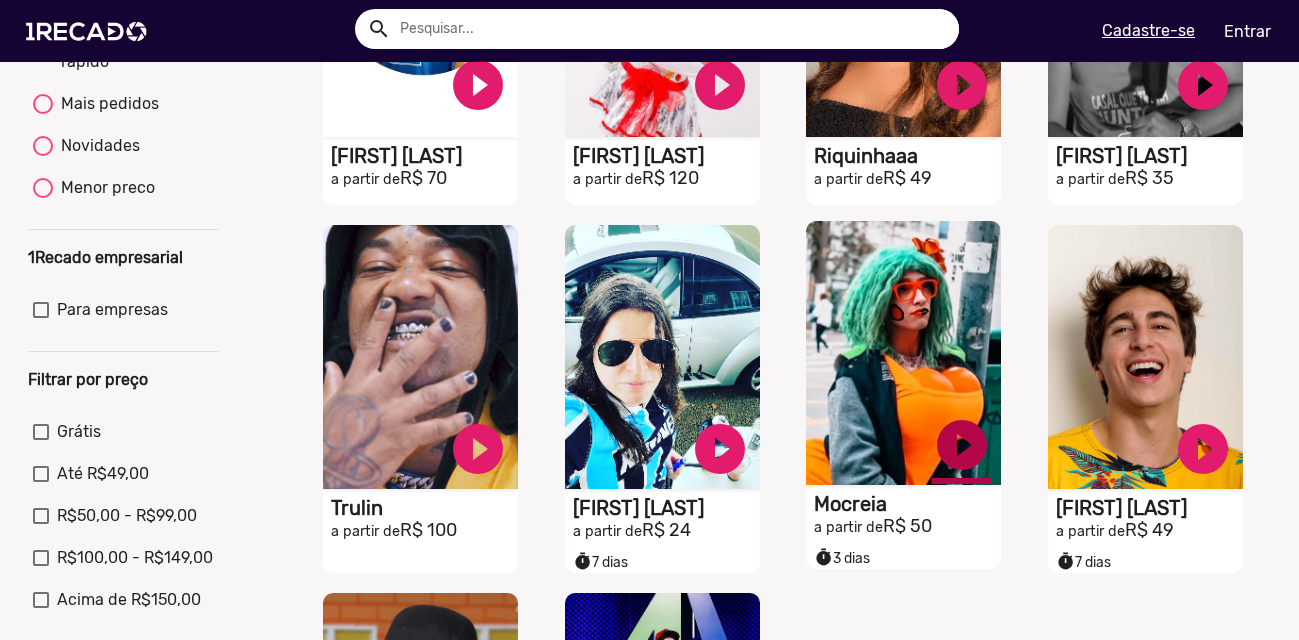 click on "play_circle_filled" at bounding box center (478, 85) 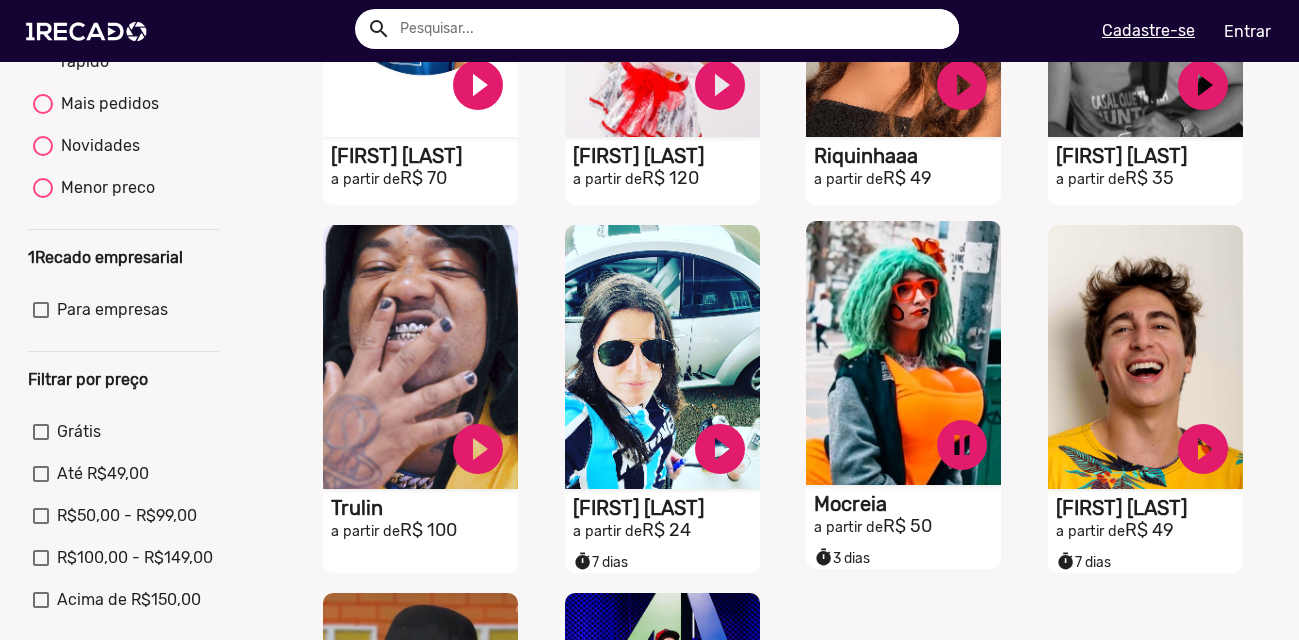 click on "pause_circle" at bounding box center (478, 85) 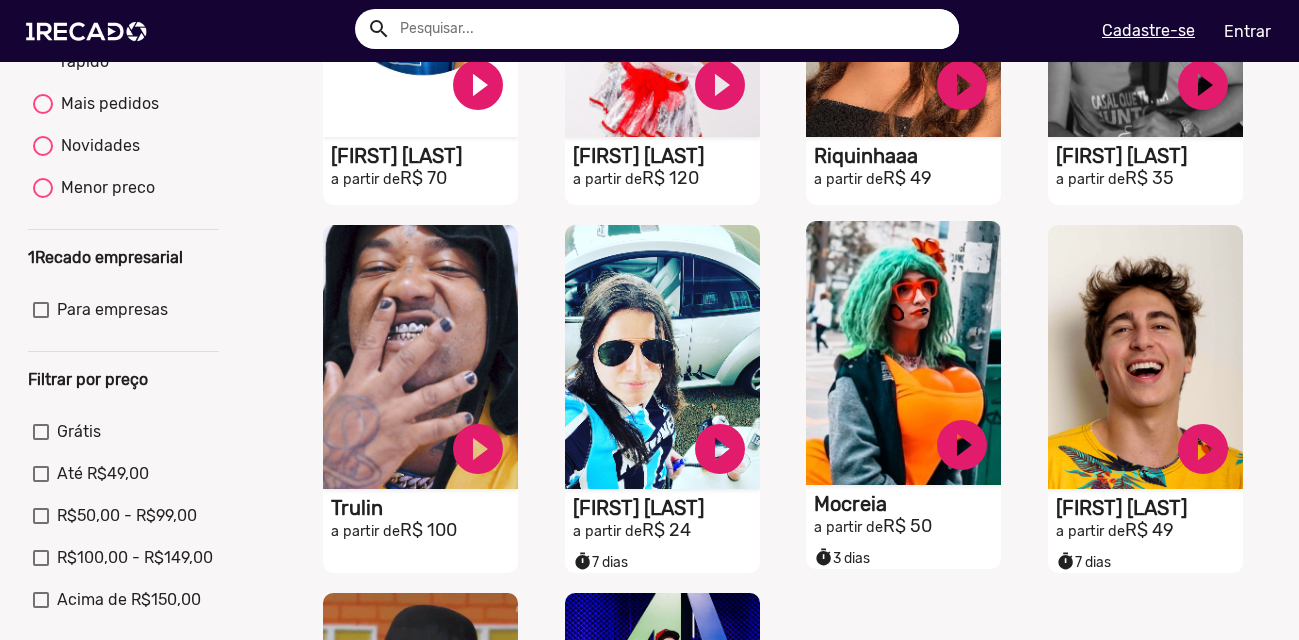 click on "play_circle_filled" at bounding box center (478, 85) 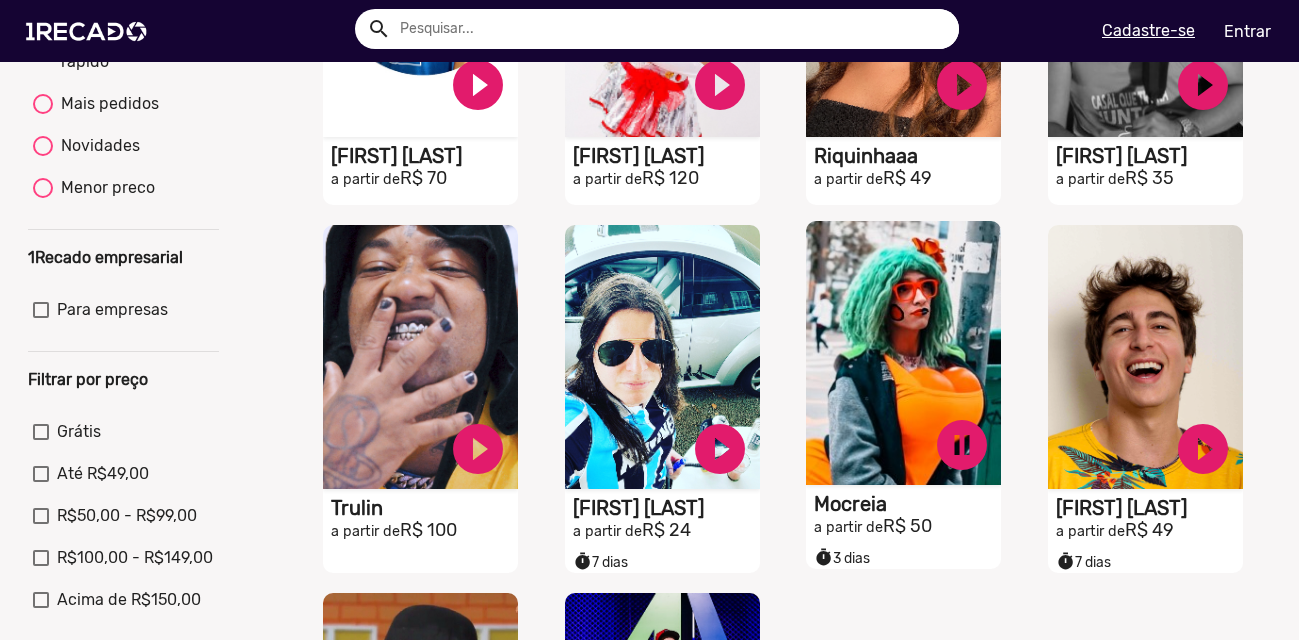click on "pause_circle" at bounding box center [478, 85] 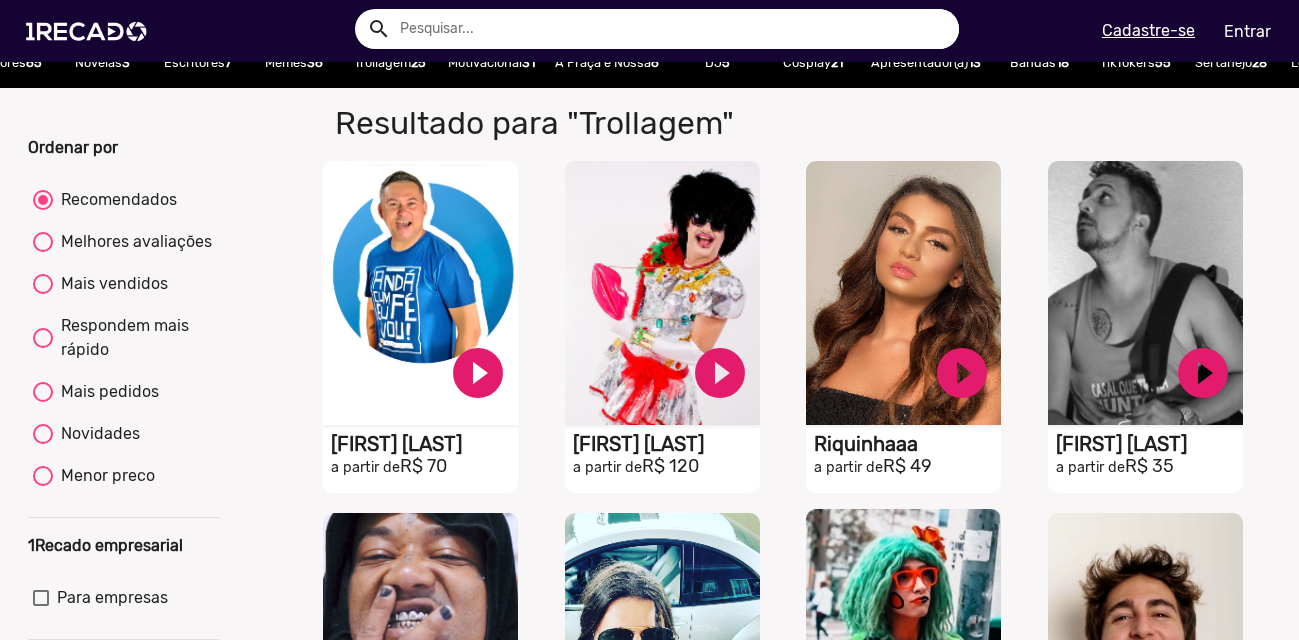 scroll, scrollTop: 0, scrollLeft: 0, axis: both 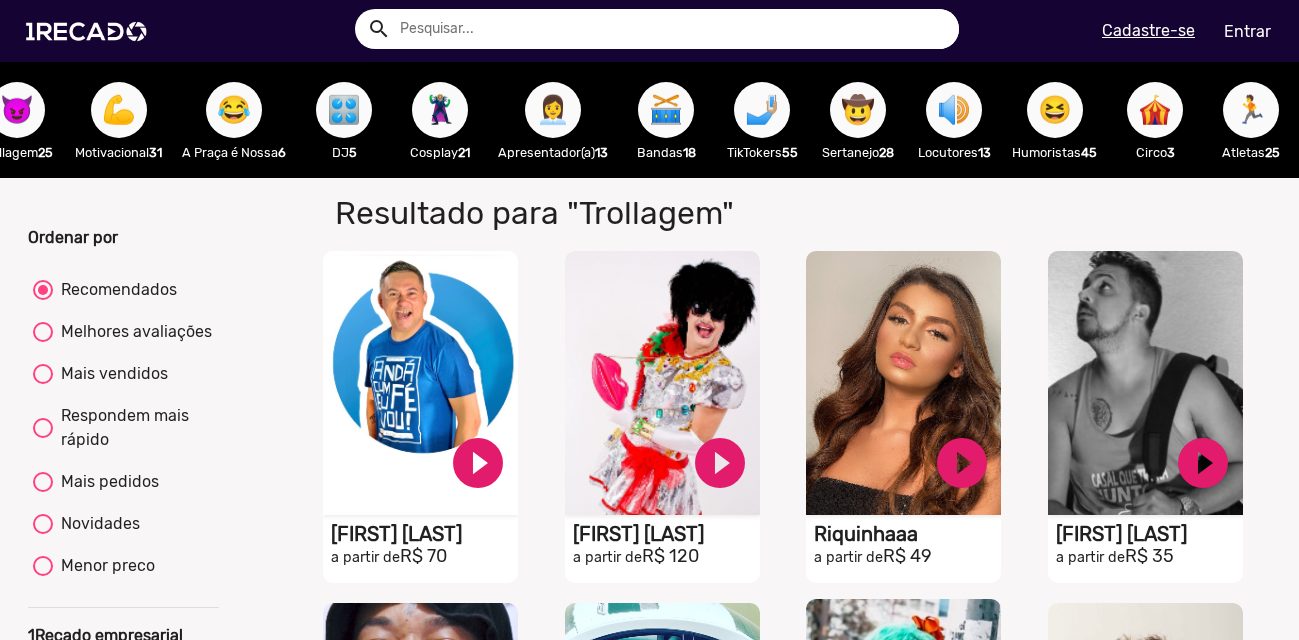 click on "🤠" at bounding box center [858, 110] 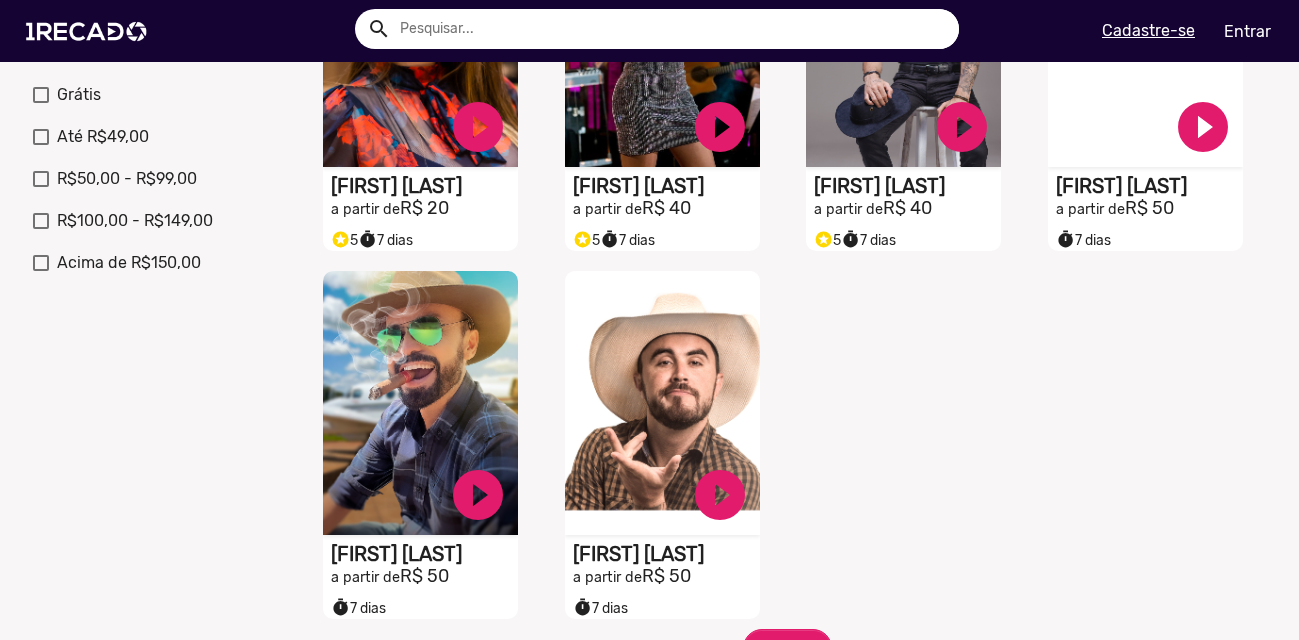 scroll, scrollTop: 737, scrollLeft: 0, axis: vertical 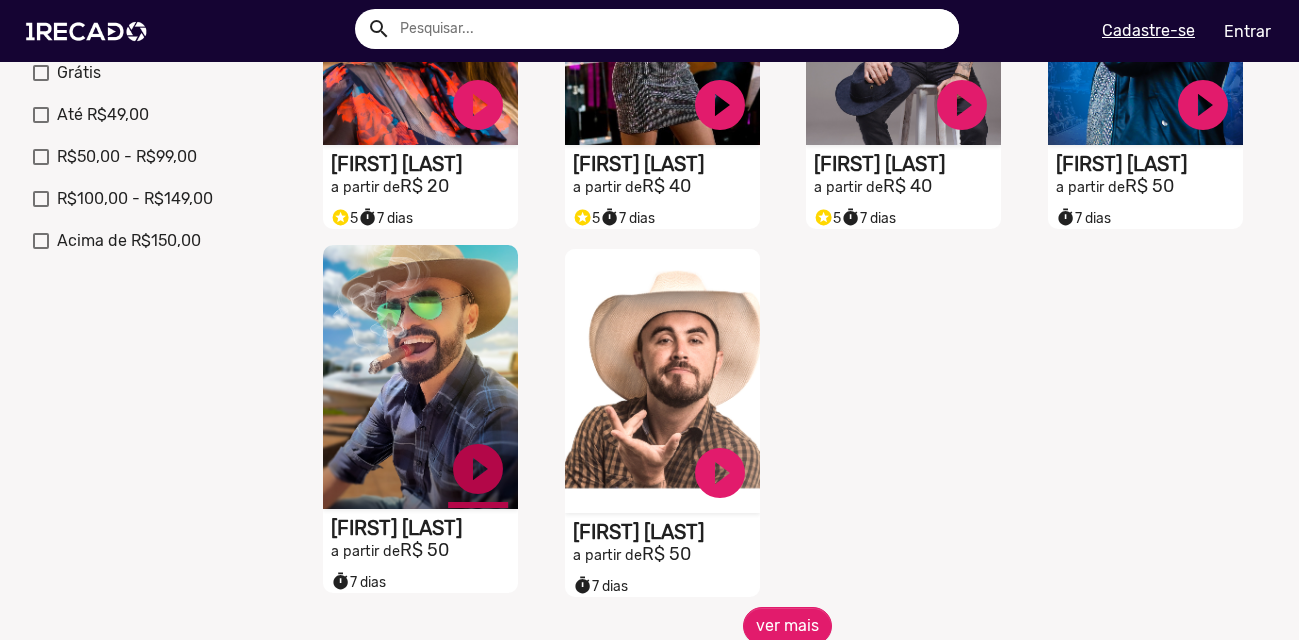 click on "play_circle_filled" at bounding box center (478, -263) 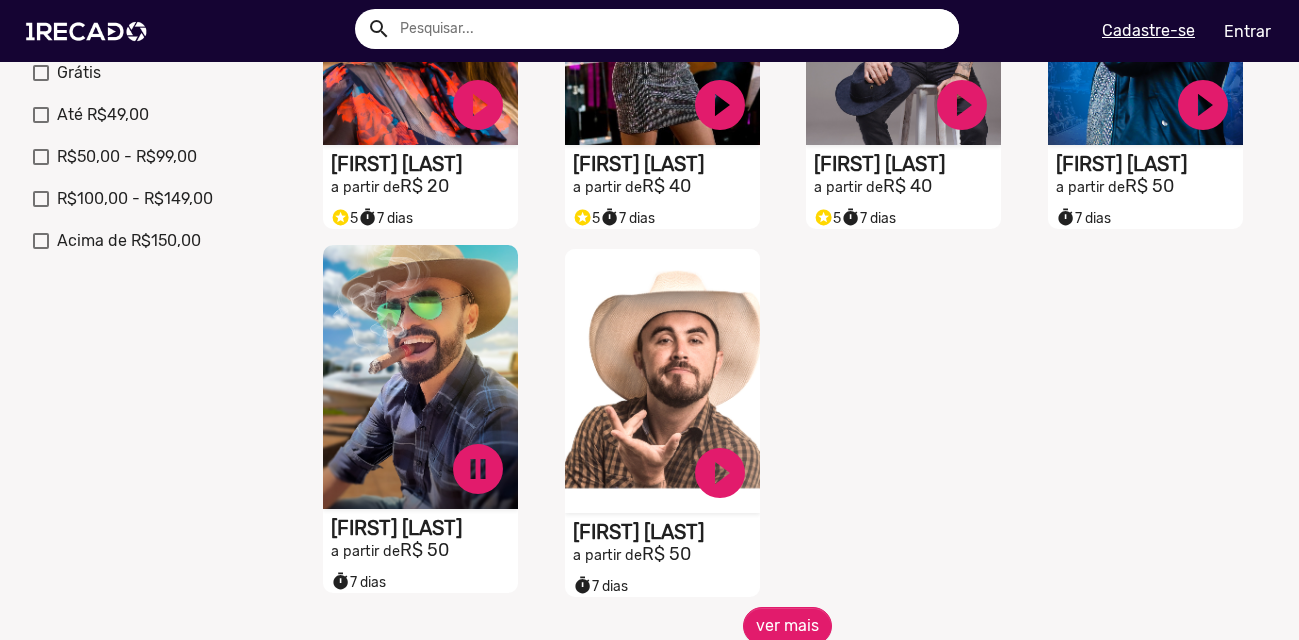 click on "pause_circle" at bounding box center [478, -263] 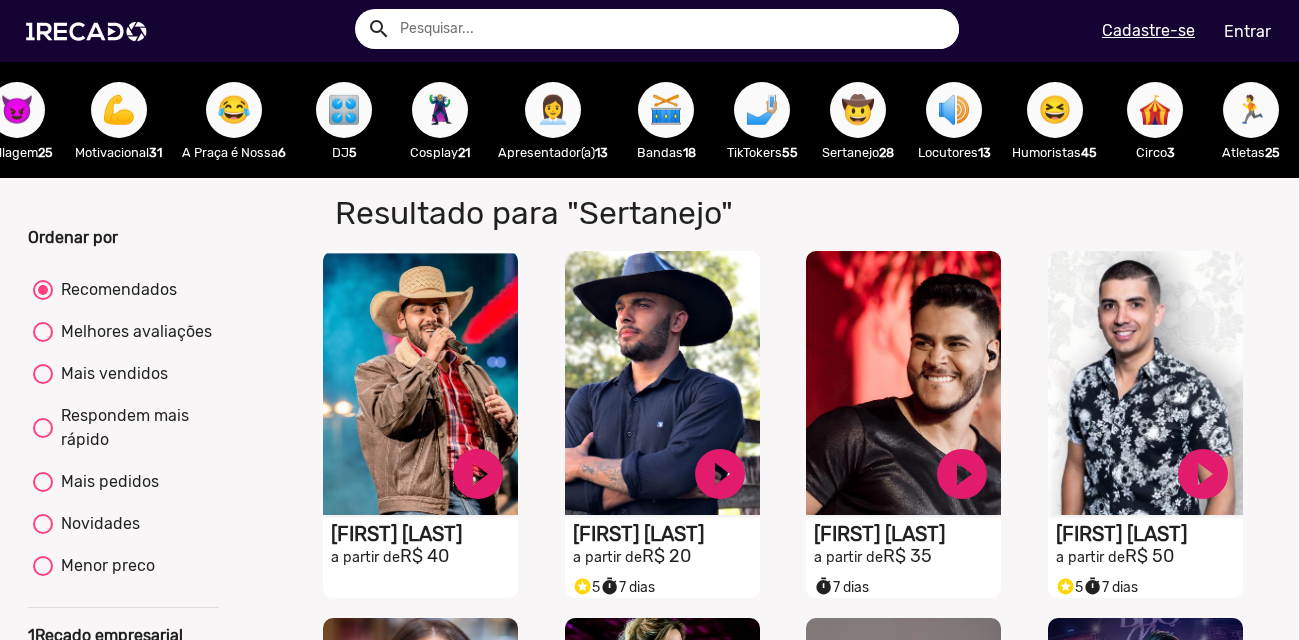 scroll, scrollTop: 6, scrollLeft: 0, axis: vertical 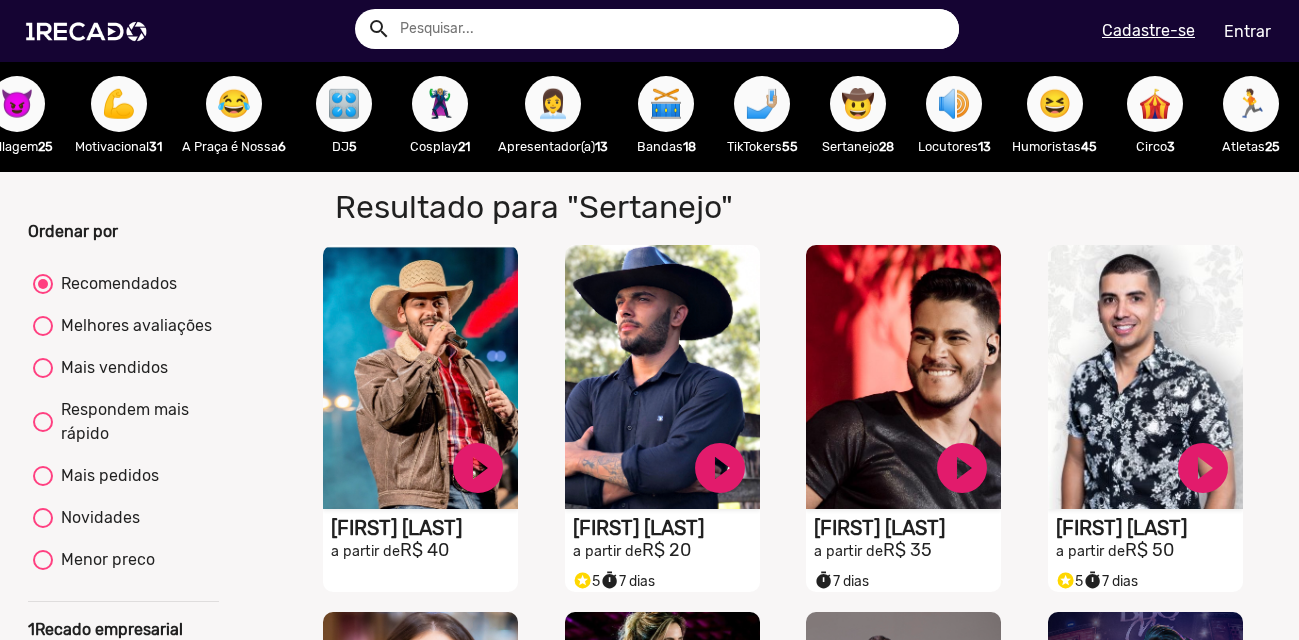 click on "🏃" at bounding box center (1251, 104) 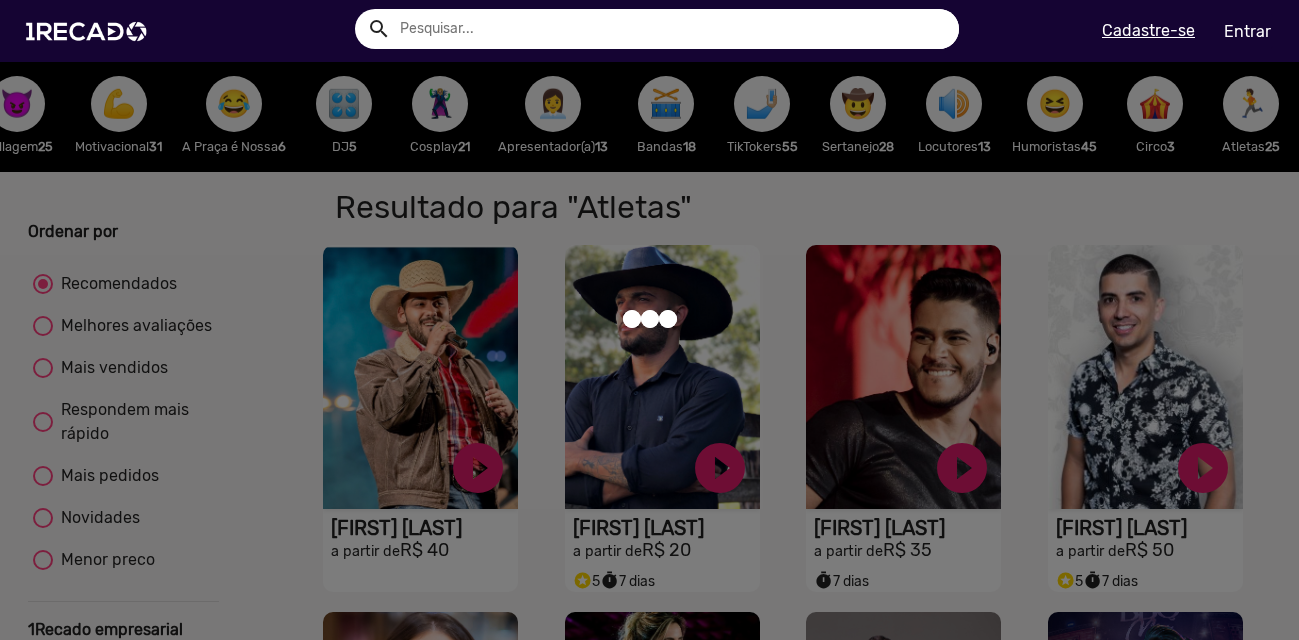 scroll, scrollTop: 0, scrollLeft: 0, axis: both 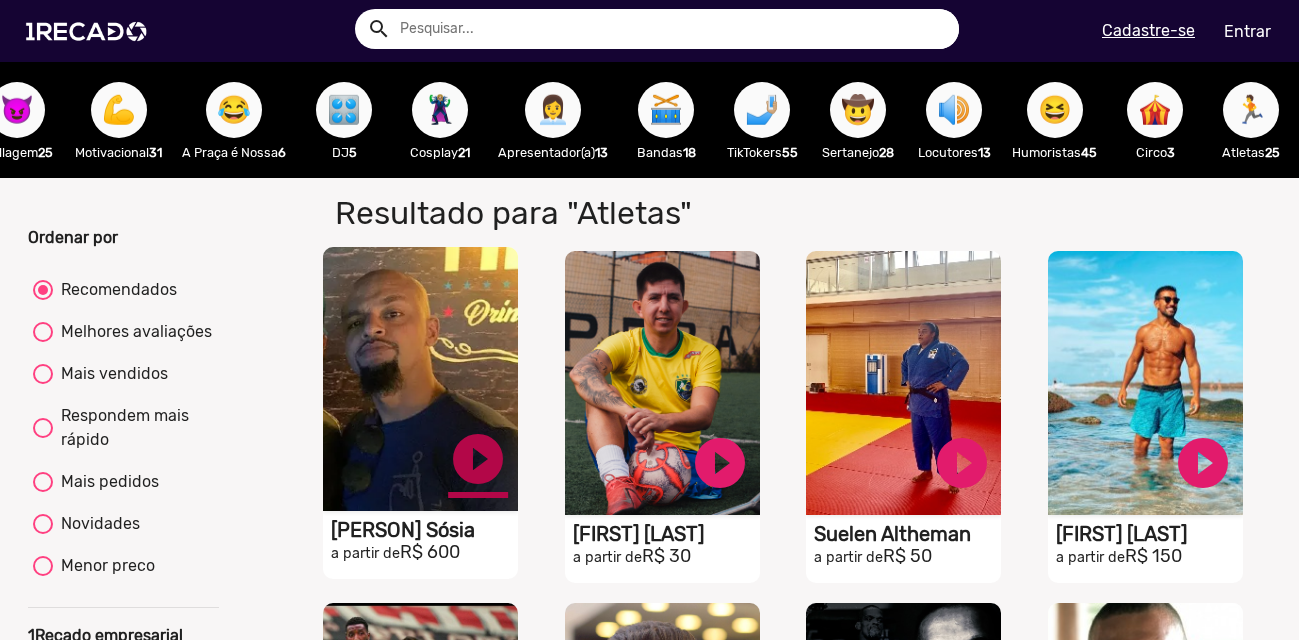 click on "play_circle_filled" at bounding box center [478, 459] 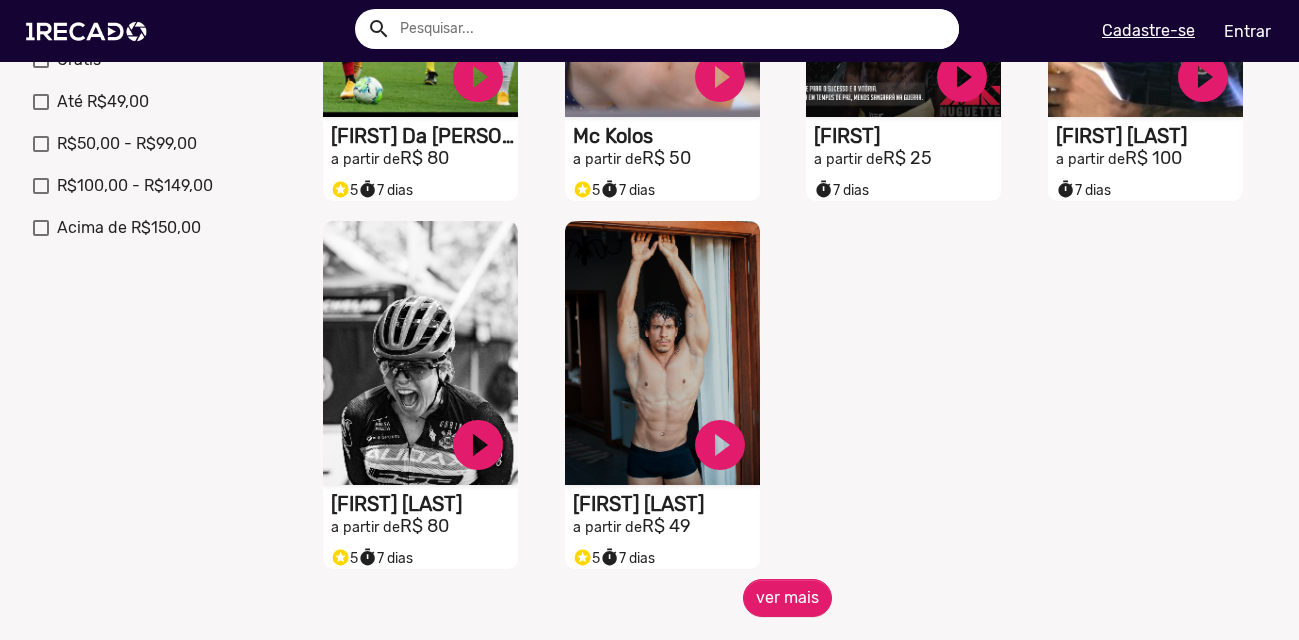 scroll, scrollTop: 758, scrollLeft: 0, axis: vertical 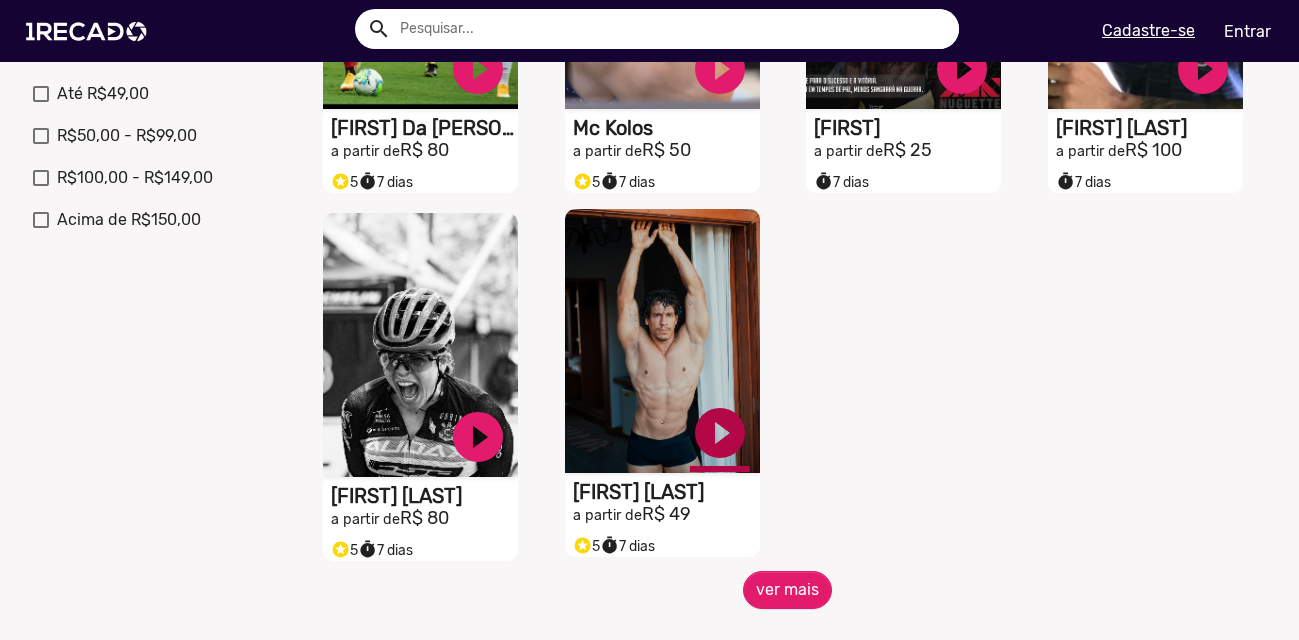 click on "play_circle_filled" at bounding box center [478, -299] 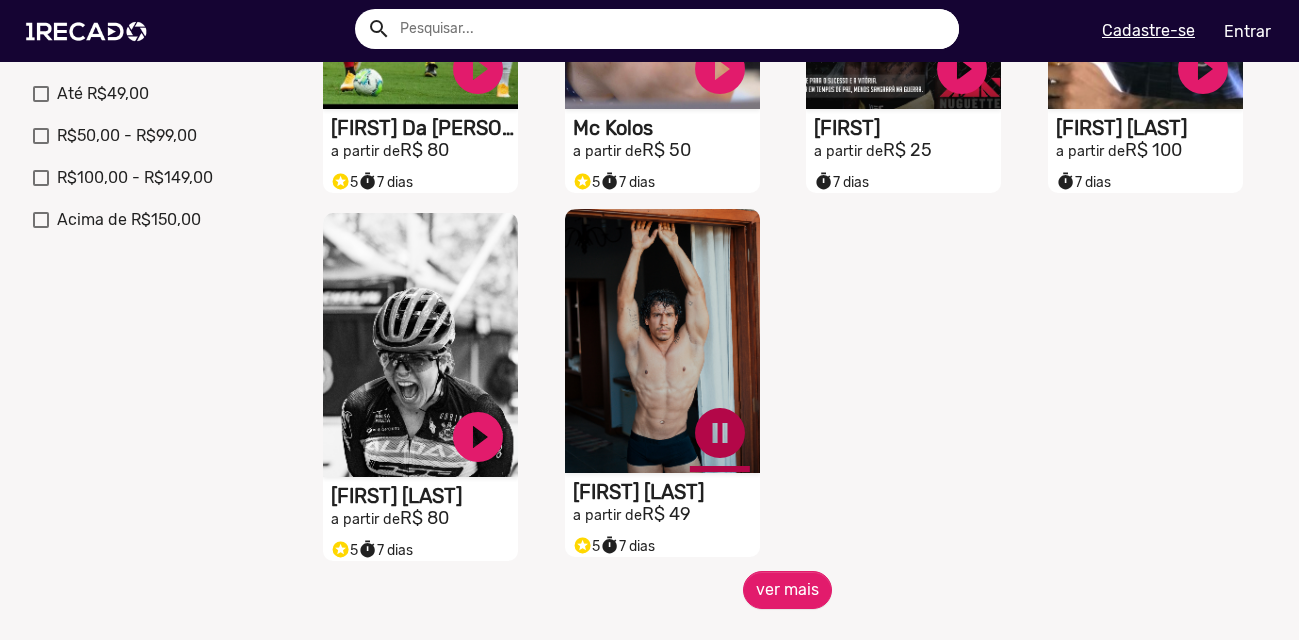 click on "pause_circle" at bounding box center (478, -299) 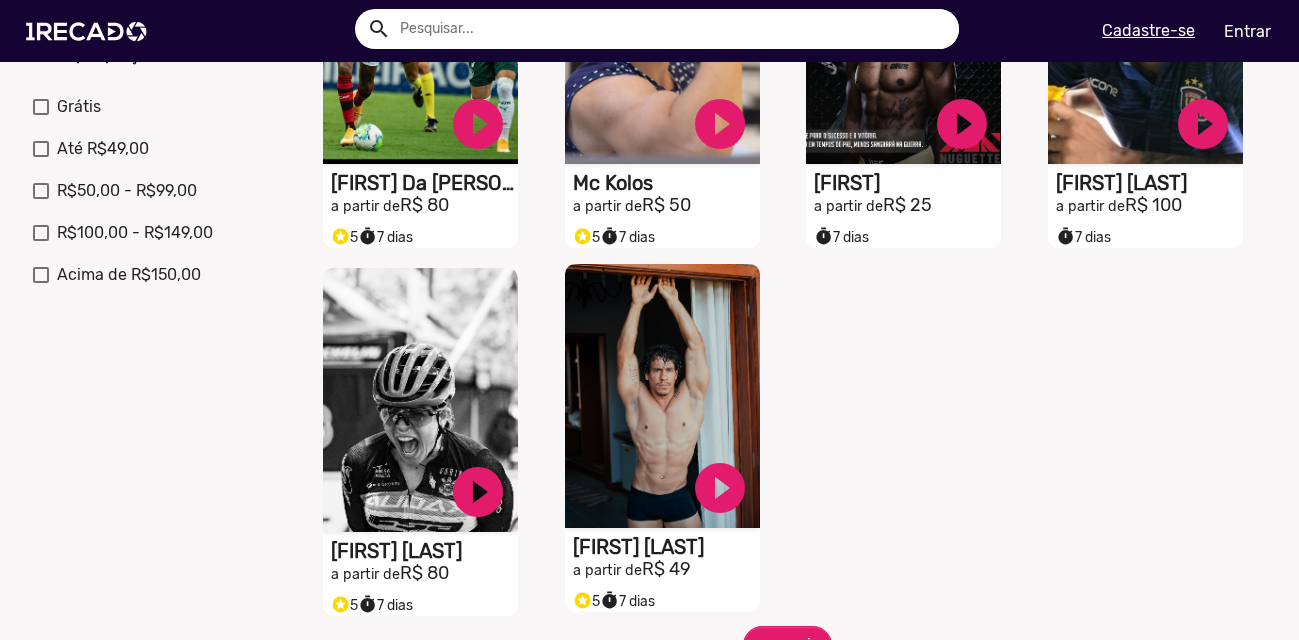 scroll, scrollTop: 1049, scrollLeft: 0, axis: vertical 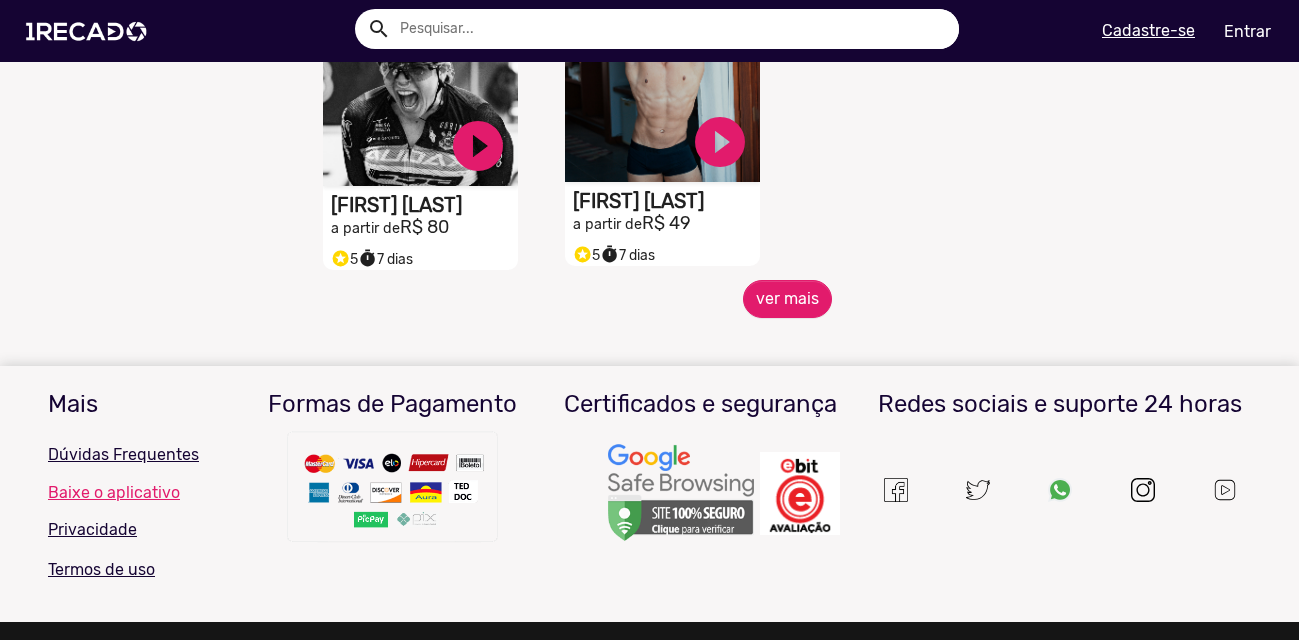 click on "🌐  Todos  772  💼  Para sua empresa   🎭  Imitadores  21  🧠  Psicólogos  3  ⚽  Futebol  23  👥  Sósia  37  💄  Maquiagem  3  🎮  Gamers  6  🎶  Funk  3  🦸‍♀️  Girl Power  12  🐭  Programa do Ratinho  9  👗  Moda  9  🪕  Modão  6  🏠  Reality Show  13  👶  Infantil  6  📺  SBT  21  🎙️  Rádio  11  📸  Modelos  22  🎥  Youtubers  52  🐶  Pets  2  👥  Cover  23  🎗️  Doe 1Recado  9  🤣  Comediantes  72  🎤  Cantores  65  🎬  Novelas  3  📝  Escritores  7  😁  Memes  36  😈  Trollagem  25  💪  Motivacional  31  😂  A Praça é Nossa  6  🎛️  DJ  5  🦹🏼‍♀️  Cosplay  21  👩‍💼  Apresentador(a)  13  🥁  Bandas  18  🤳🏼  TikTokers  55  🤠  Sertanejo  28  🔊  Locutores  13  😆  Humoristas  45  🎪  Circo  3  🏃  Atletas  25 Resultado(s) Filtrar e Ordenar Ordenar por    Recomendados     Melhores avaliações     Mais vendidos     Respondem mais rápido     Mais pedidos     Novidades     Menor preco" at bounding box center [649, 320] 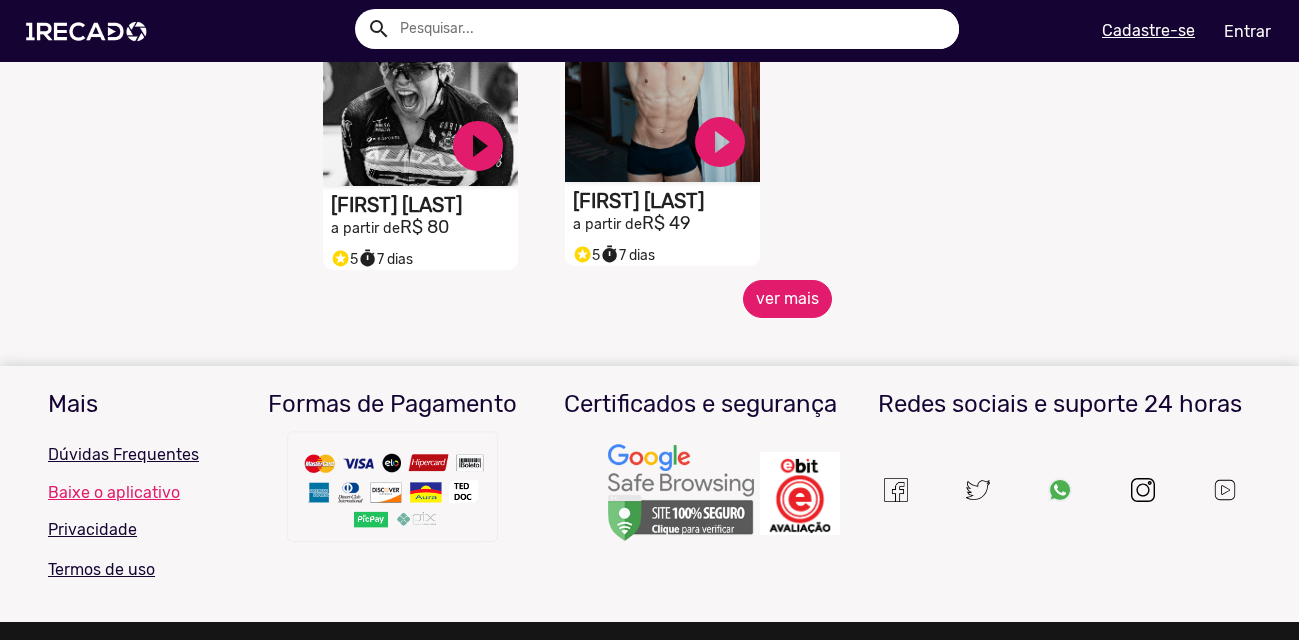 click on "ver mais" 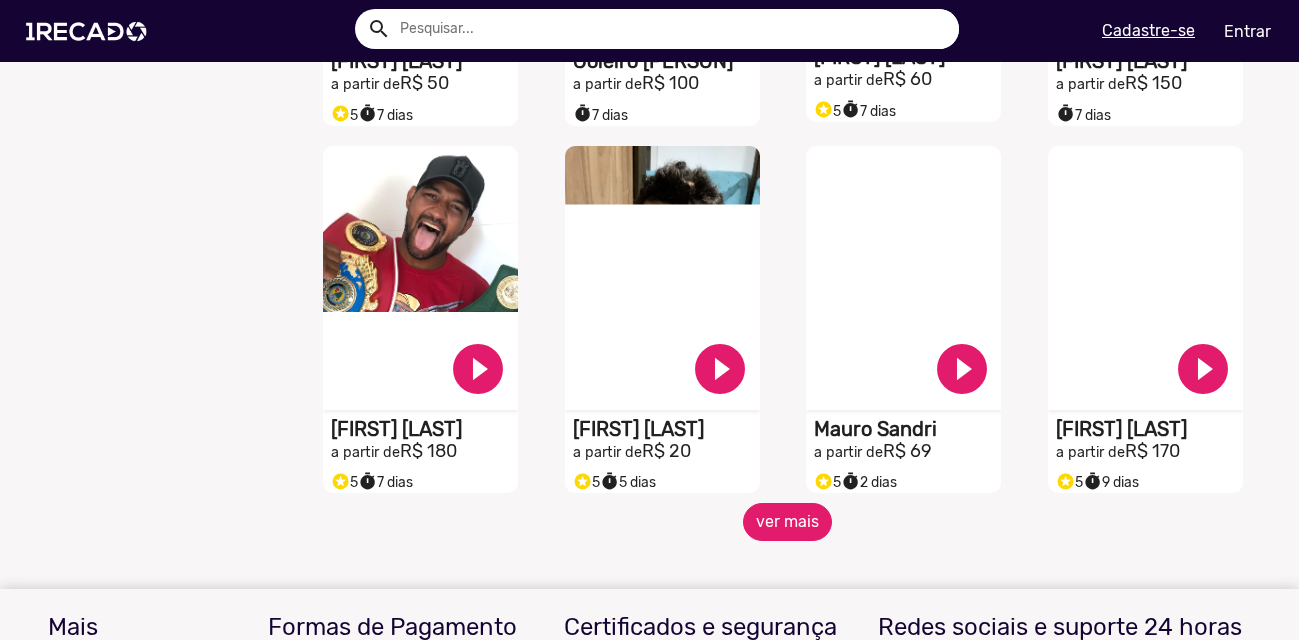 scroll, scrollTop: 1559, scrollLeft: 0, axis: vertical 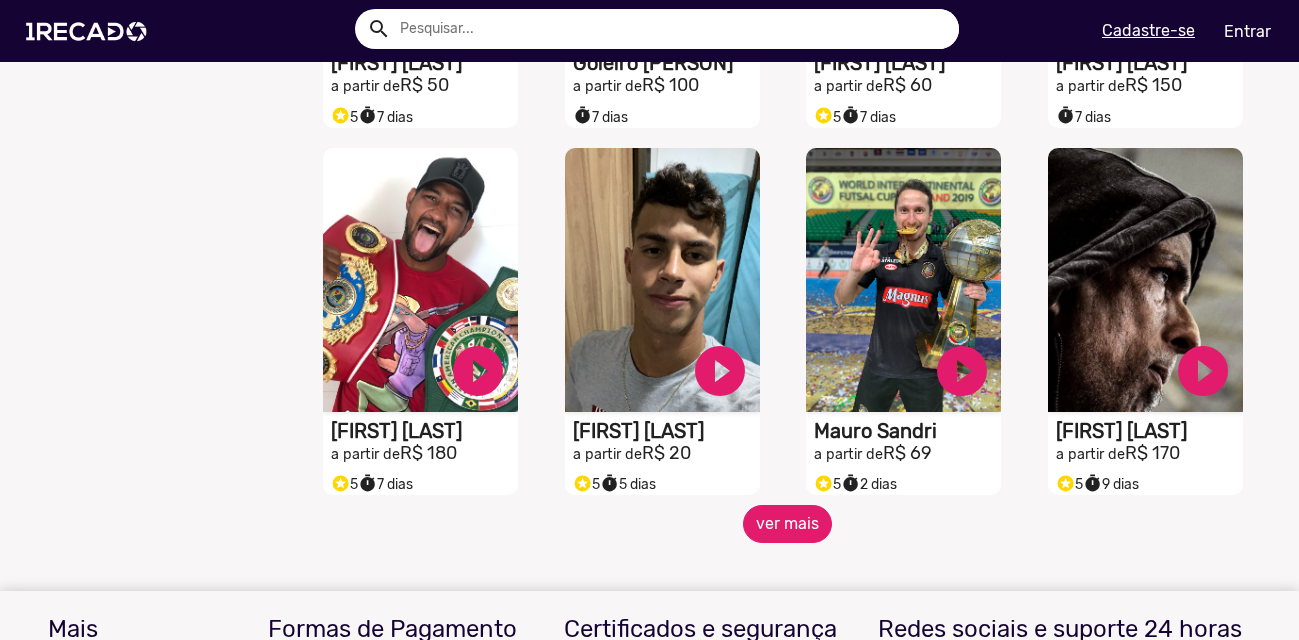 click on "ver mais" 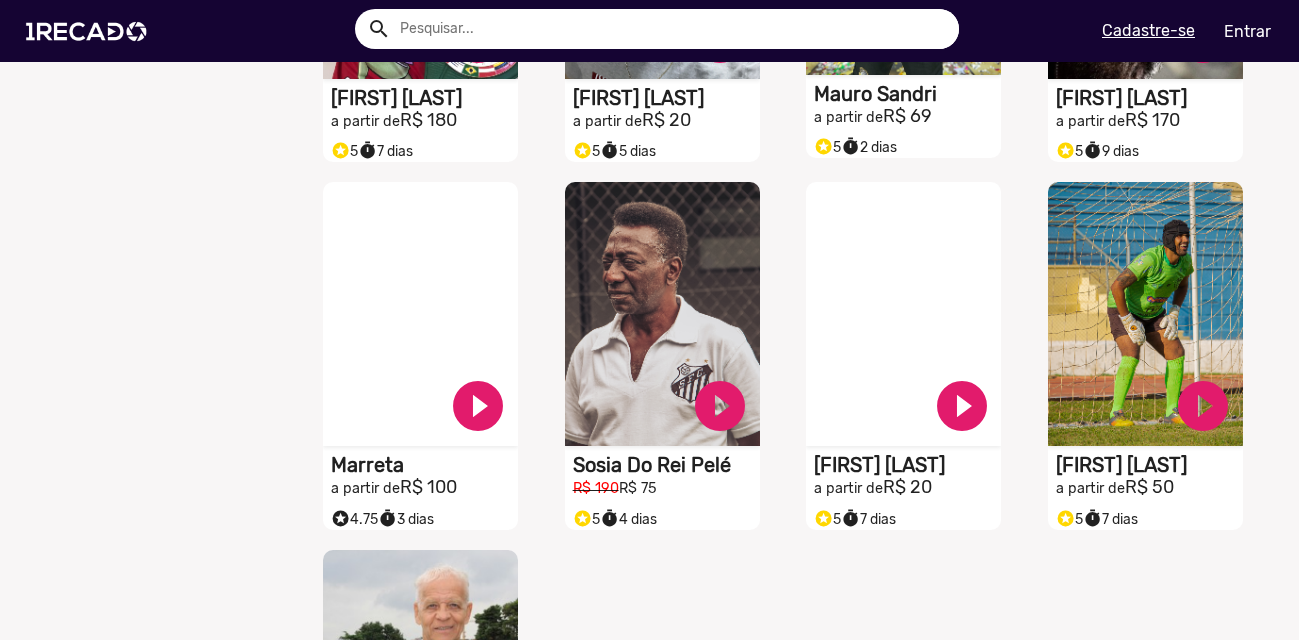 scroll, scrollTop: 1899, scrollLeft: 0, axis: vertical 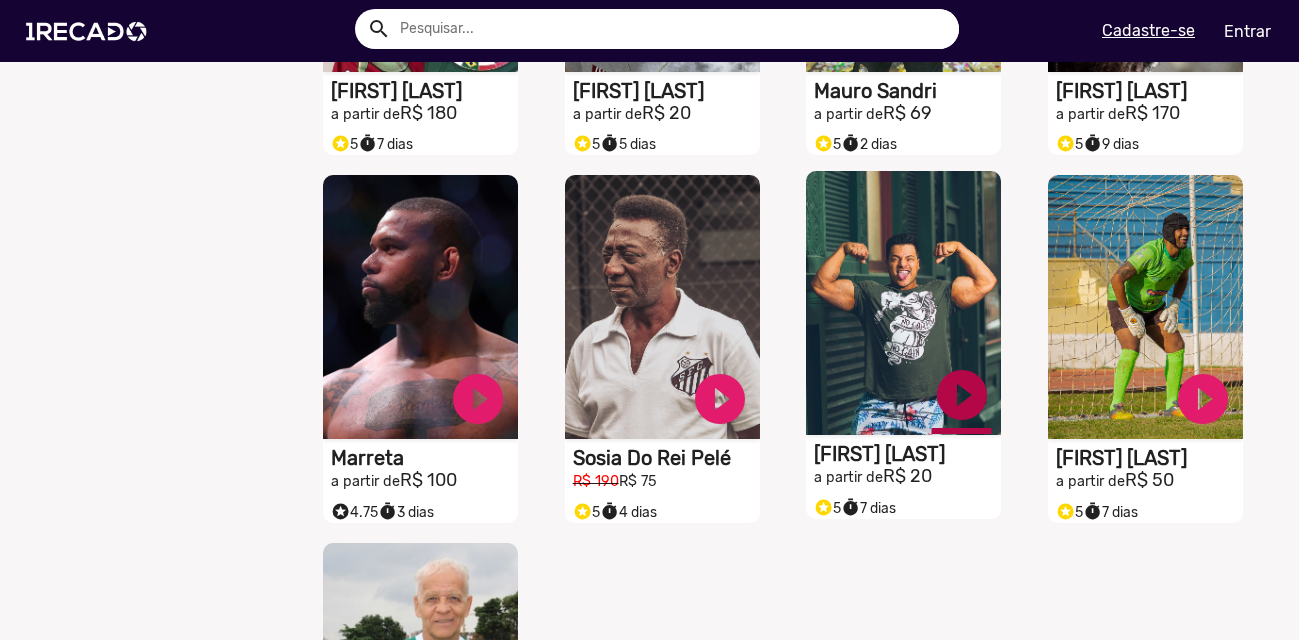 click on "play_circle_filled" at bounding box center [478, -1436] 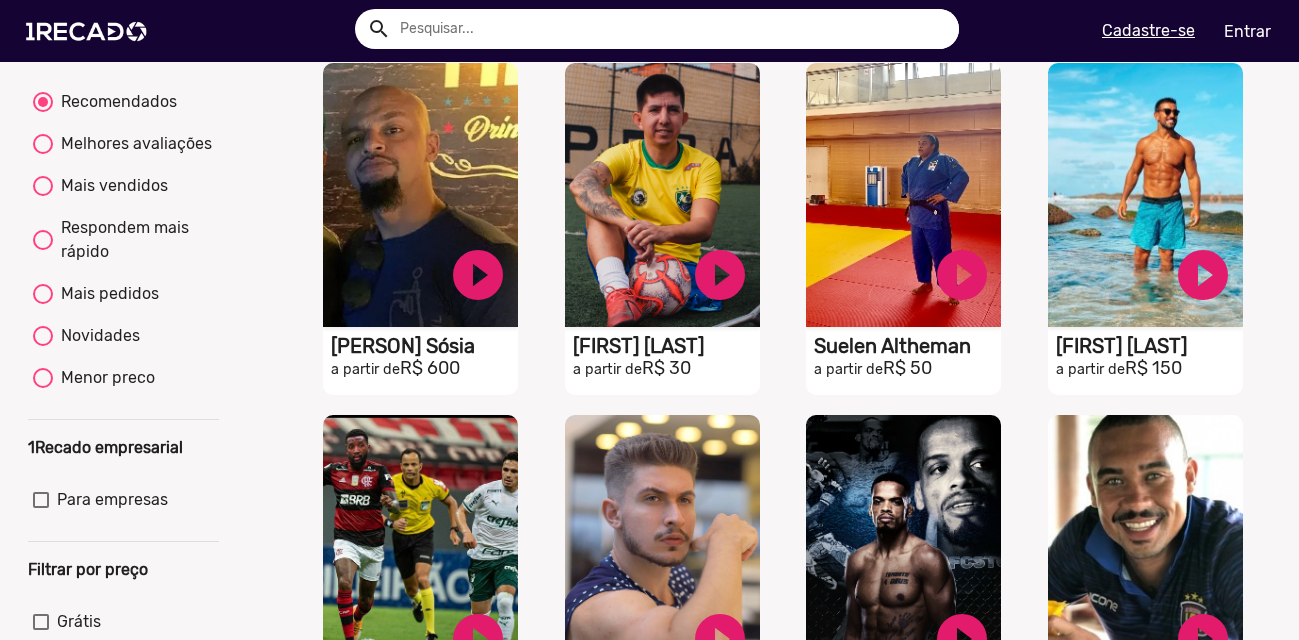 scroll, scrollTop: 0, scrollLeft: 0, axis: both 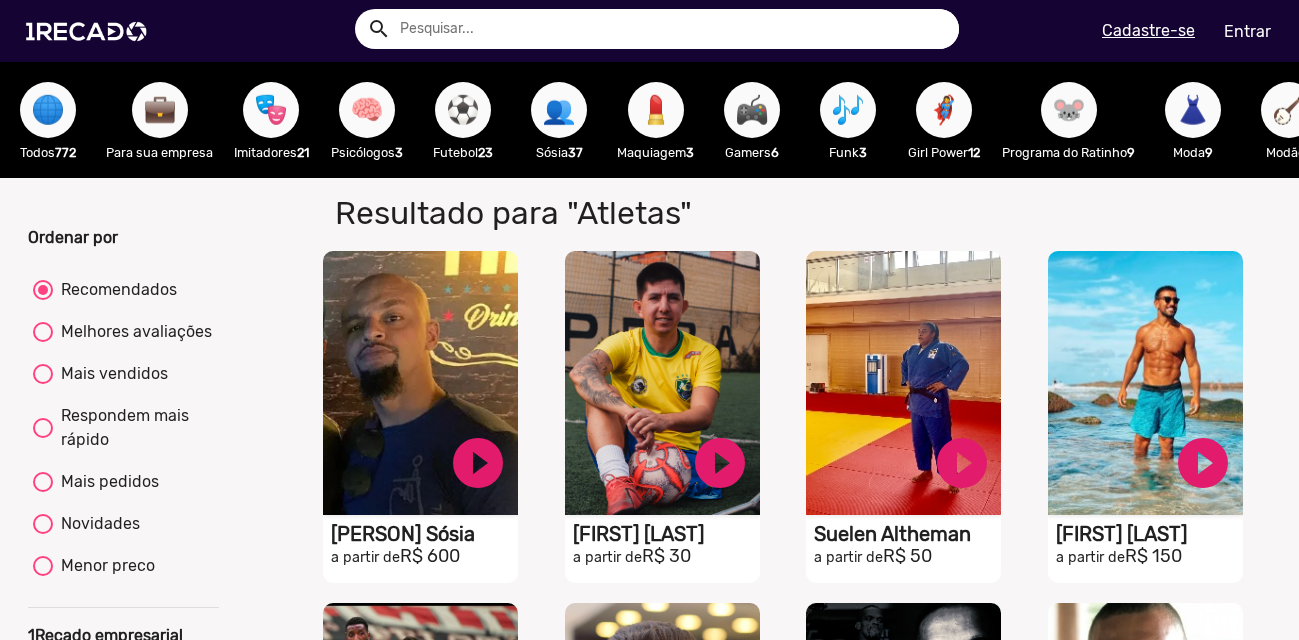 click on "🧠" at bounding box center (367, 110) 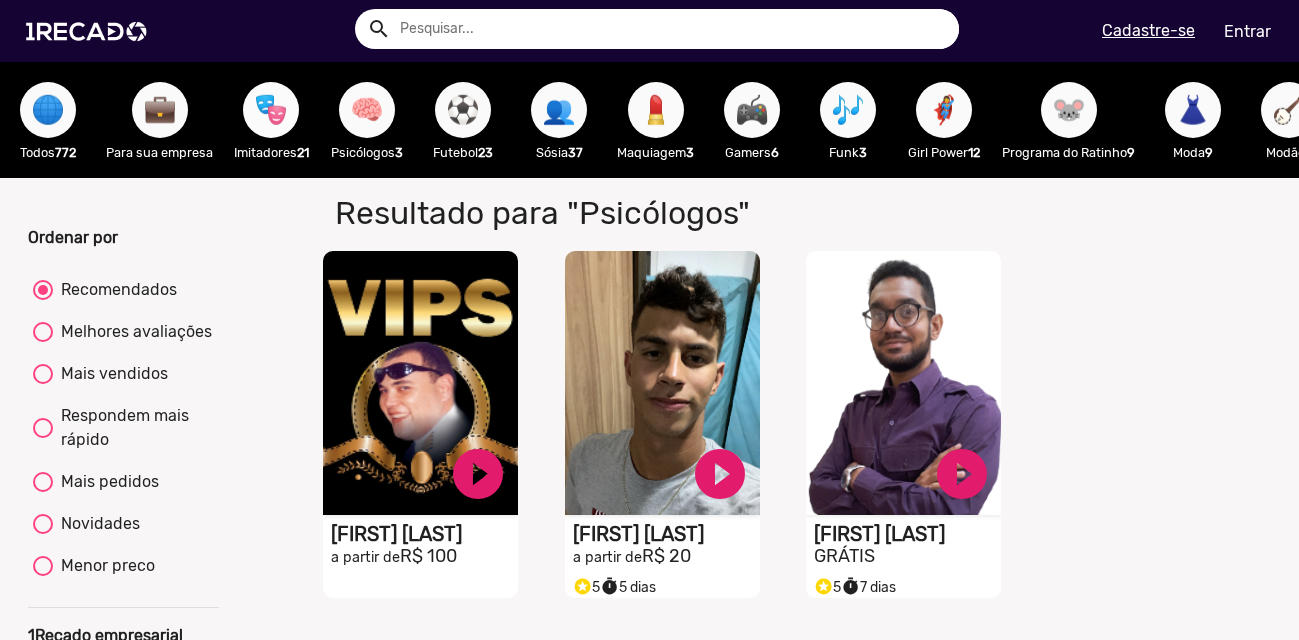 click on "🎭" at bounding box center (271, 110) 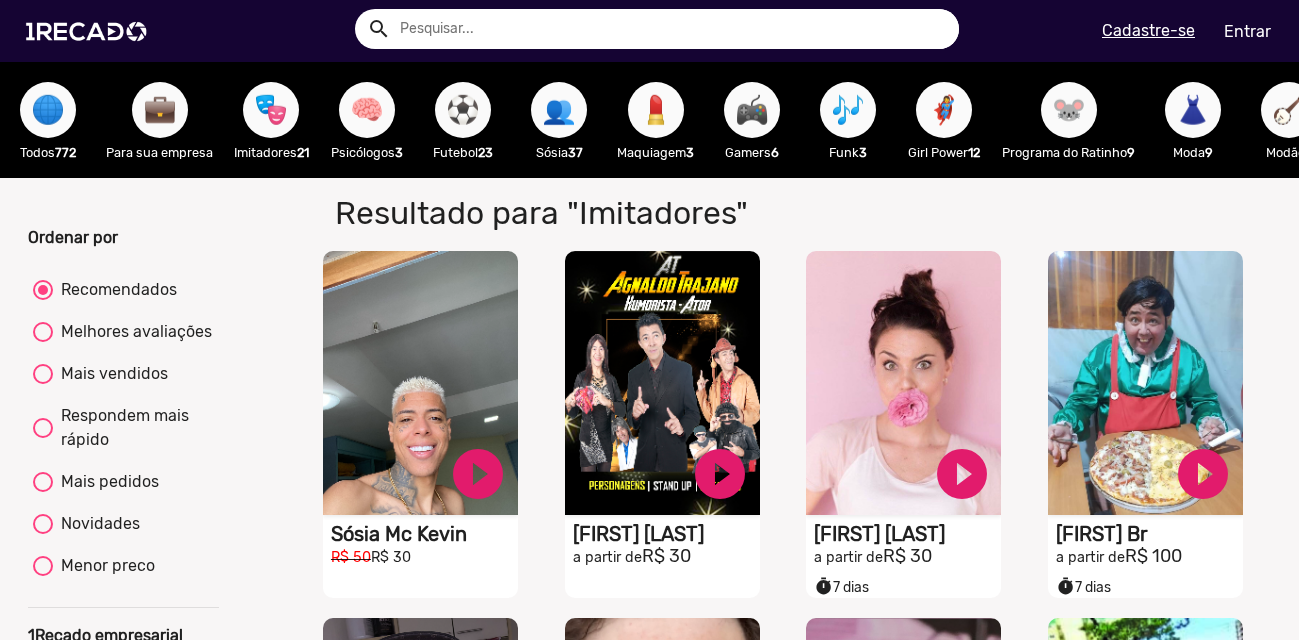click on "play_circle_filled" at bounding box center [478, 474] 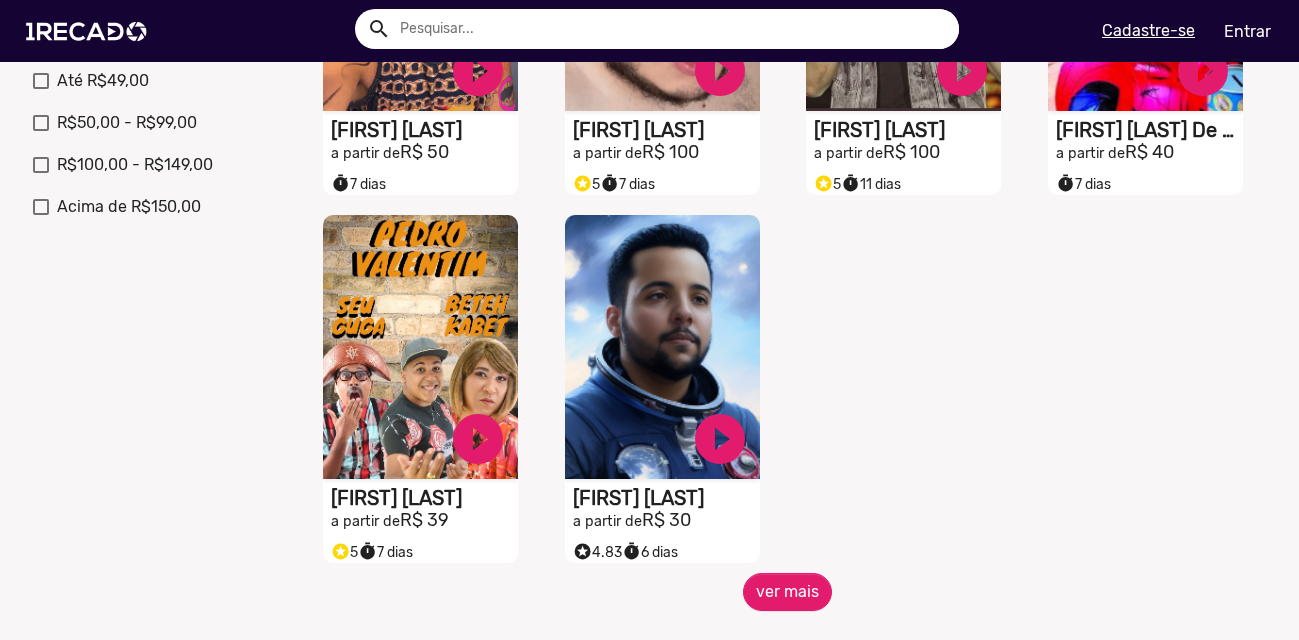scroll, scrollTop: 0, scrollLeft: 0, axis: both 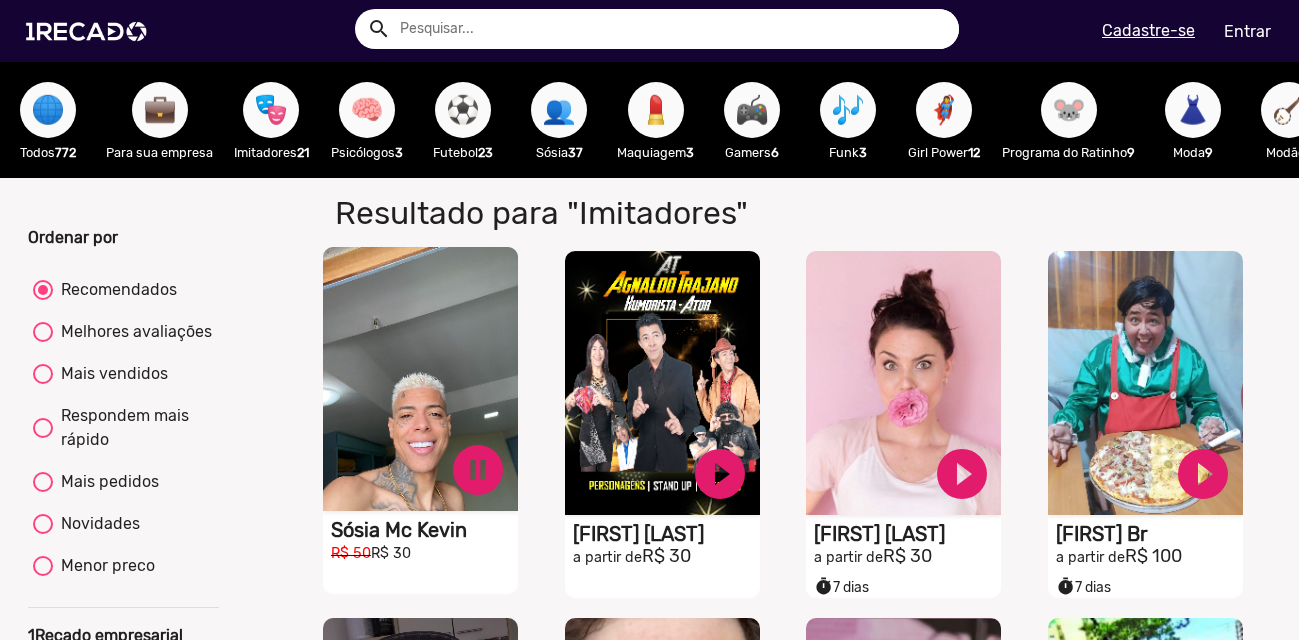 click on "S1RECADO vídeos dedicados para fãs e empresas" at bounding box center (420, 379) 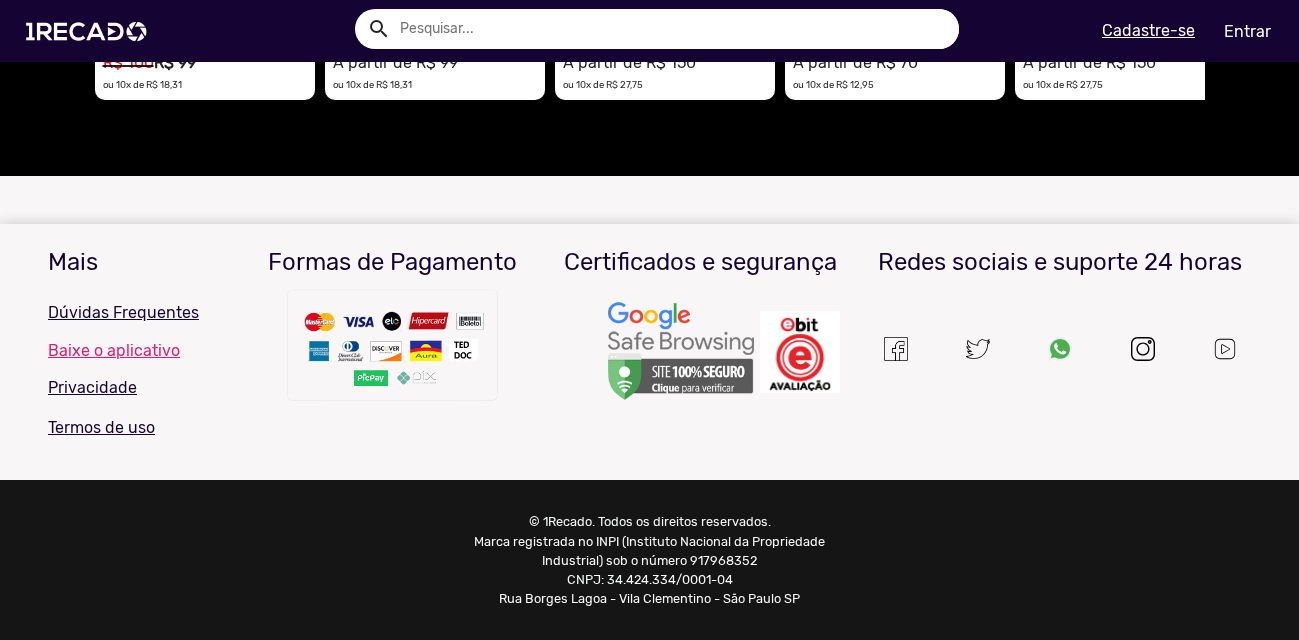 scroll, scrollTop: 865, scrollLeft: 0, axis: vertical 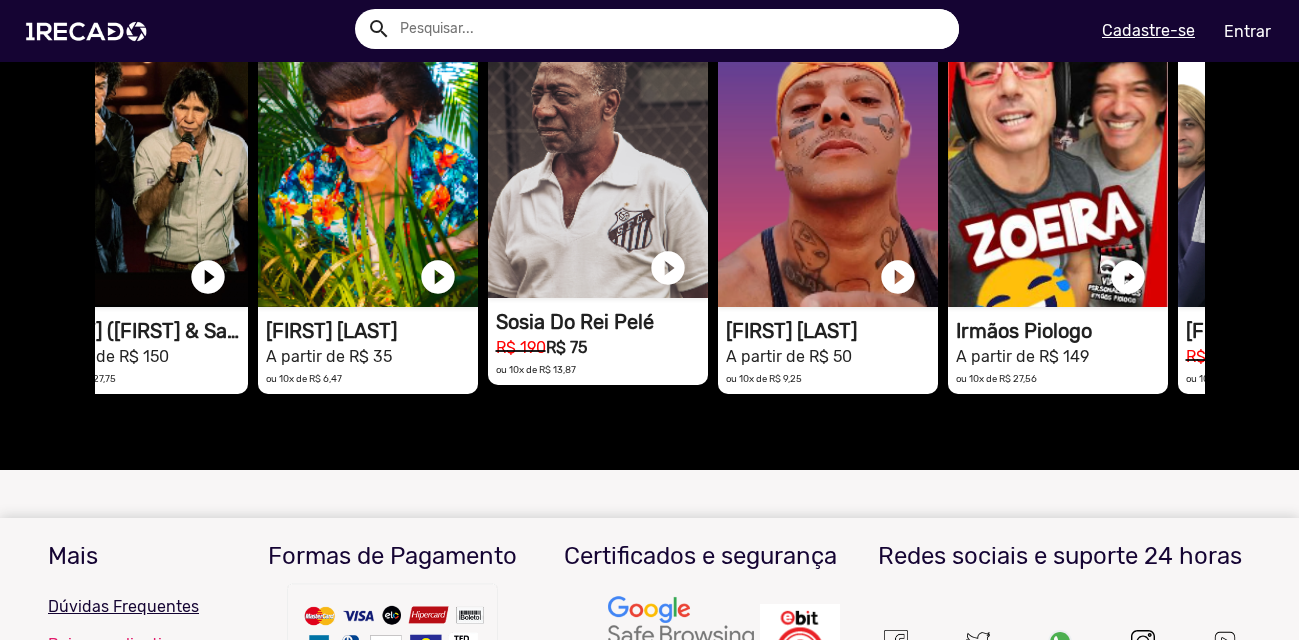 click on "1RECADO vídeos dedicados para fãs e empresas" at bounding box center (-782, 162) 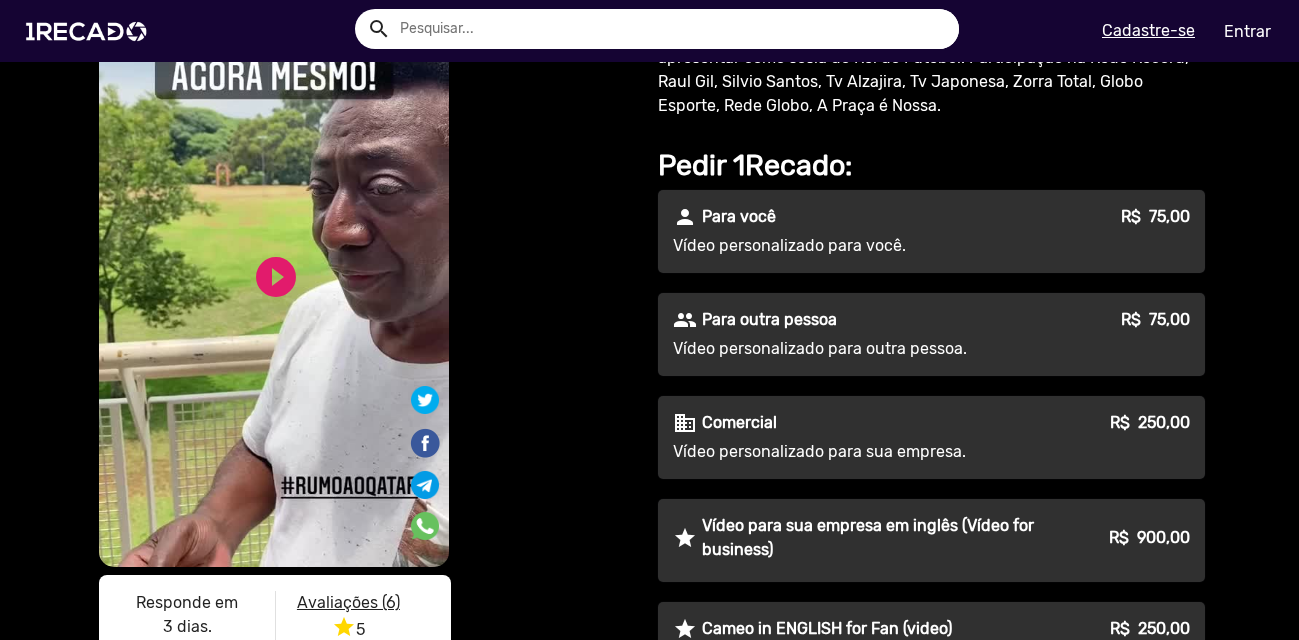 scroll, scrollTop: 156, scrollLeft: 0, axis: vertical 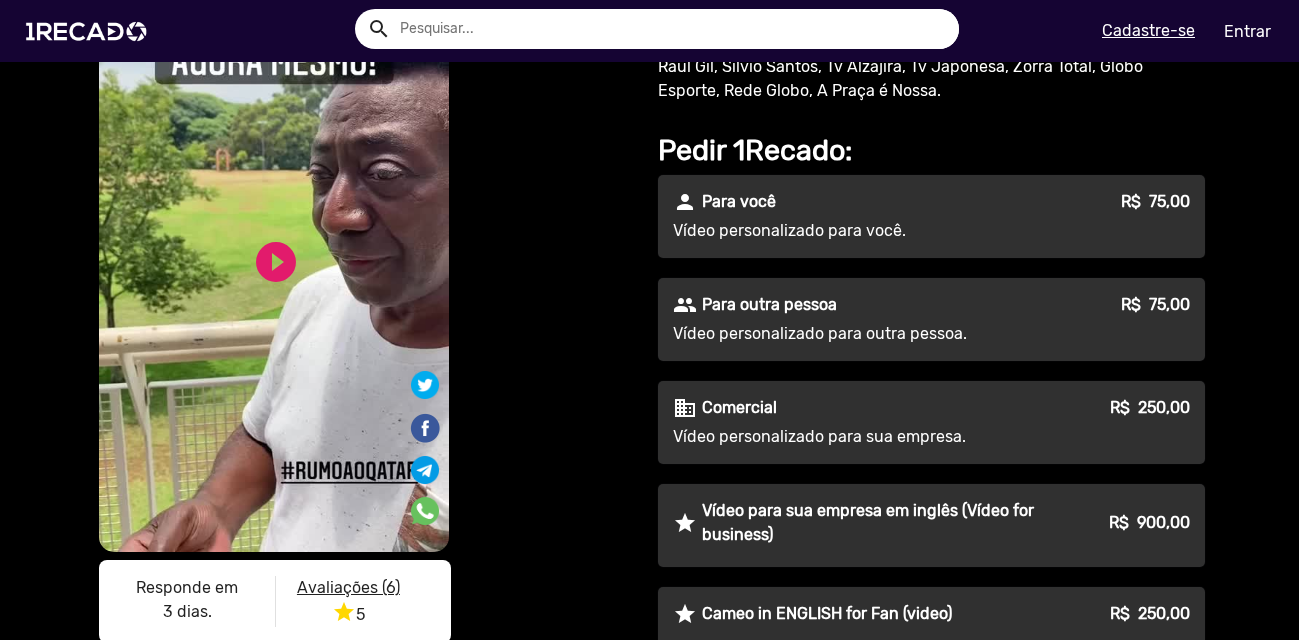 click on "people Para outra pessoa R$  75,00  Vídeo personalizado para outra pessoa." 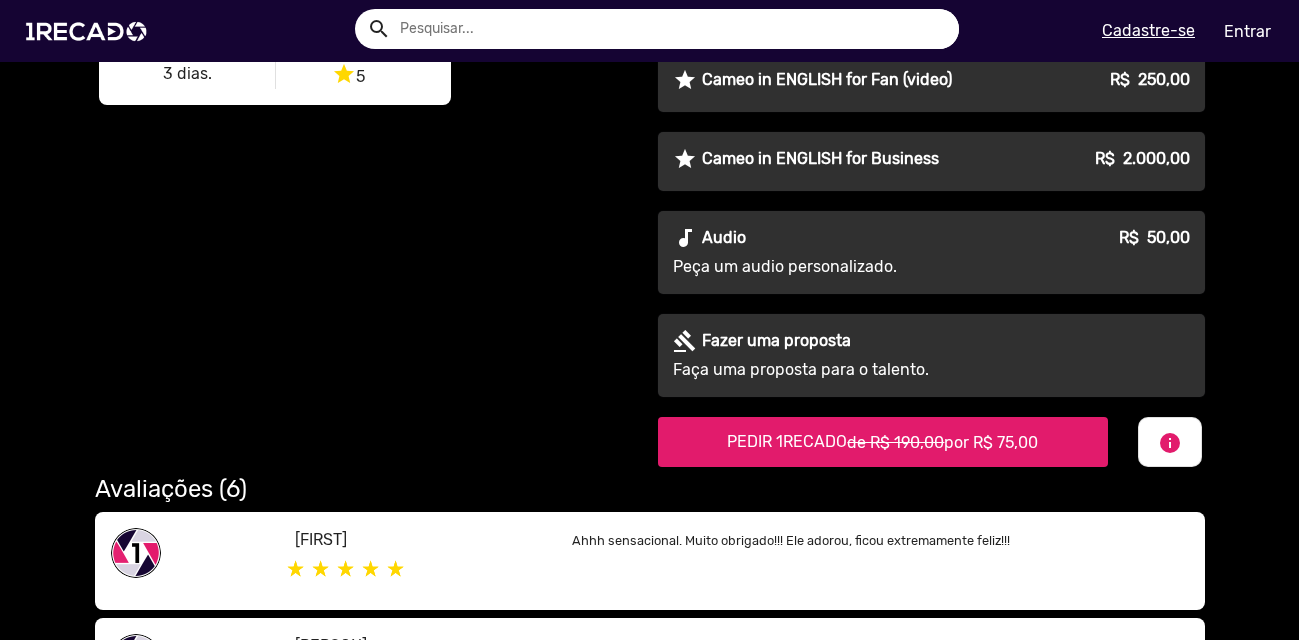 scroll, scrollTop: 735, scrollLeft: 0, axis: vertical 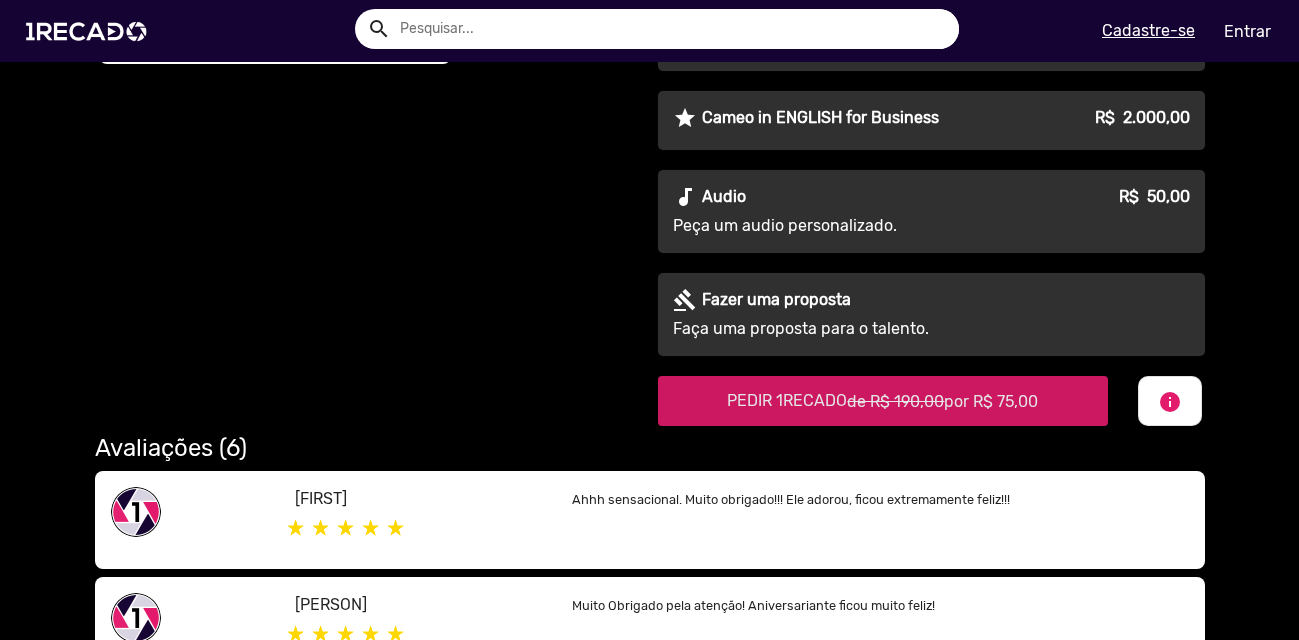 click on "PEDIR 1RECADO  de R$ 190,00  por R$ 75,00" at bounding box center (882, 400) 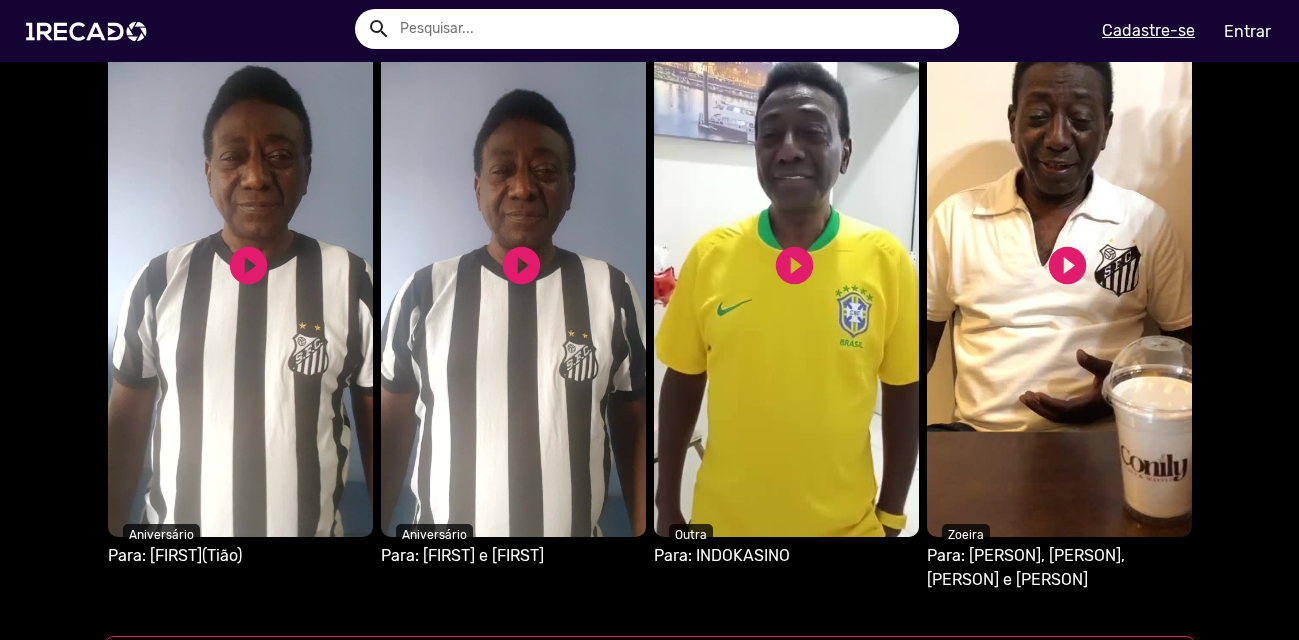 scroll, scrollTop: 2168, scrollLeft: 0, axis: vertical 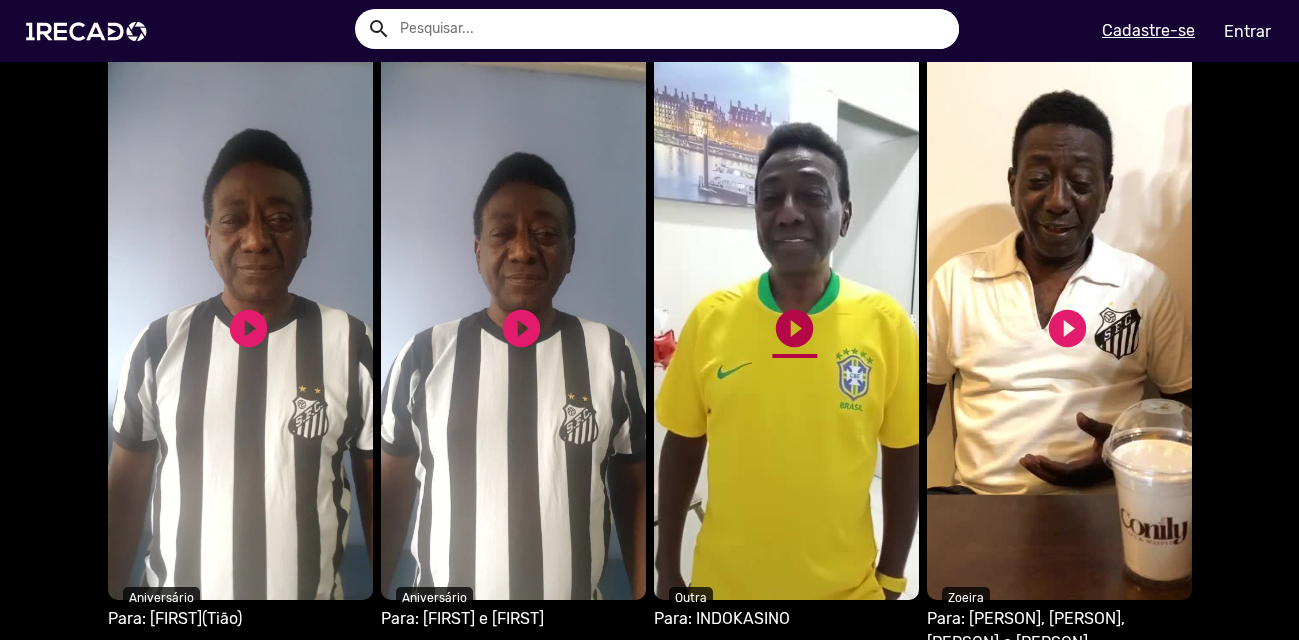 click on "play_circle_filled" 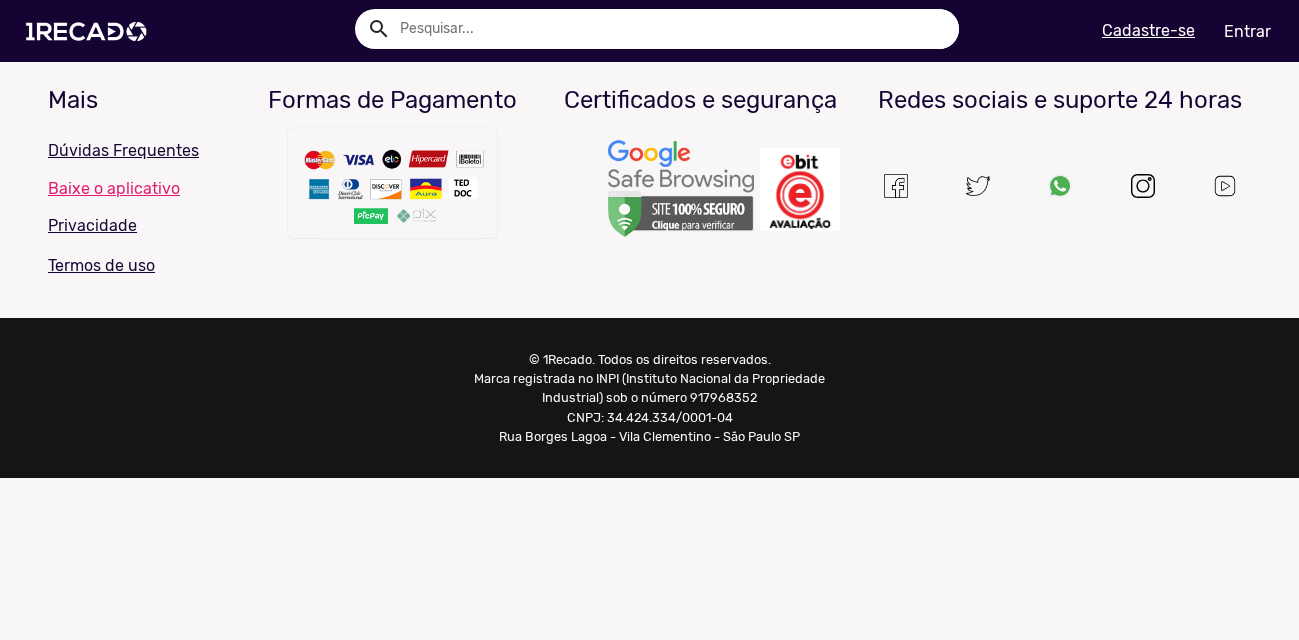 scroll, scrollTop: 0, scrollLeft: 0, axis: both 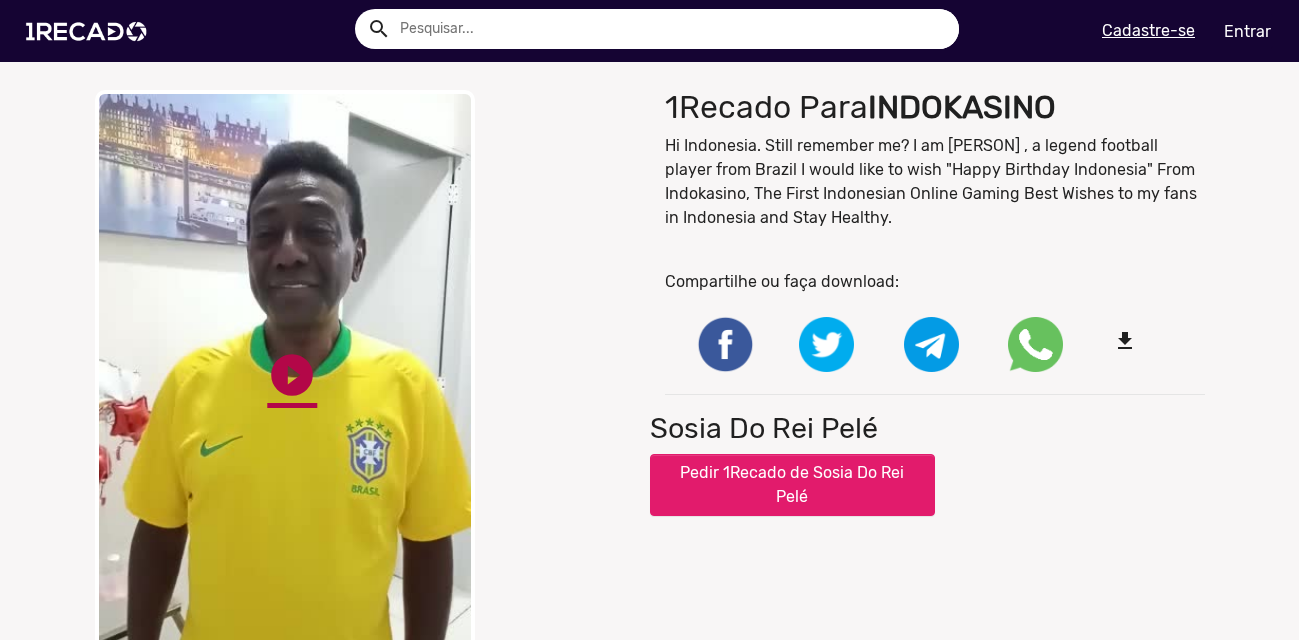 click on "play_circle_filled" at bounding box center (292, 375) 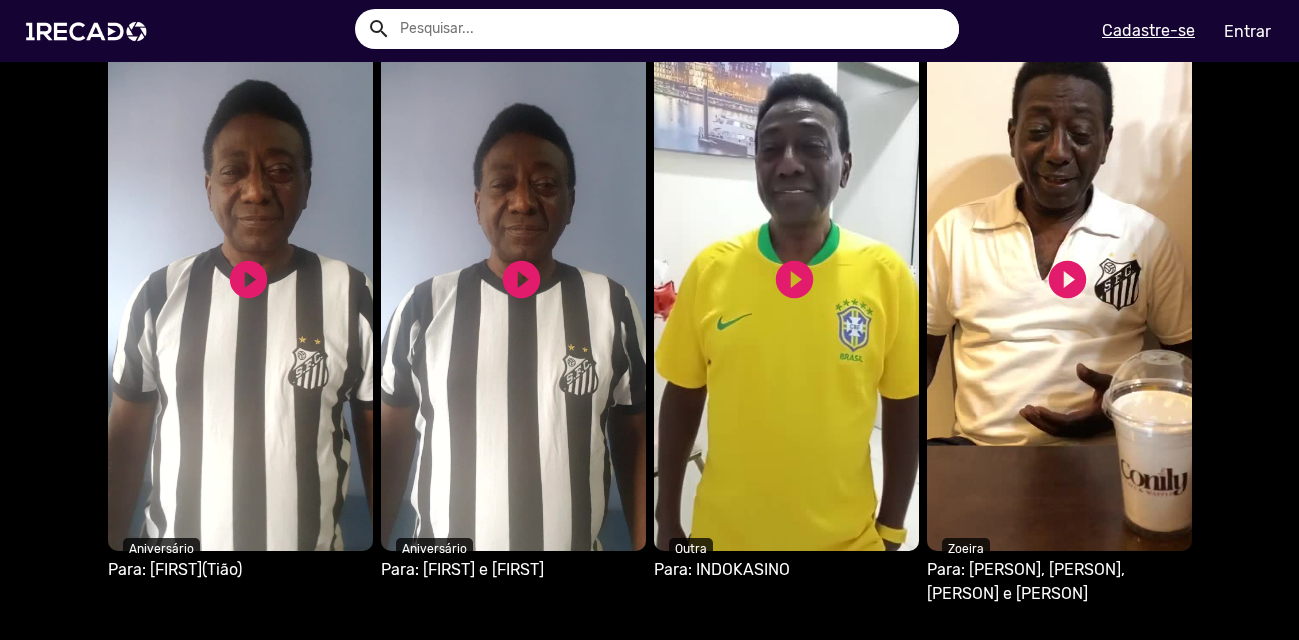 scroll, scrollTop: 2234, scrollLeft: 0, axis: vertical 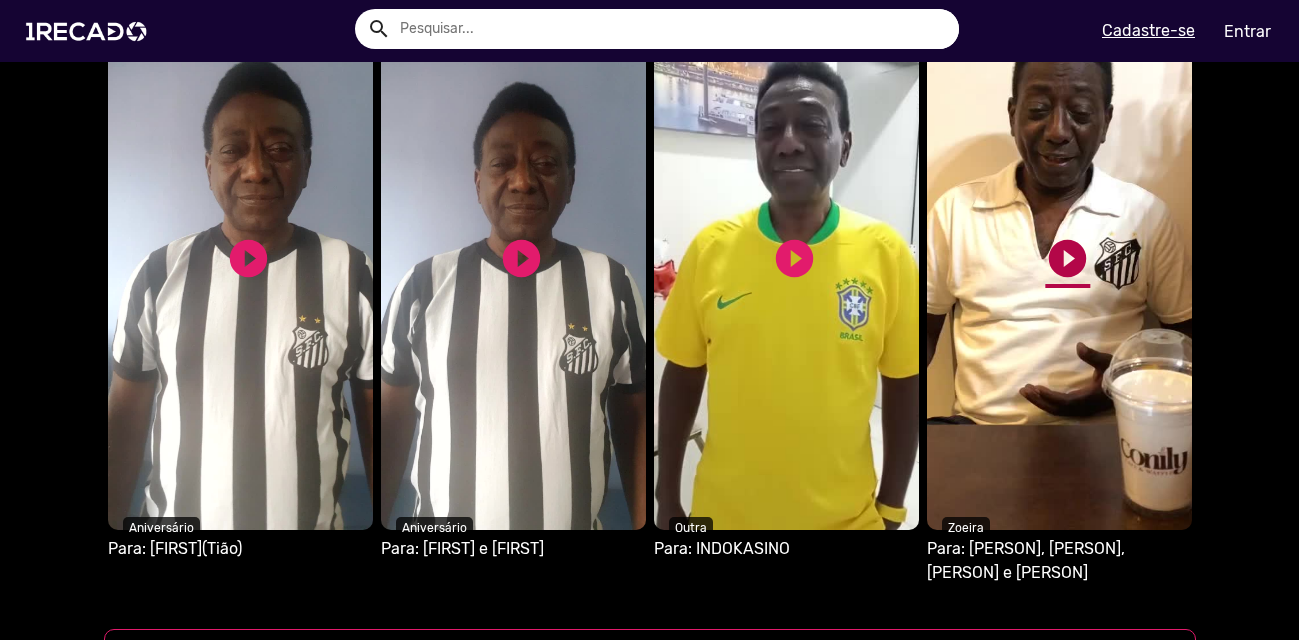 click on "play_circle_filled" 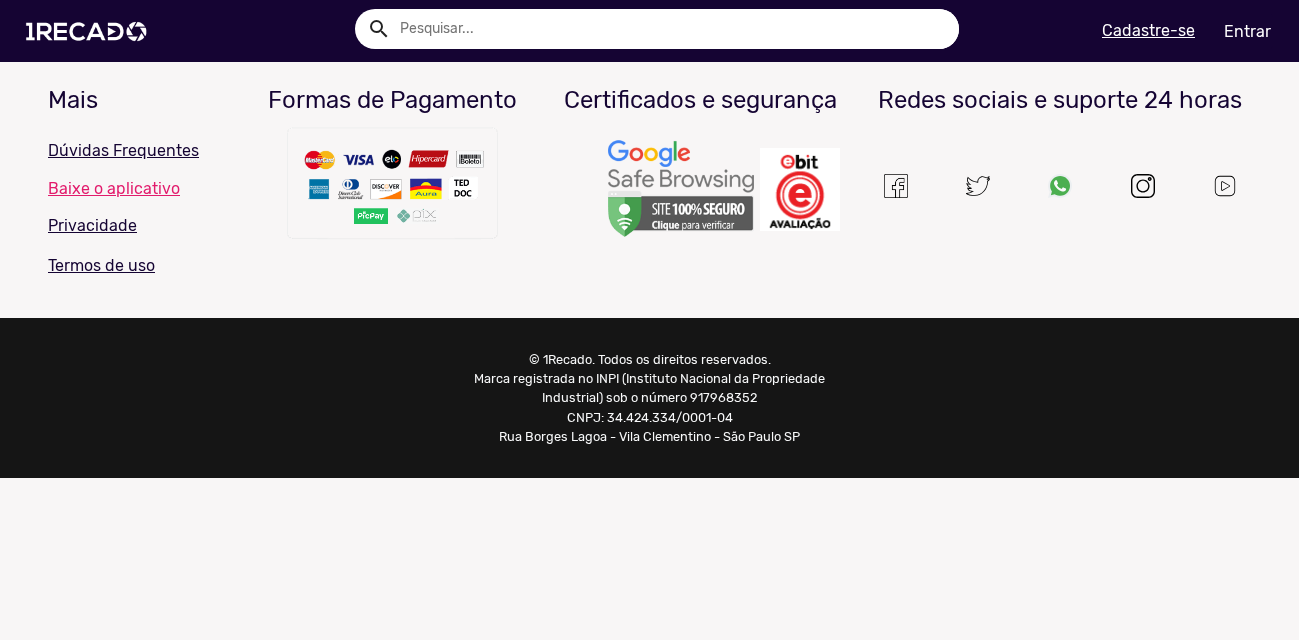 scroll, scrollTop: 0, scrollLeft: 0, axis: both 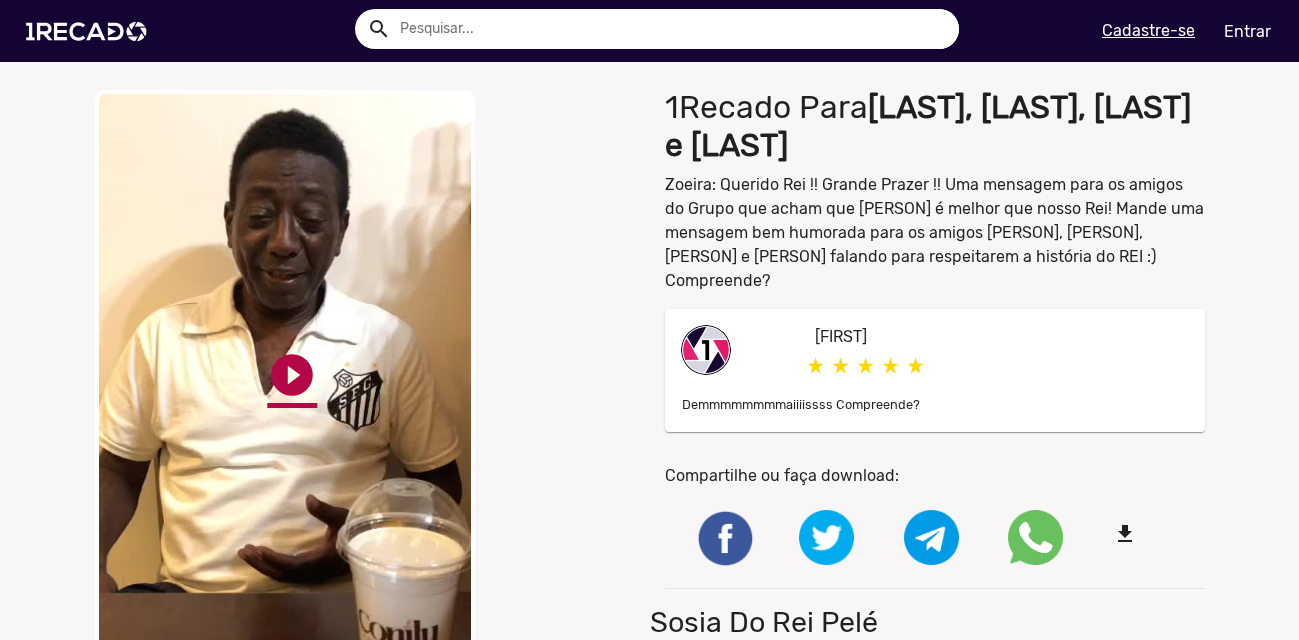 click on "play_circle_filled" at bounding box center [292, 375] 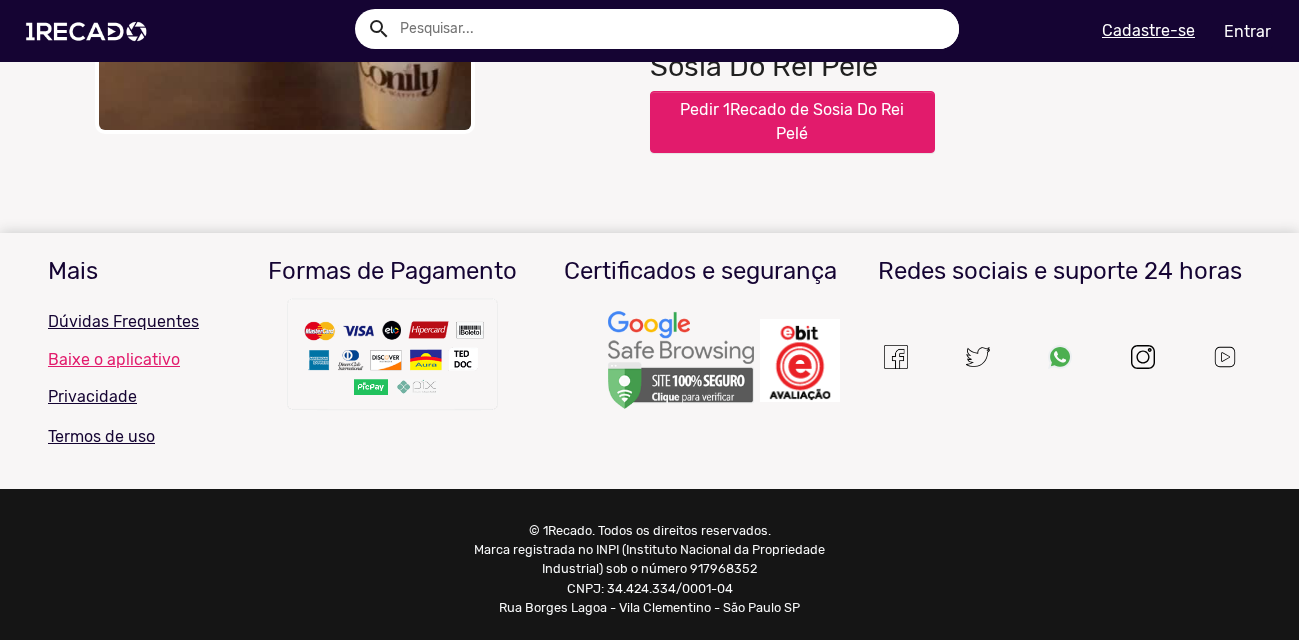 scroll, scrollTop: 0, scrollLeft: 0, axis: both 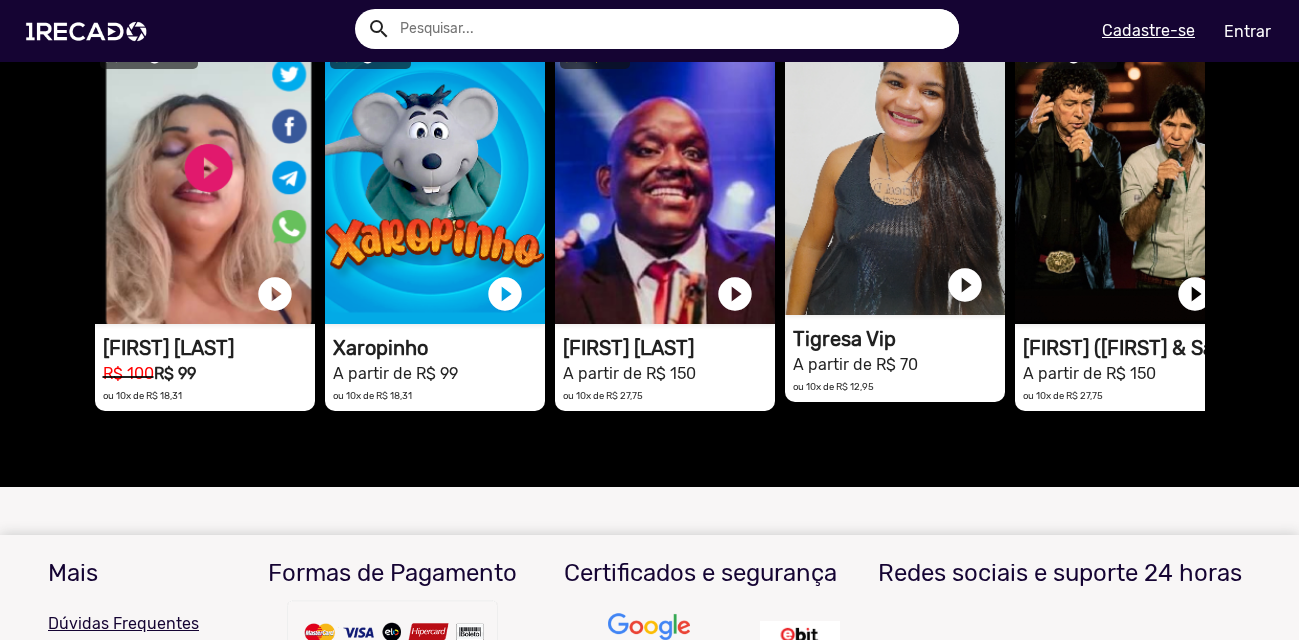 click on "1RECADO vídeos dedicados para fãs e empresas" at bounding box center [205, 179] 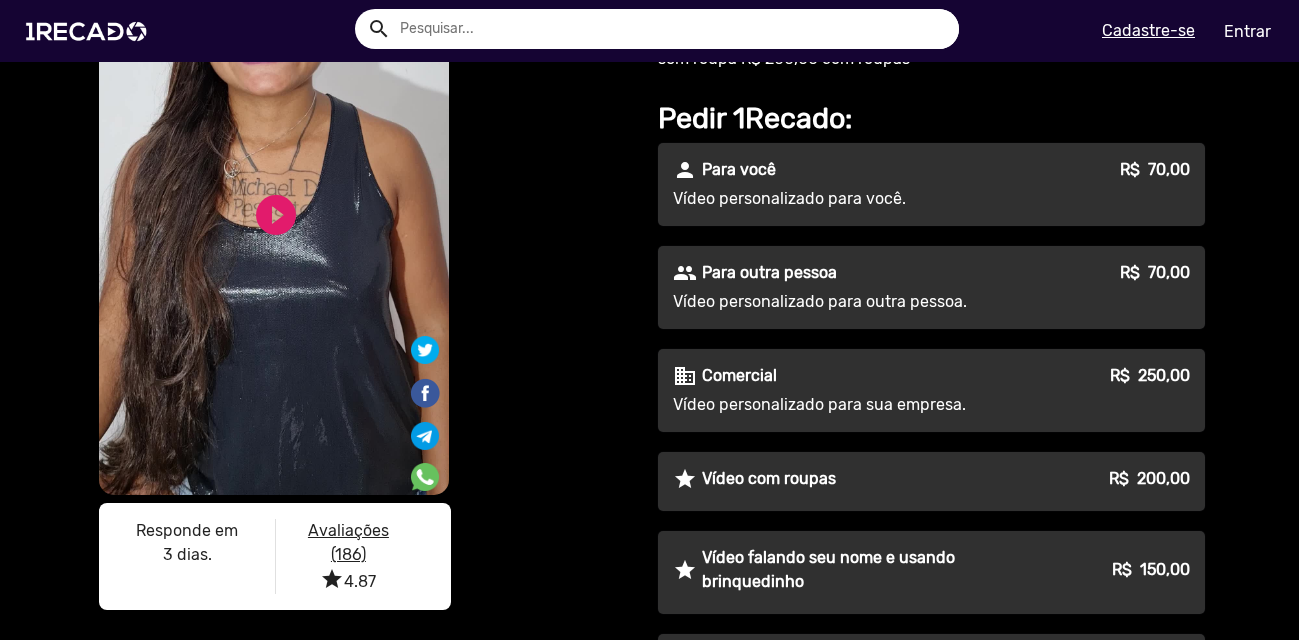 scroll, scrollTop: 199, scrollLeft: 0, axis: vertical 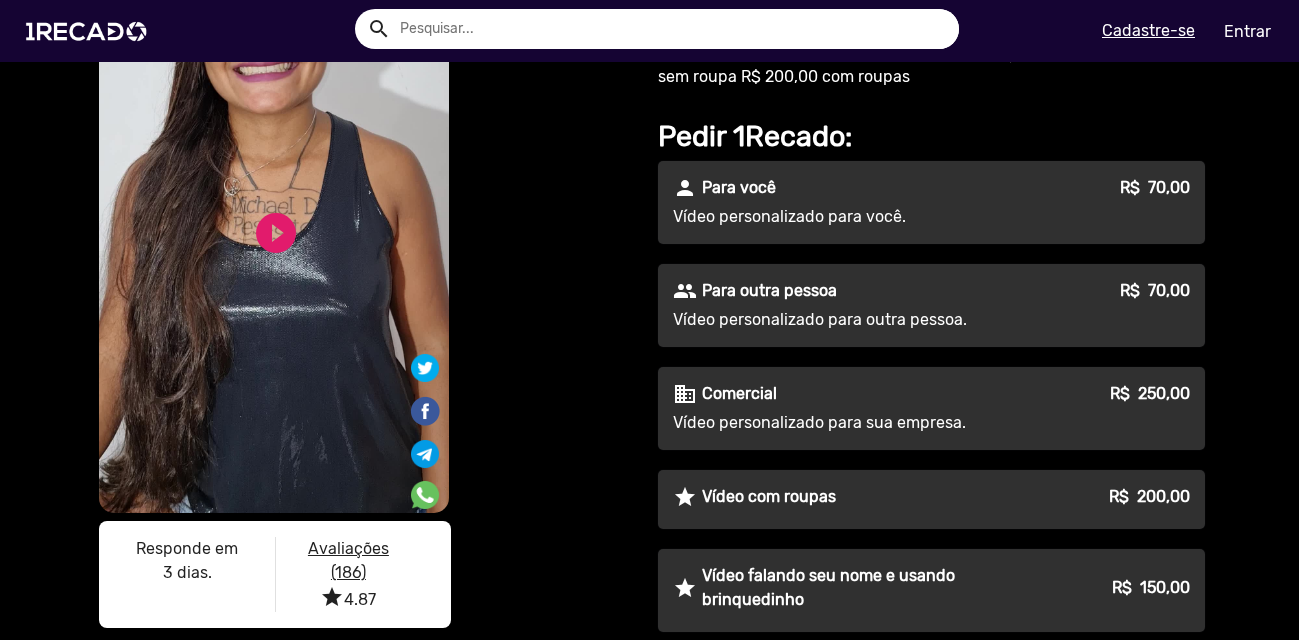 click on "people Para outra pessoa R$  70,00  Vídeo personalizado para outra pessoa." 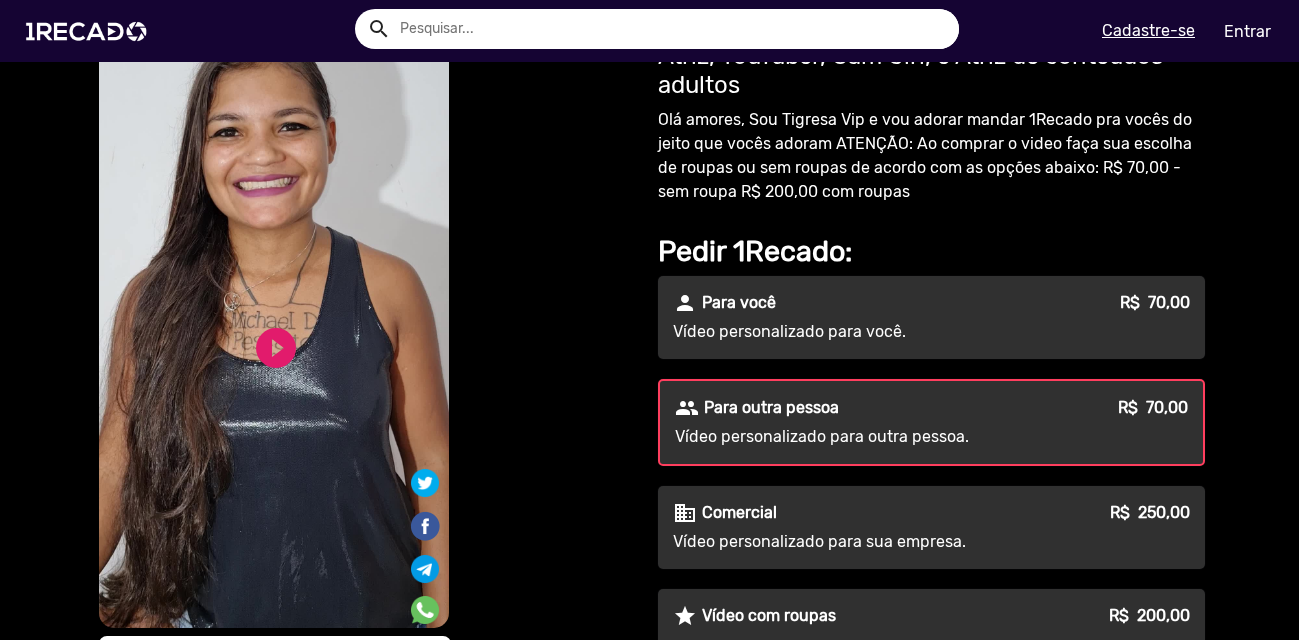 scroll, scrollTop: 0, scrollLeft: 0, axis: both 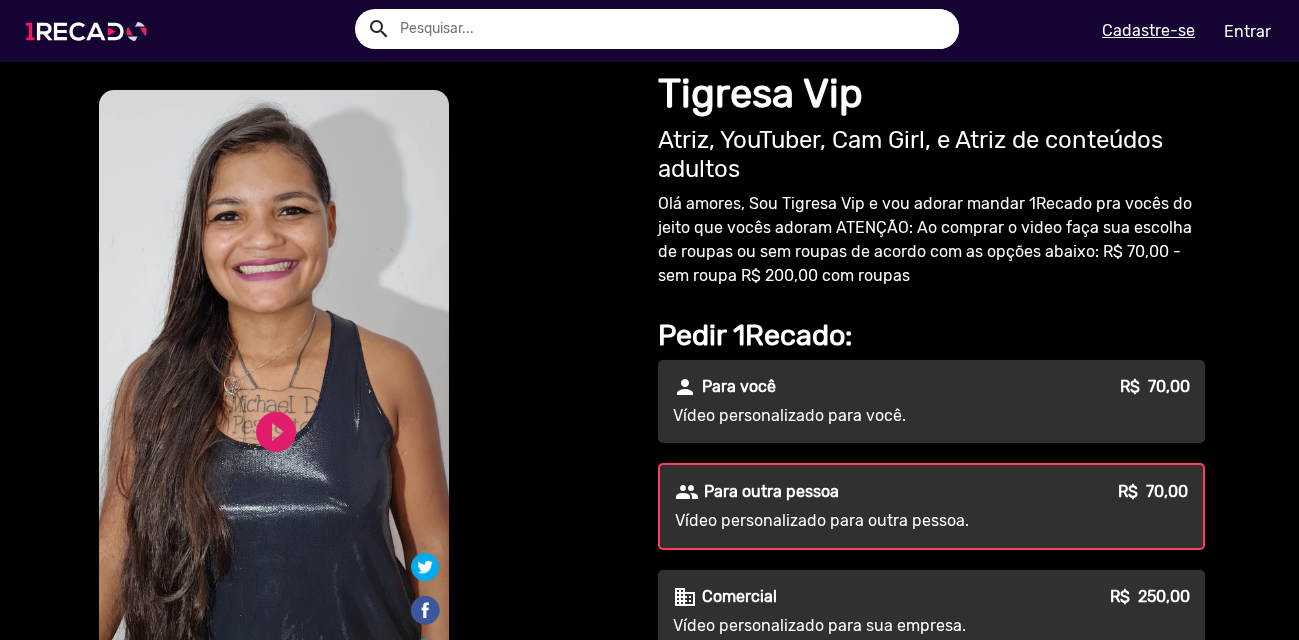 click at bounding box center [90, 31] 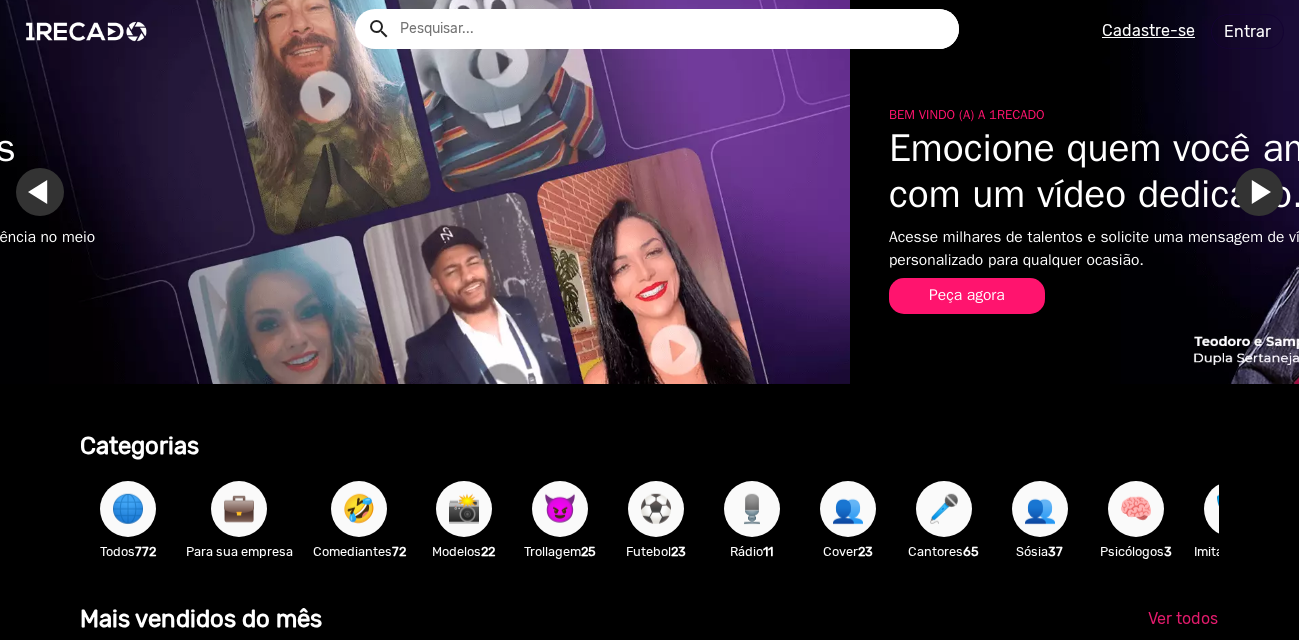 scroll, scrollTop: 0, scrollLeft: 2112, axis: horizontal 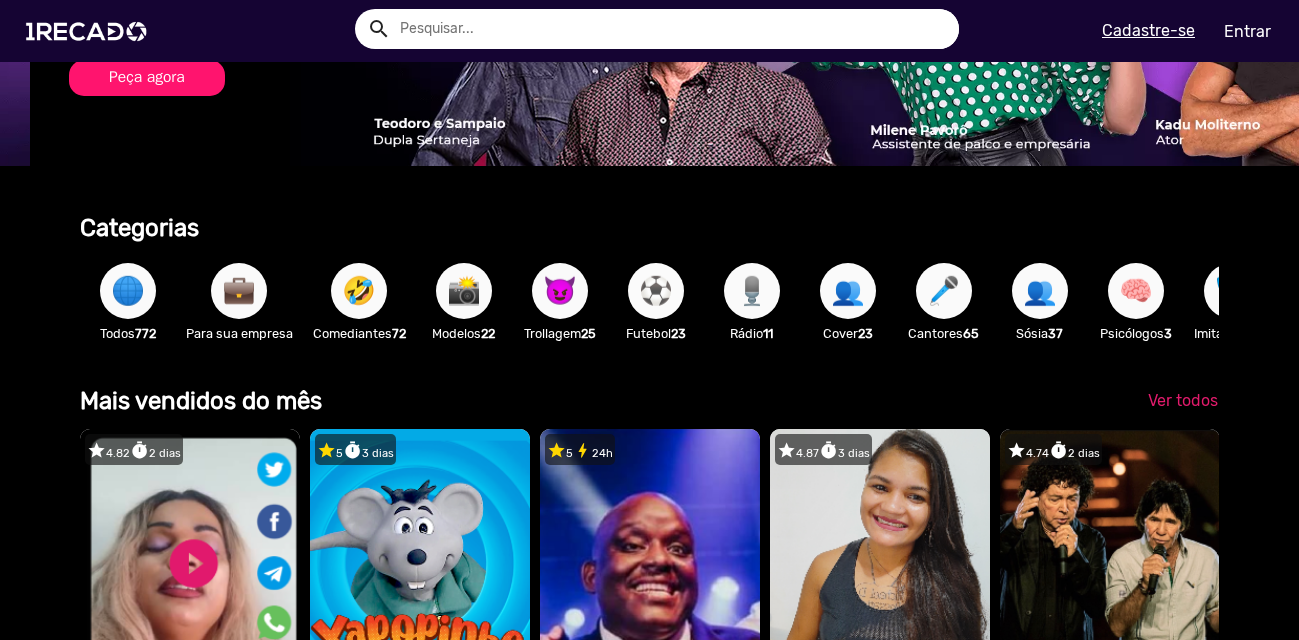 click on "⚽" at bounding box center [656, 291] 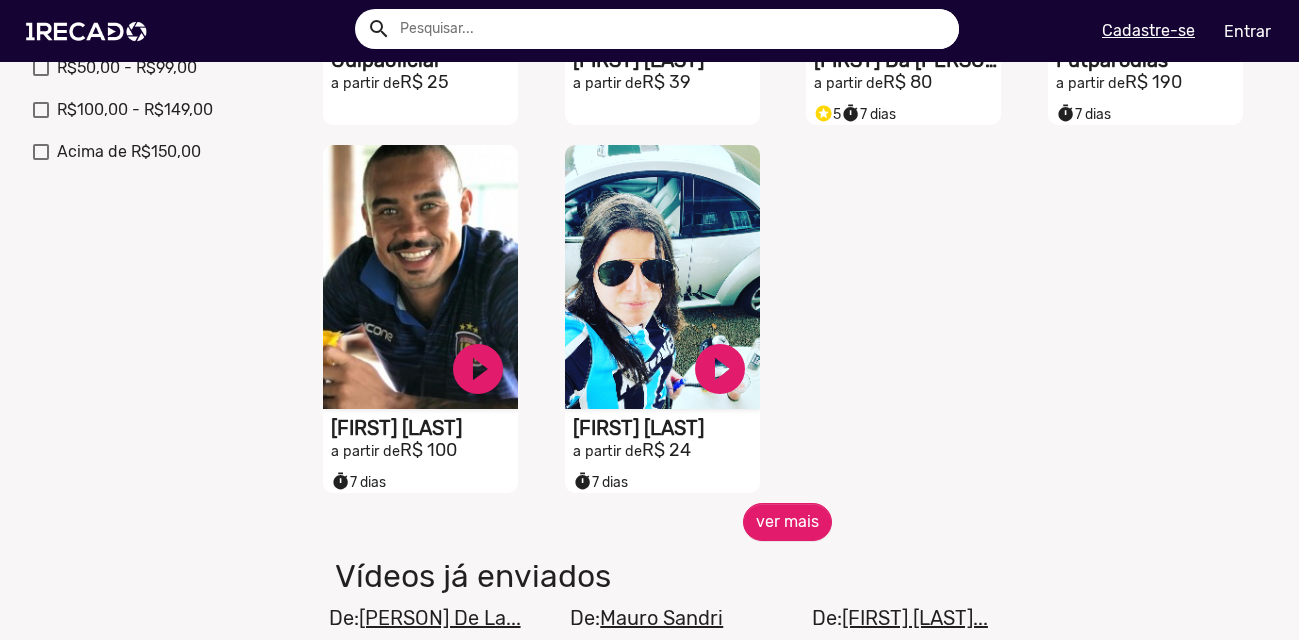 scroll, scrollTop: 829, scrollLeft: 0, axis: vertical 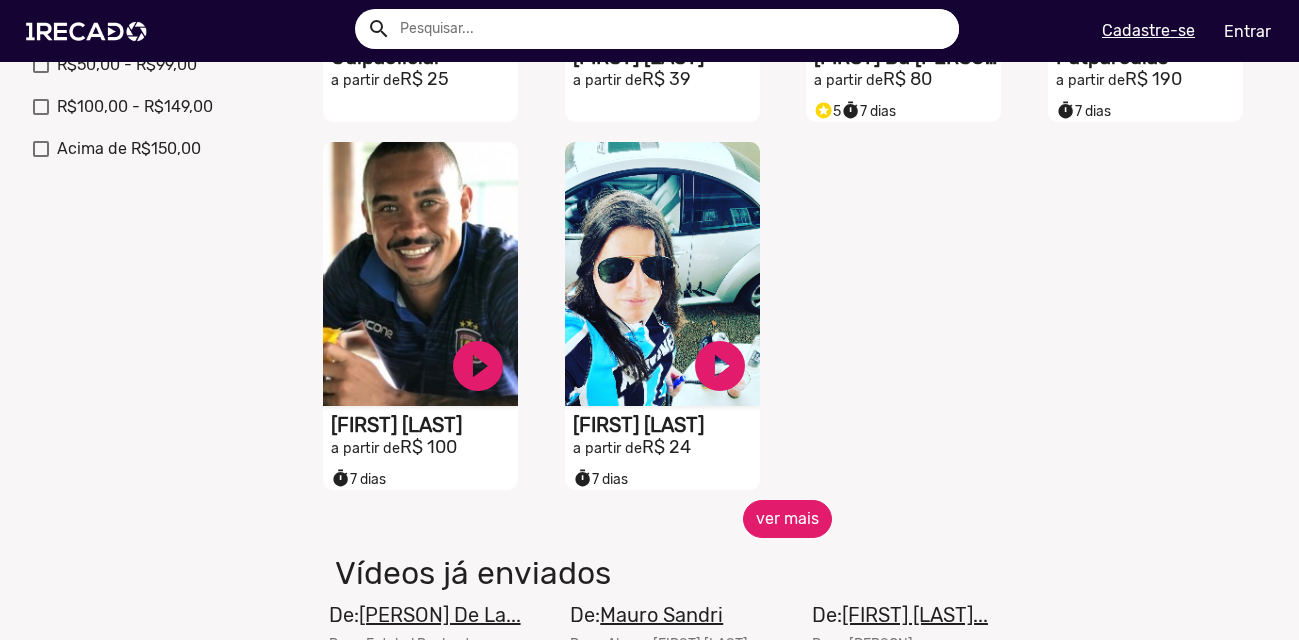 click on "ver mais" 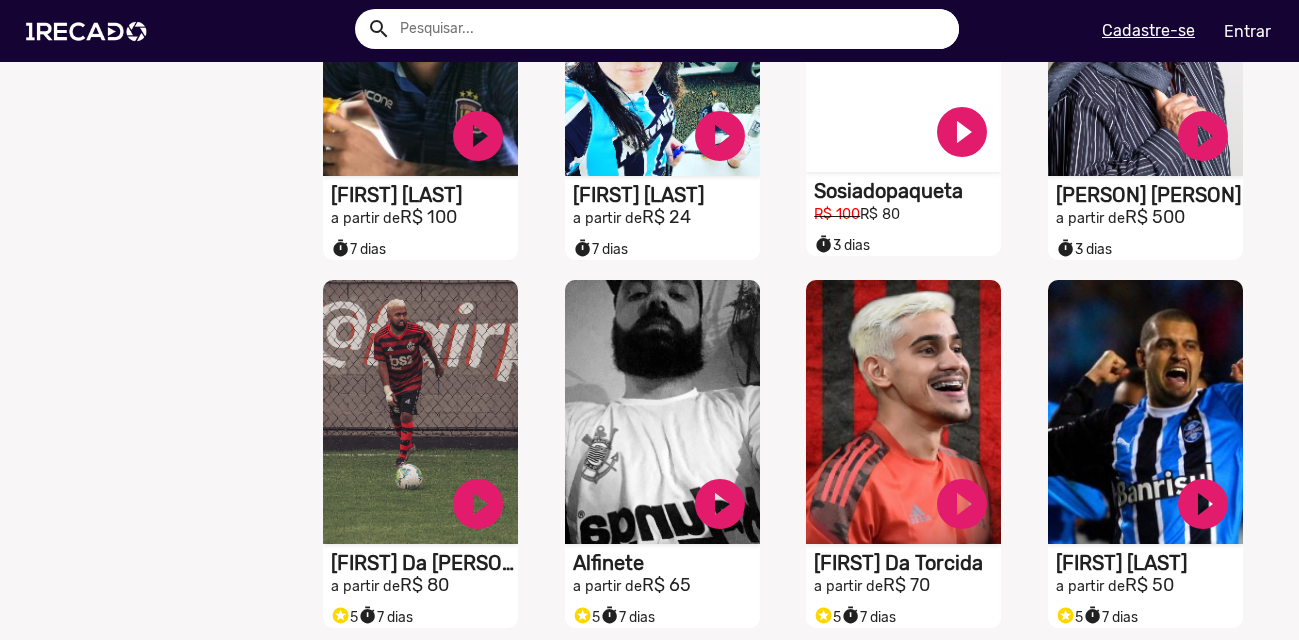 scroll, scrollTop: 1076, scrollLeft: 0, axis: vertical 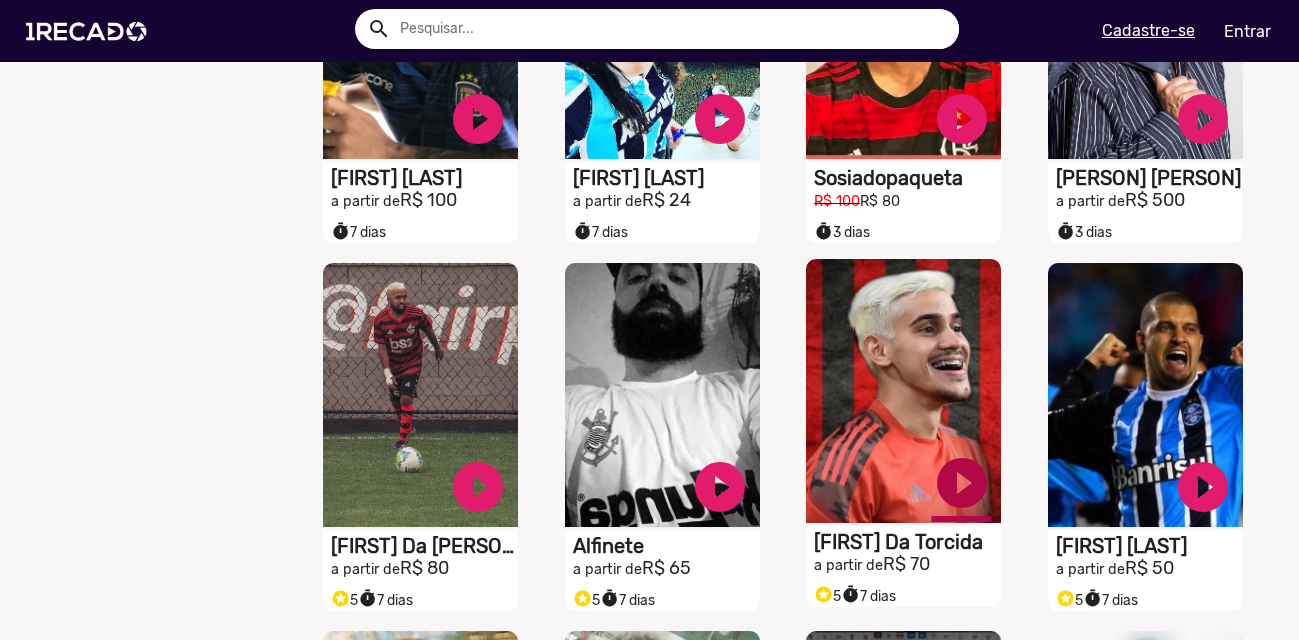 click on "play_circle_filled" at bounding box center [478, -613] 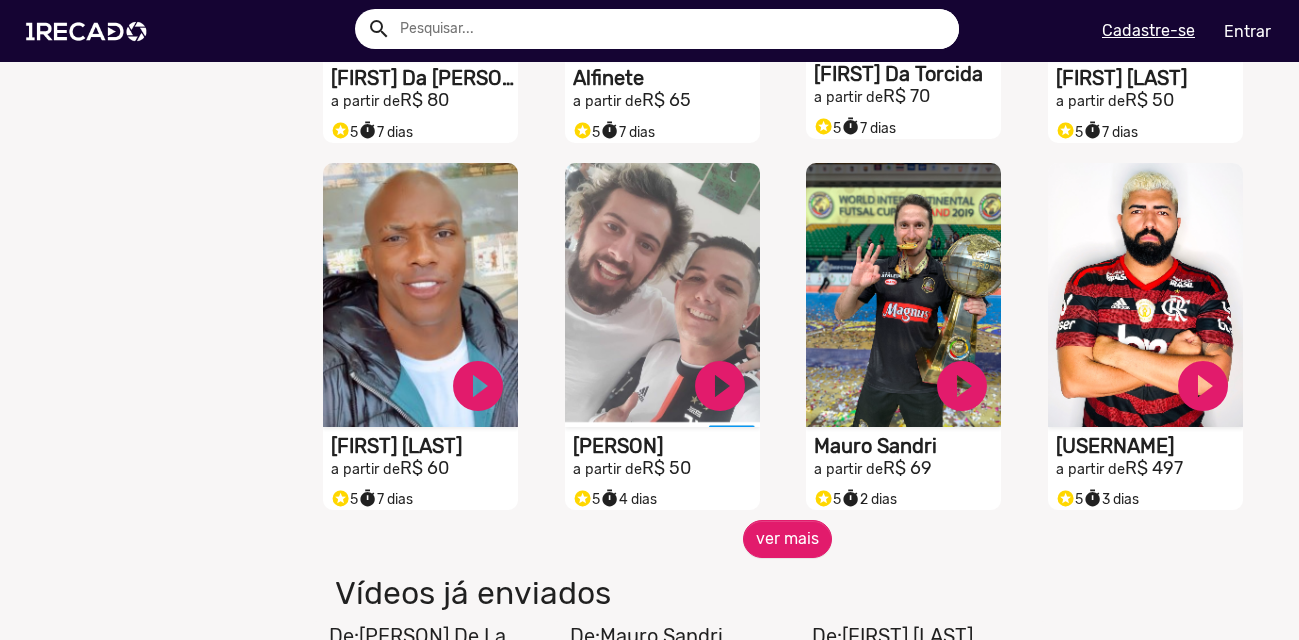 scroll, scrollTop: 1548, scrollLeft: 0, axis: vertical 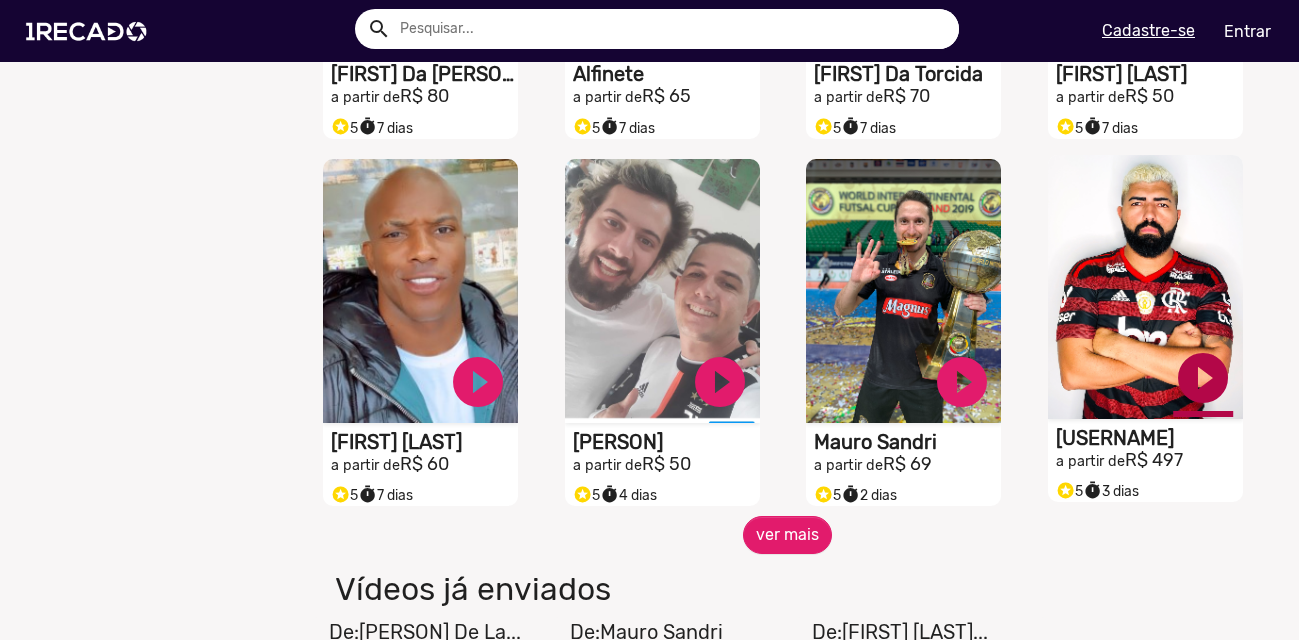 click on "play_circle_filled" at bounding box center (478, -1085) 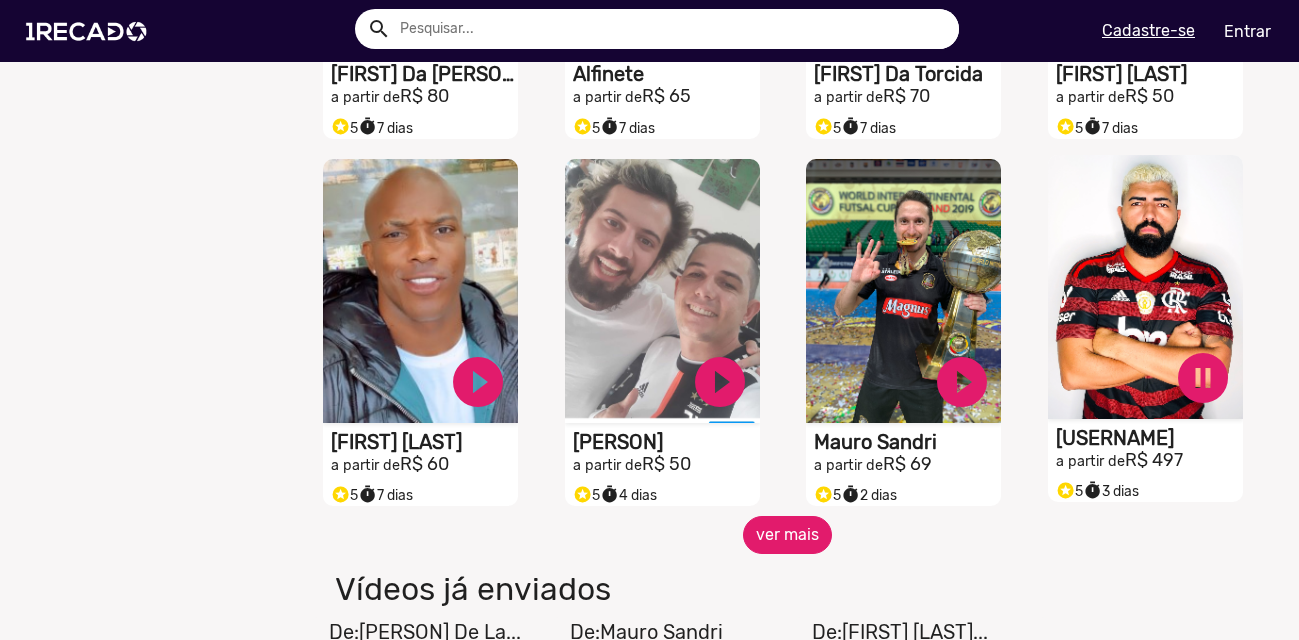 click on "ver mais" 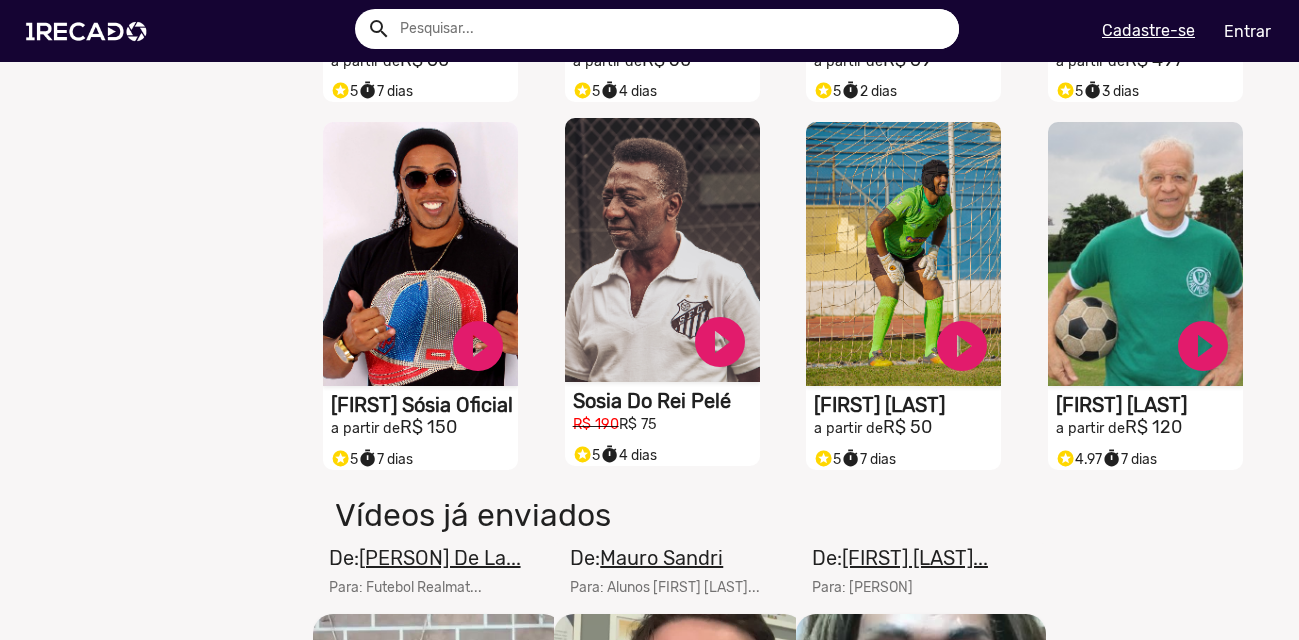 scroll, scrollTop: 1971, scrollLeft: 0, axis: vertical 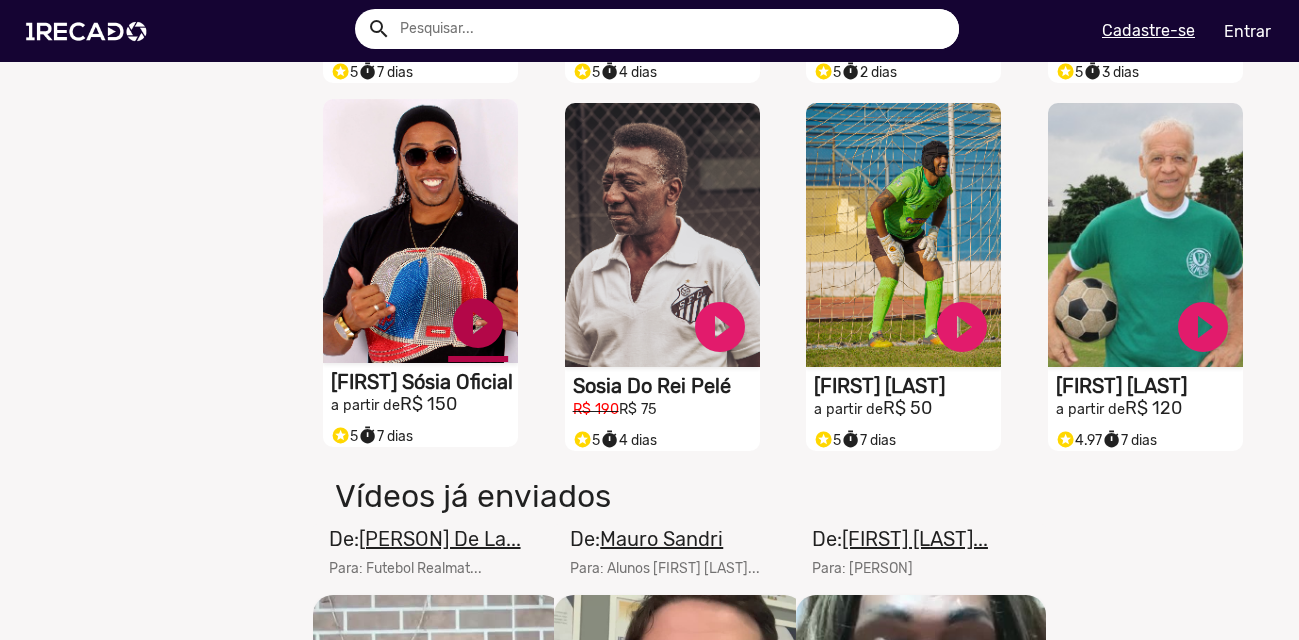 click on "play_circle_filled" at bounding box center [478, -1508] 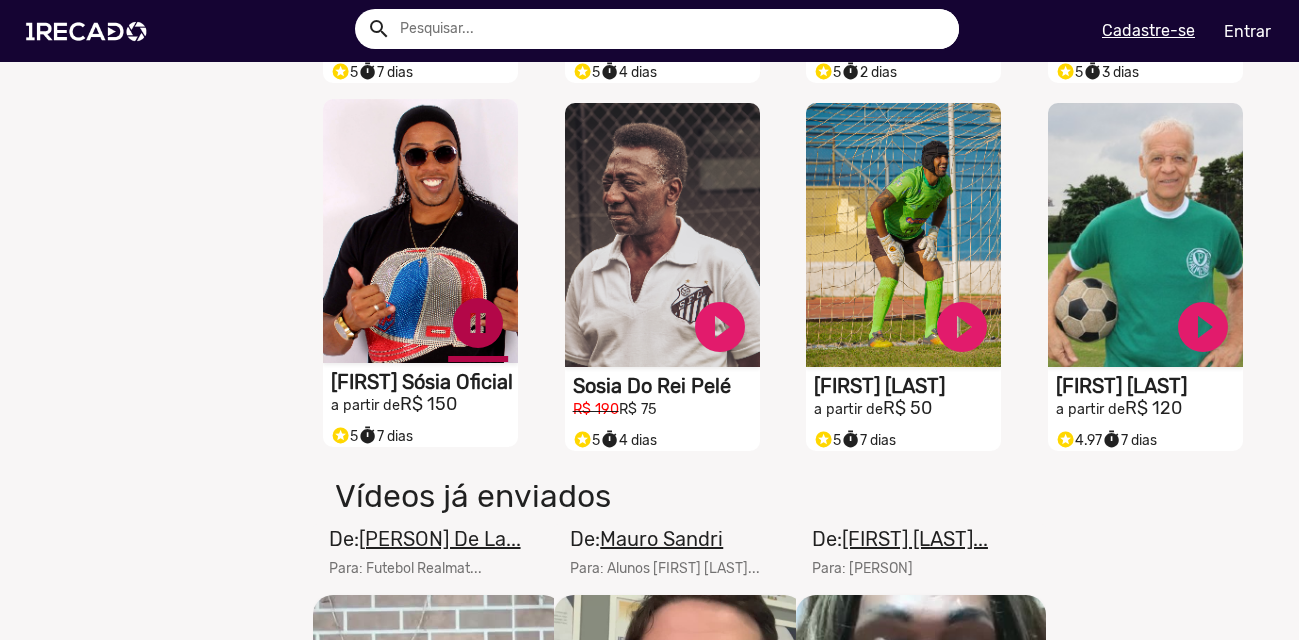 click on "pause_circle" at bounding box center (478, -1508) 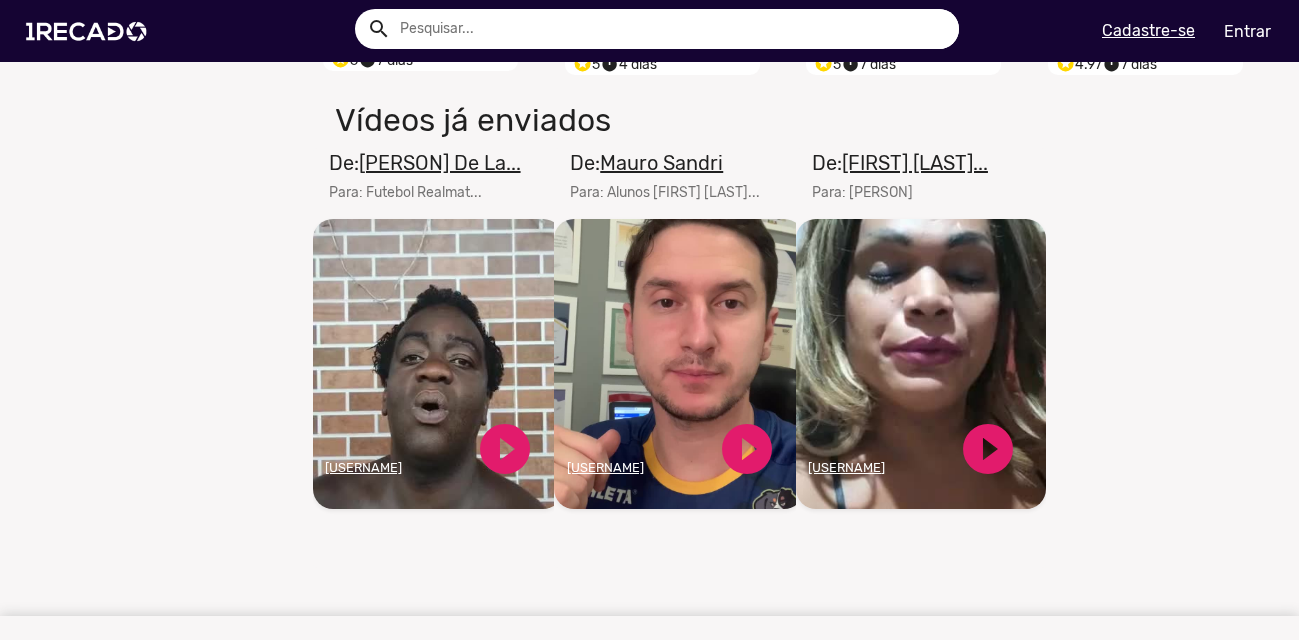 scroll, scrollTop: 2370, scrollLeft: 0, axis: vertical 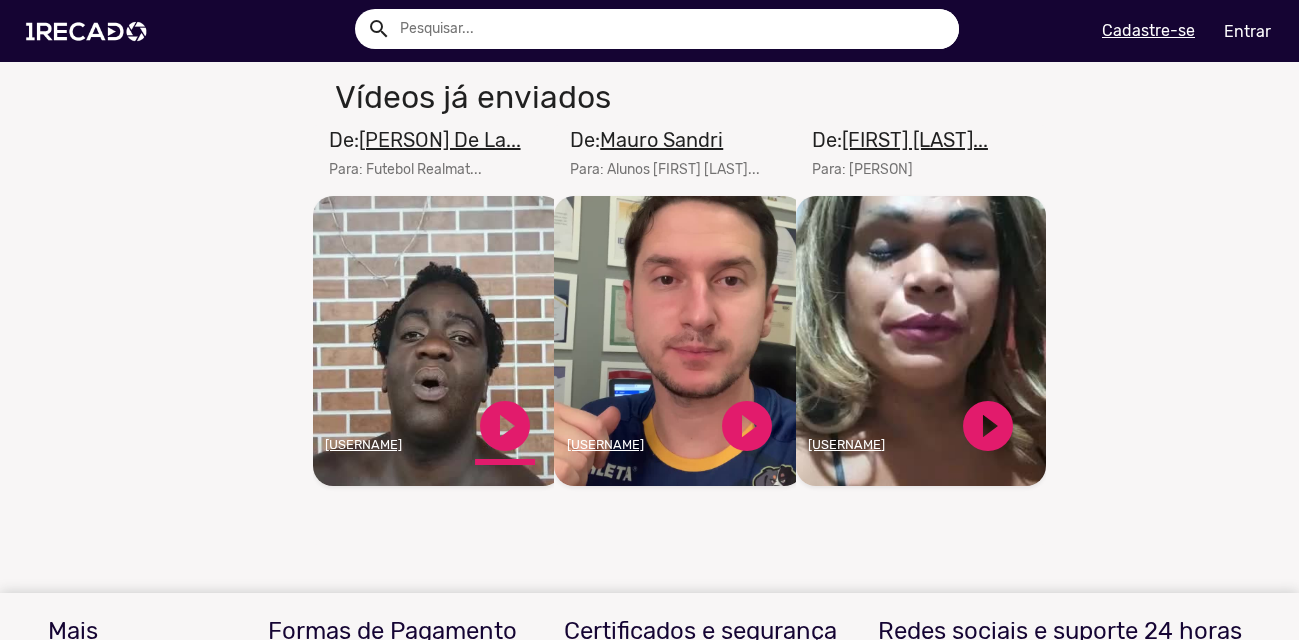 click on "play_circle_filled" 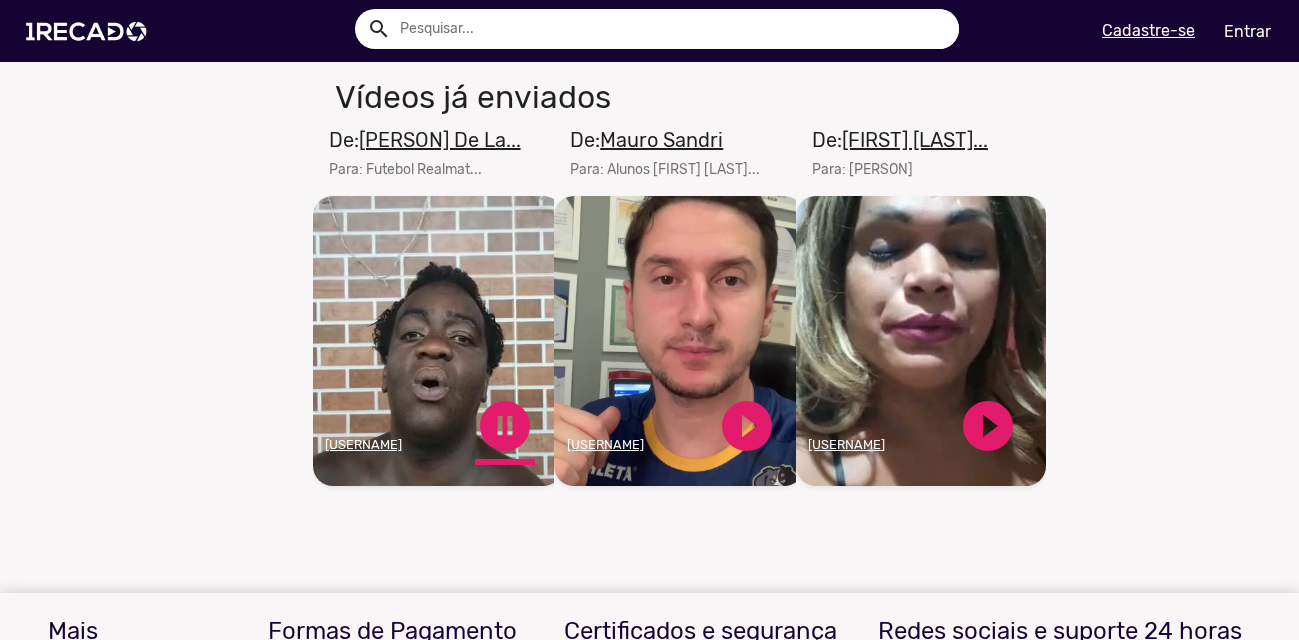 click on "pause_circle" 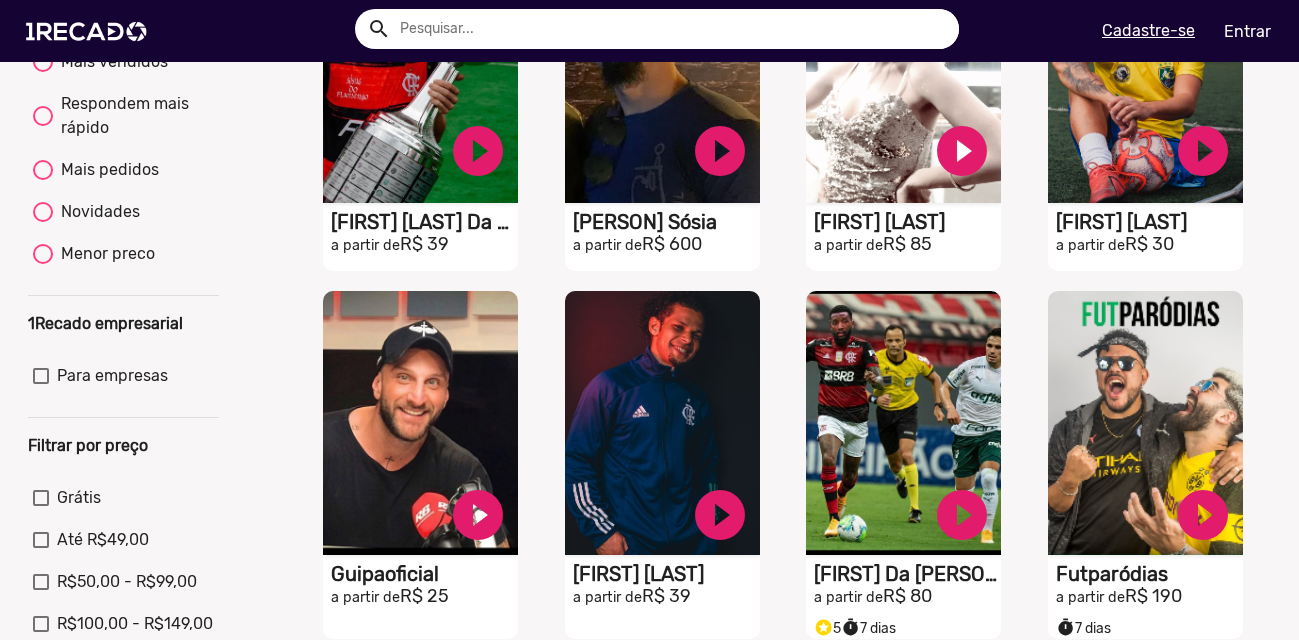 scroll, scrollTop: 0, scrollLeft: 0, axis: both 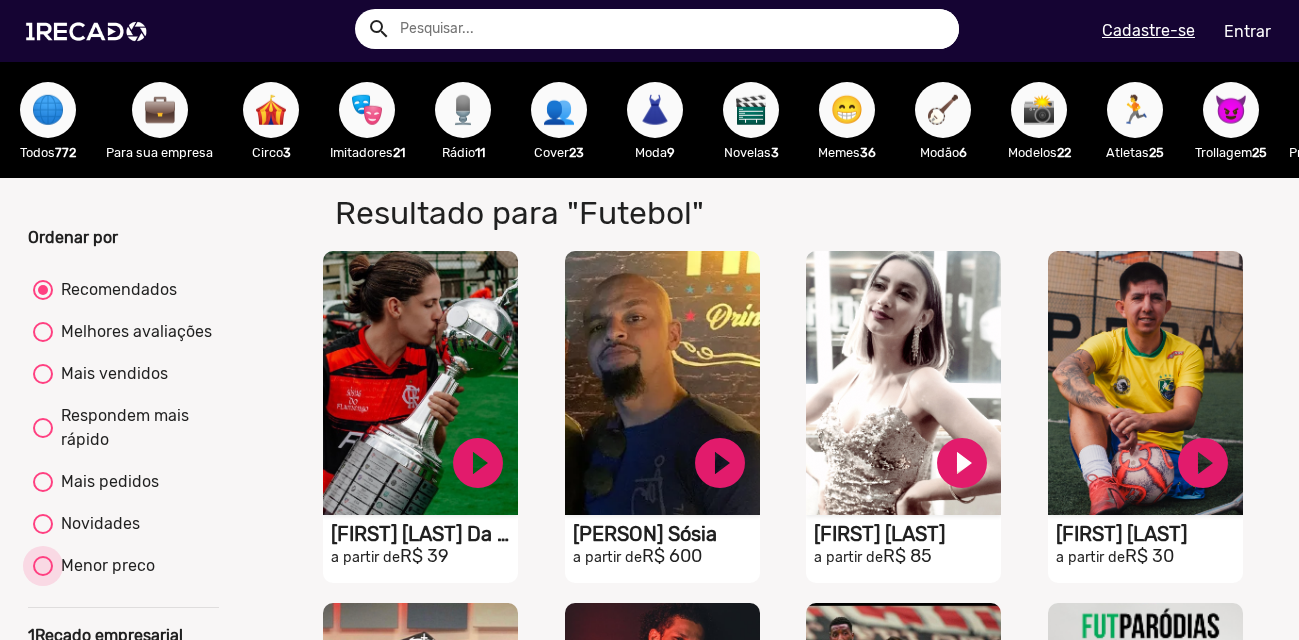 click on "Menor preco" at bounding box center [104, 566] 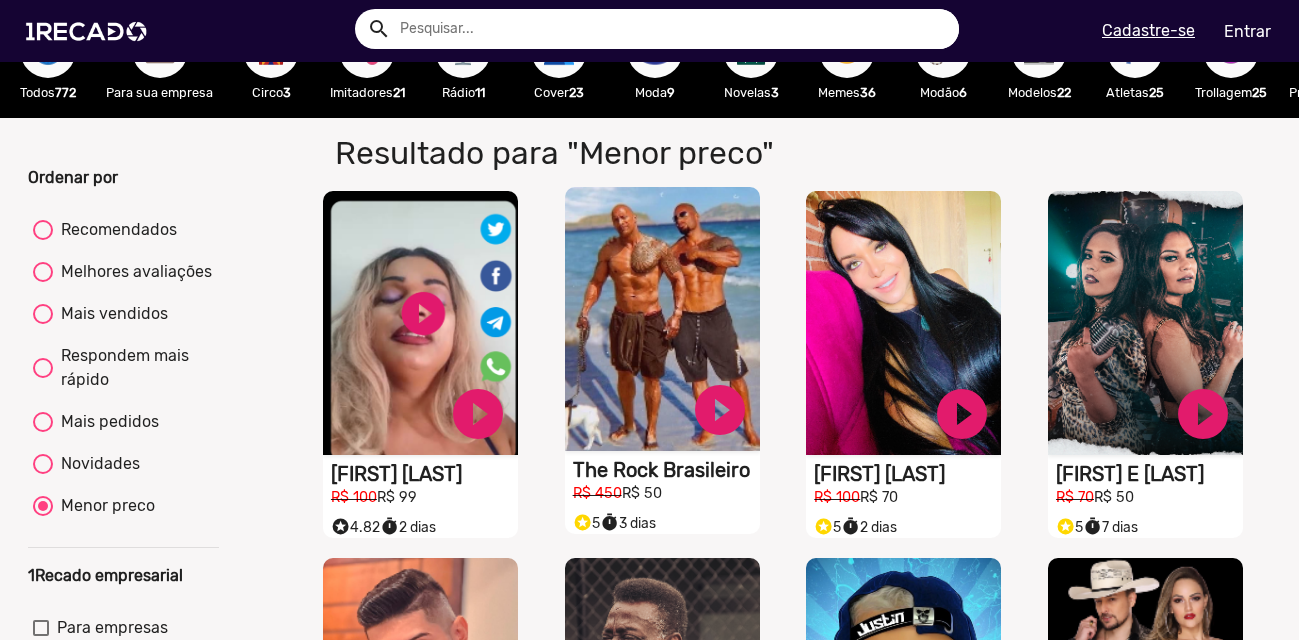 scroll, scrollTop: 66, scrollLeft: 0, axis: vertical 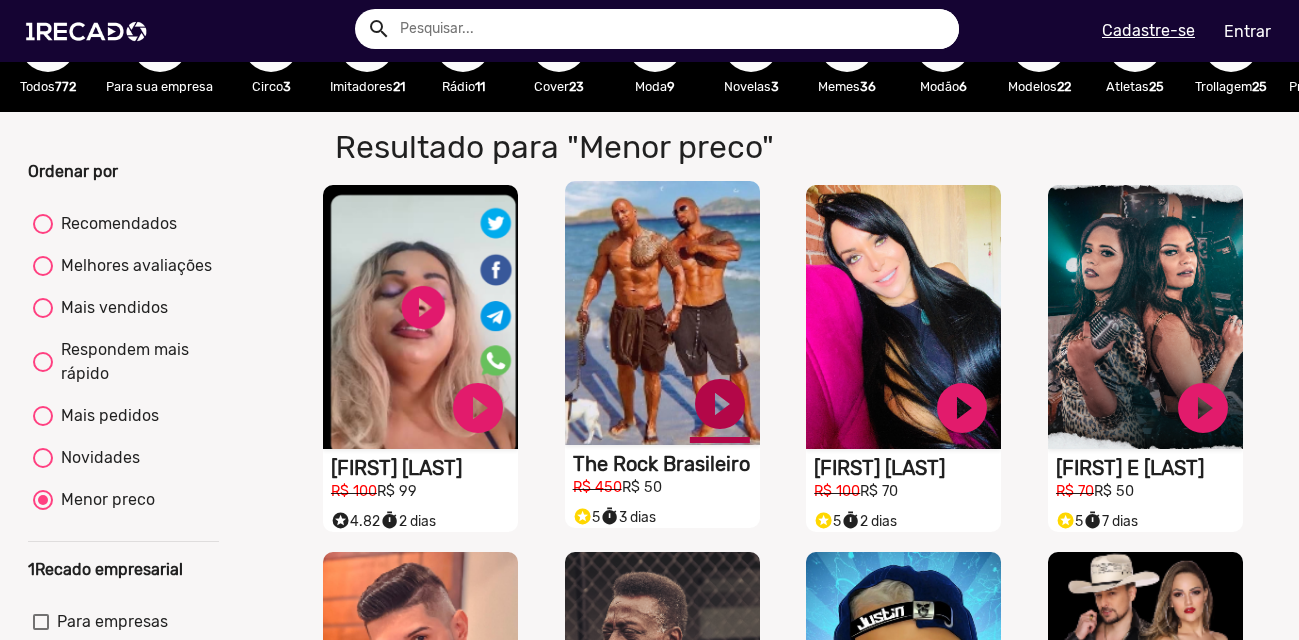 click on "play_circle_filled" at bounding box center [478, 408] 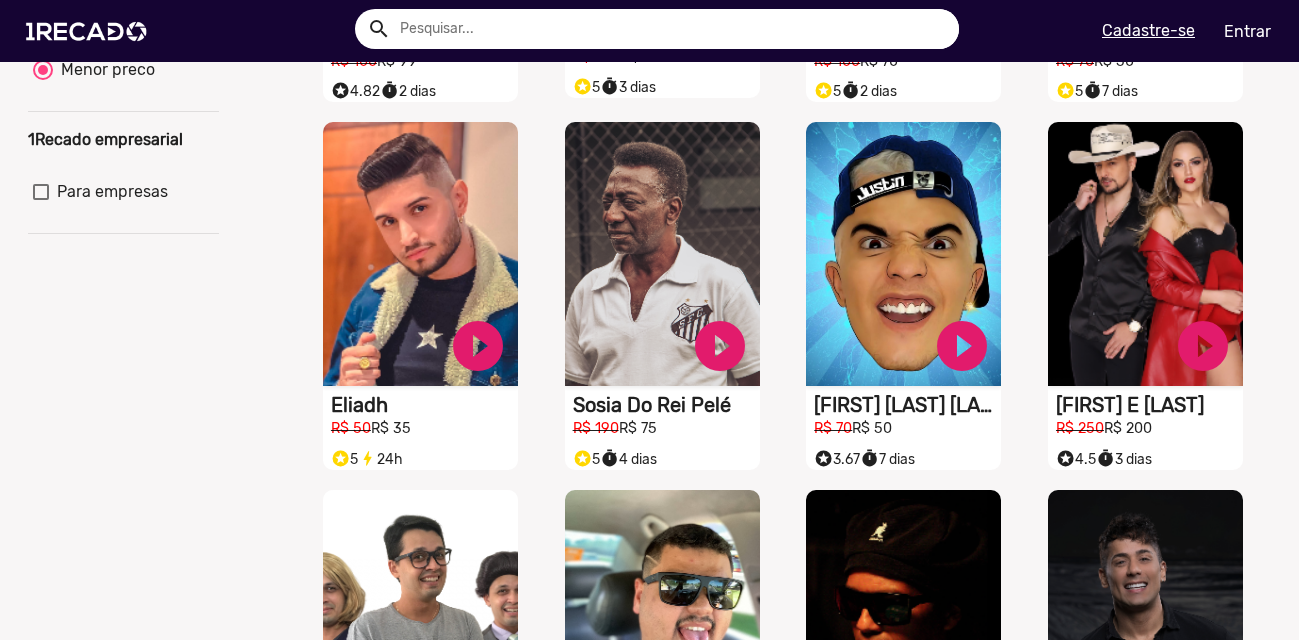 scroll, scrollTop: 545, scrollLeft: 0, axis: vertical 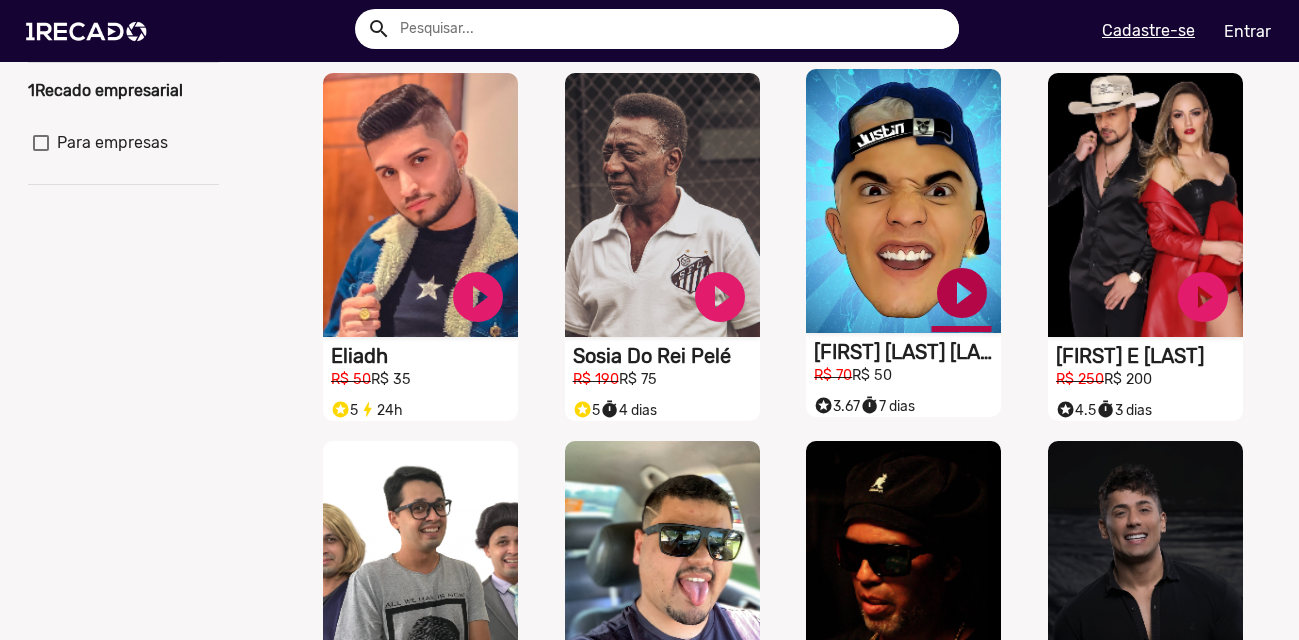 click on "play_circle_filled" at bounding box center (478, -71) 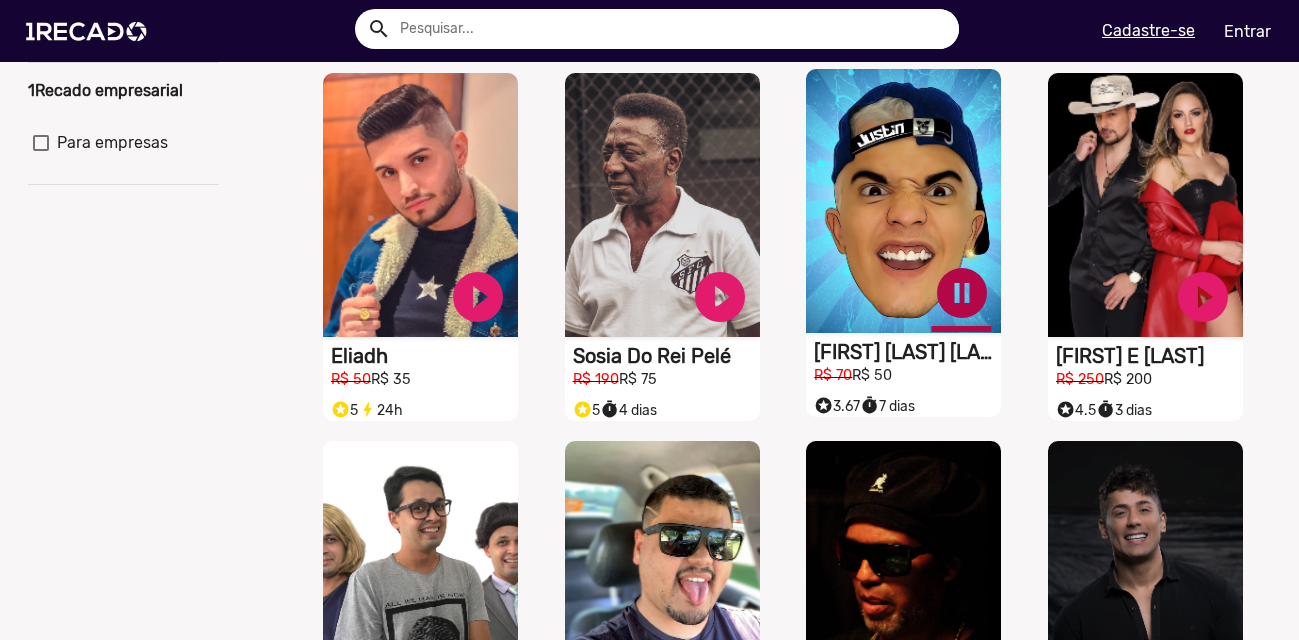 scroll, scrollTop: 551, scrollLeft: 0, axis: vertical 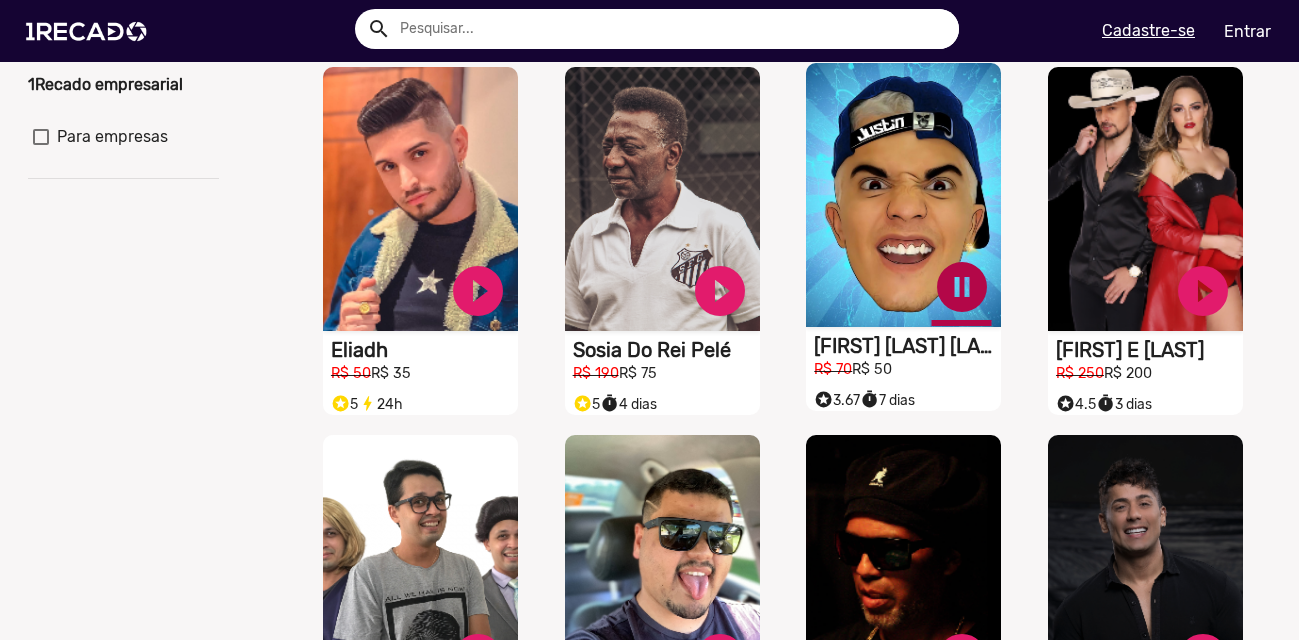 click on "pause_circle" at bounding box center (478, -77) 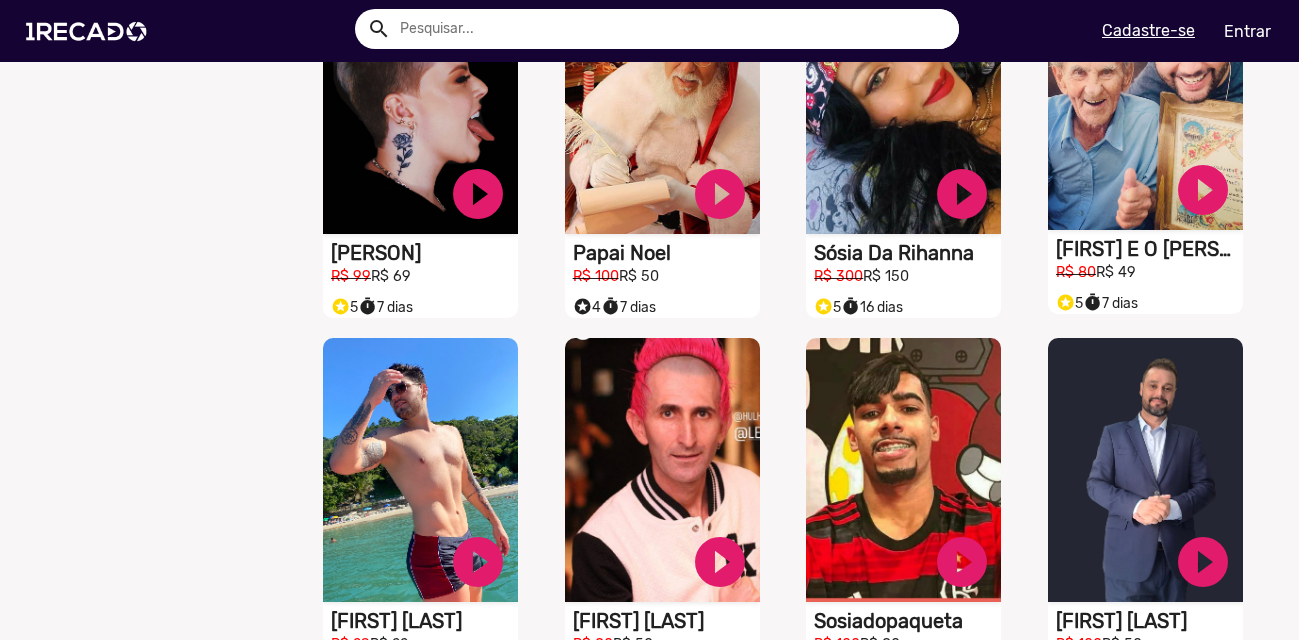 scroll, scrollTop: 1439, scrollLeft: 0, axis: vertical 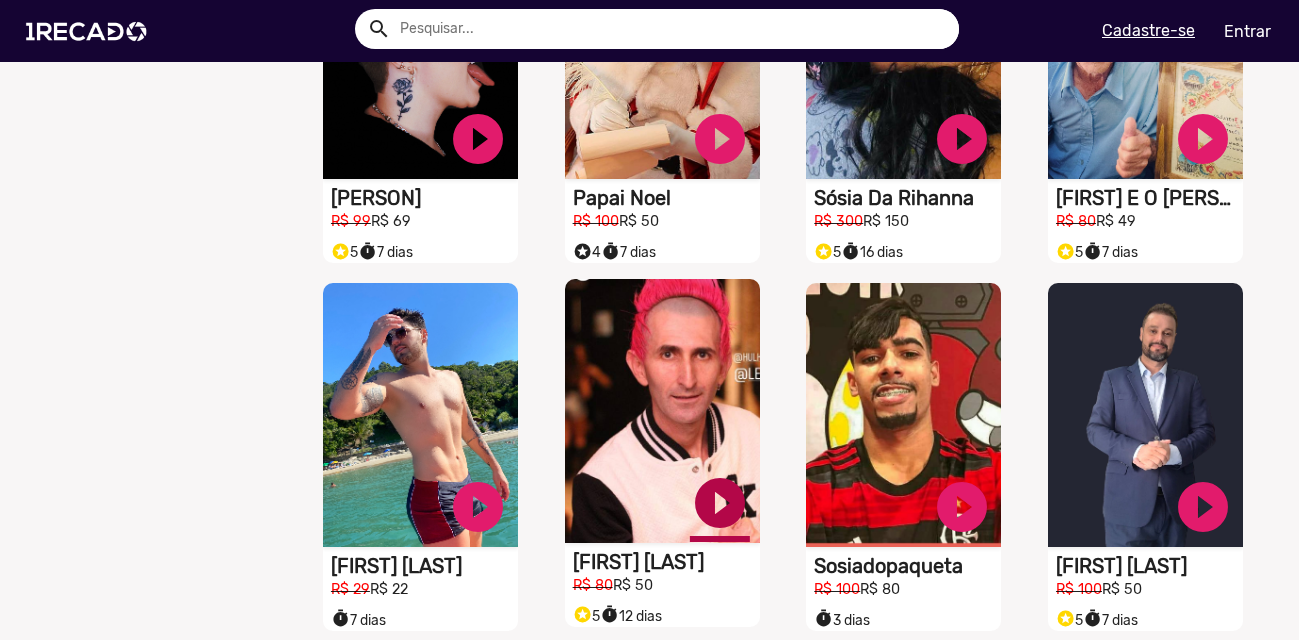 click on "play_circle_filled" at bounding box center (478, -965) 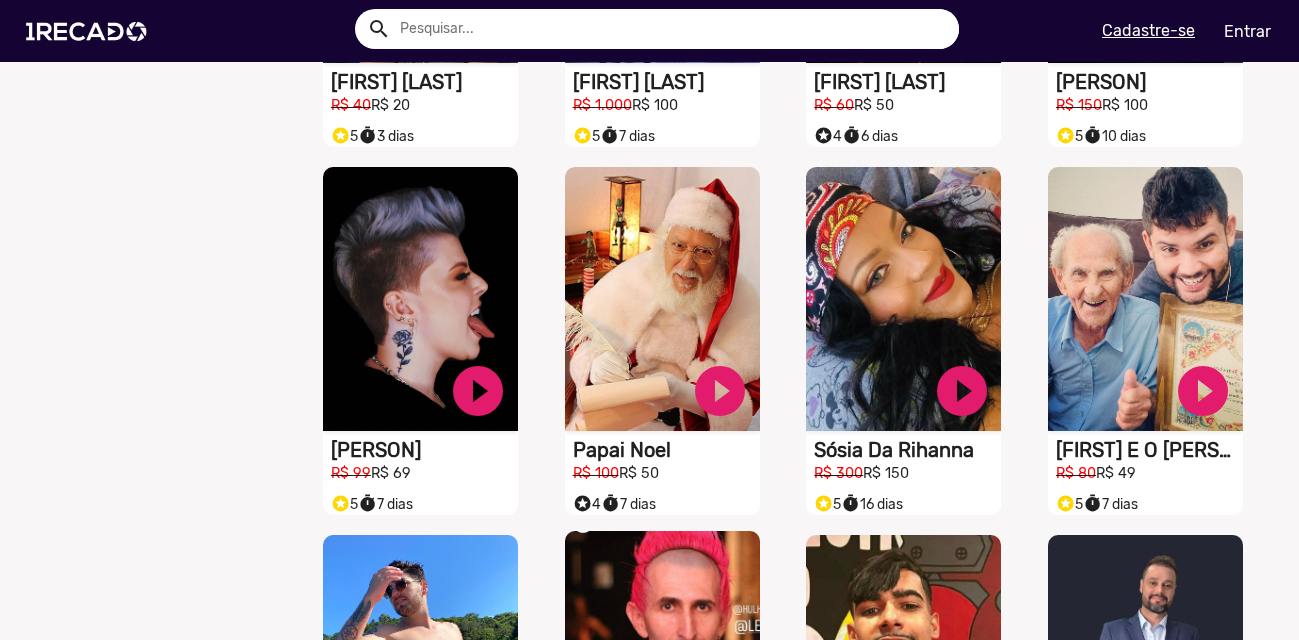 scroll, scrollTop: 1158, scrollLeft: 0, axis: vertical 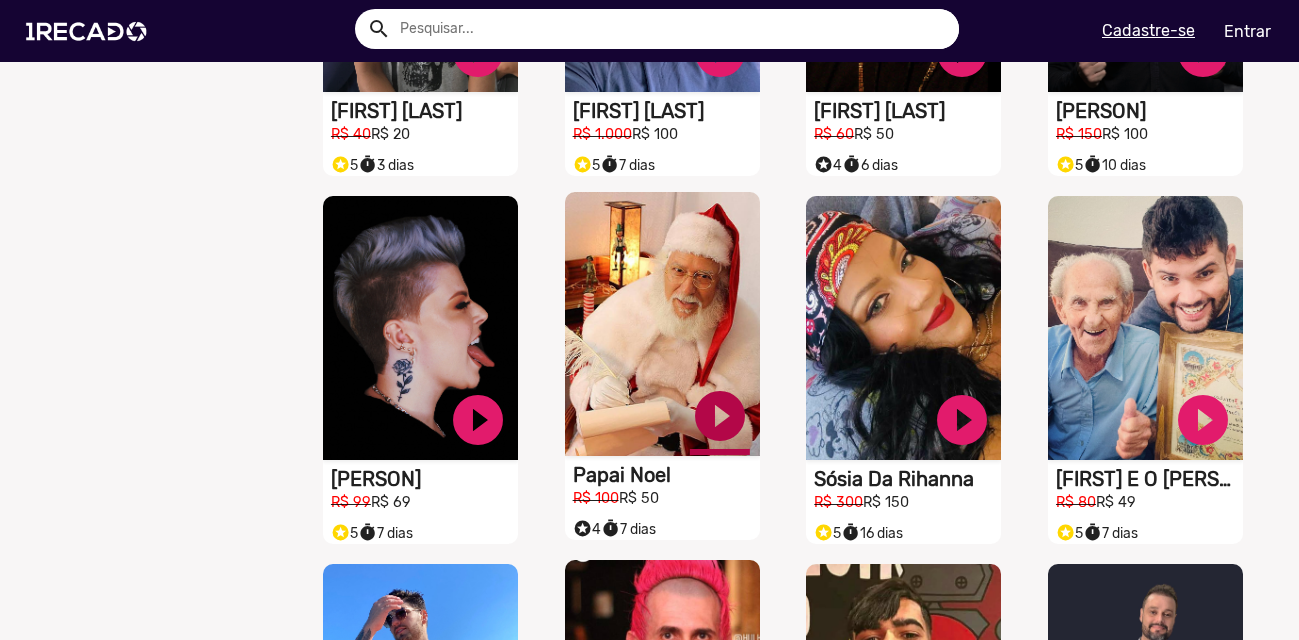 click on "play_circle_filled" at bounding box center [478, -684] 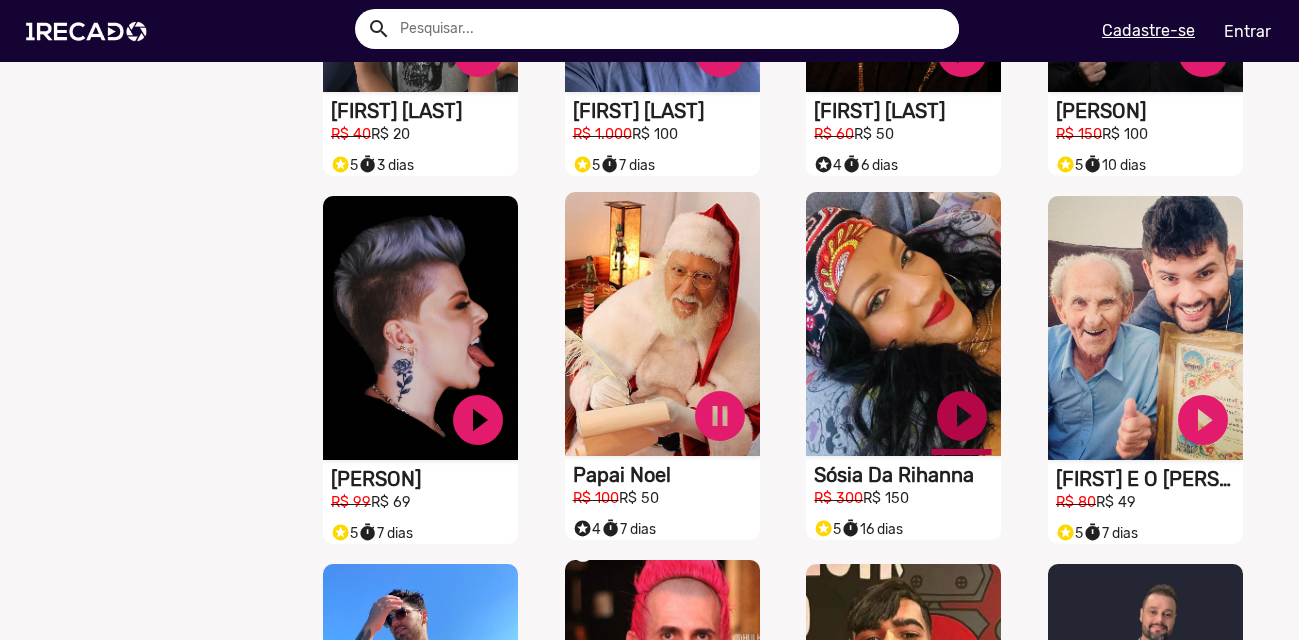 click on "play_circle_filled" at bounding box center [478, -684] 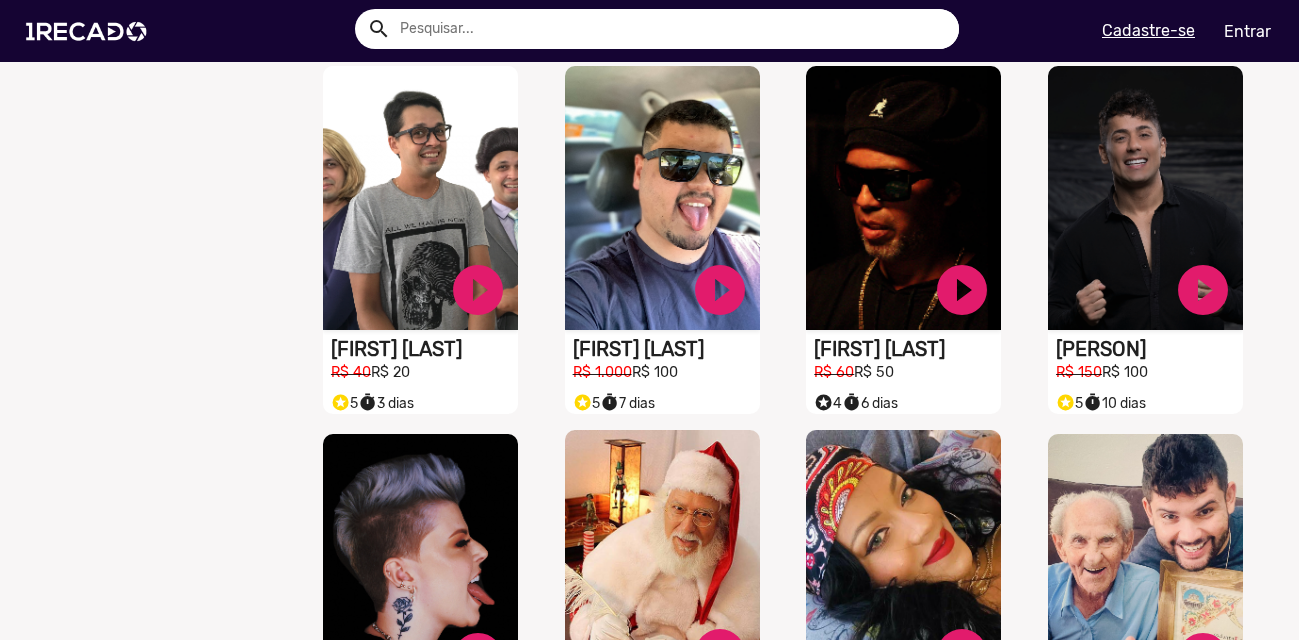 scroll, scrollTop: 878, scrollLeft: 0, axis: vertical 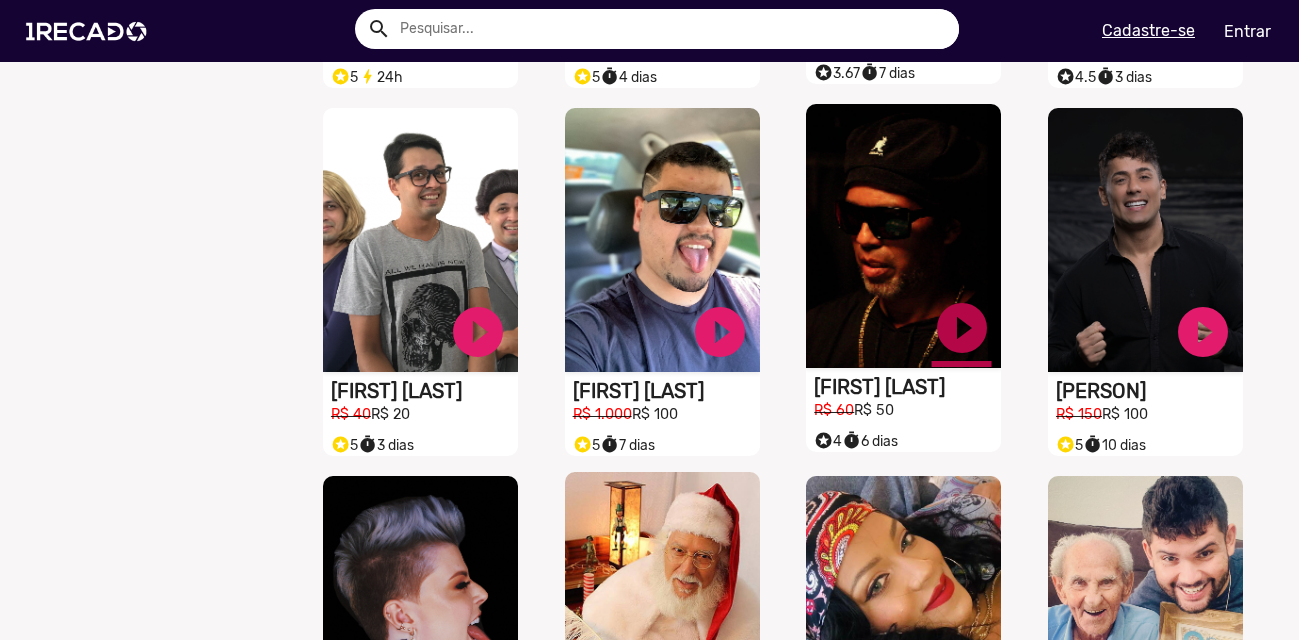 click on "play_circle_filled" at bounding box center [478, -404] 